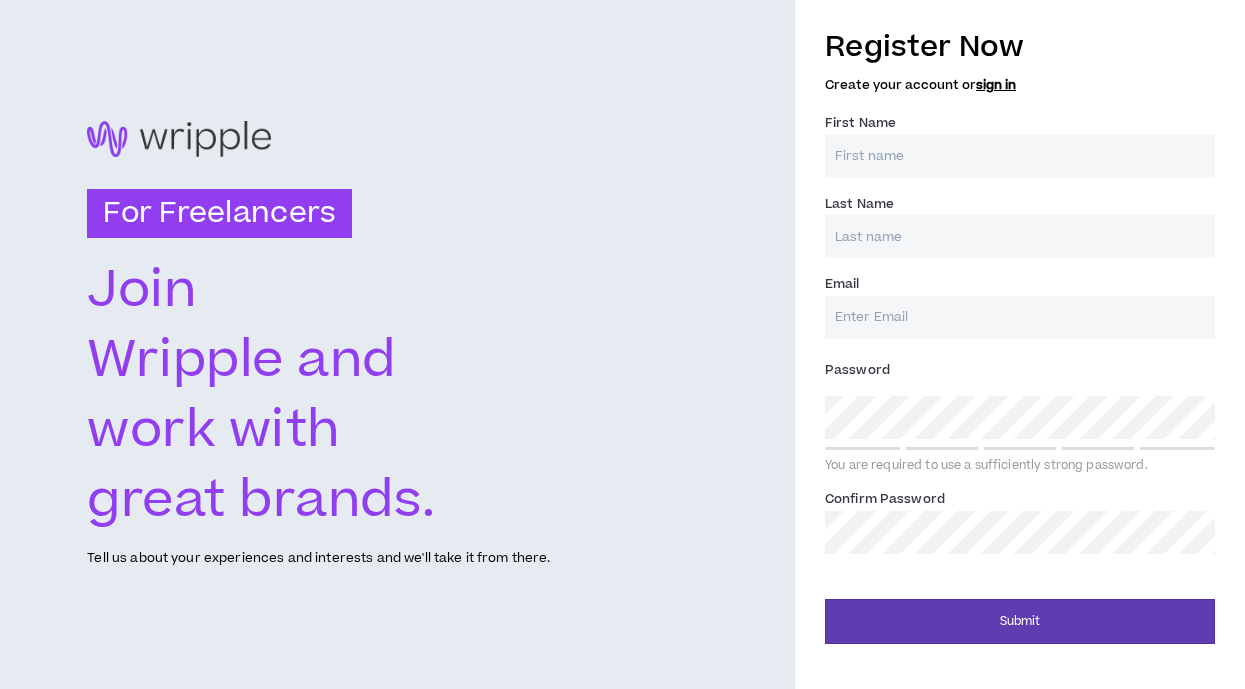 scroll, scrollTop: 0, scrollLeft: 0, axis: both 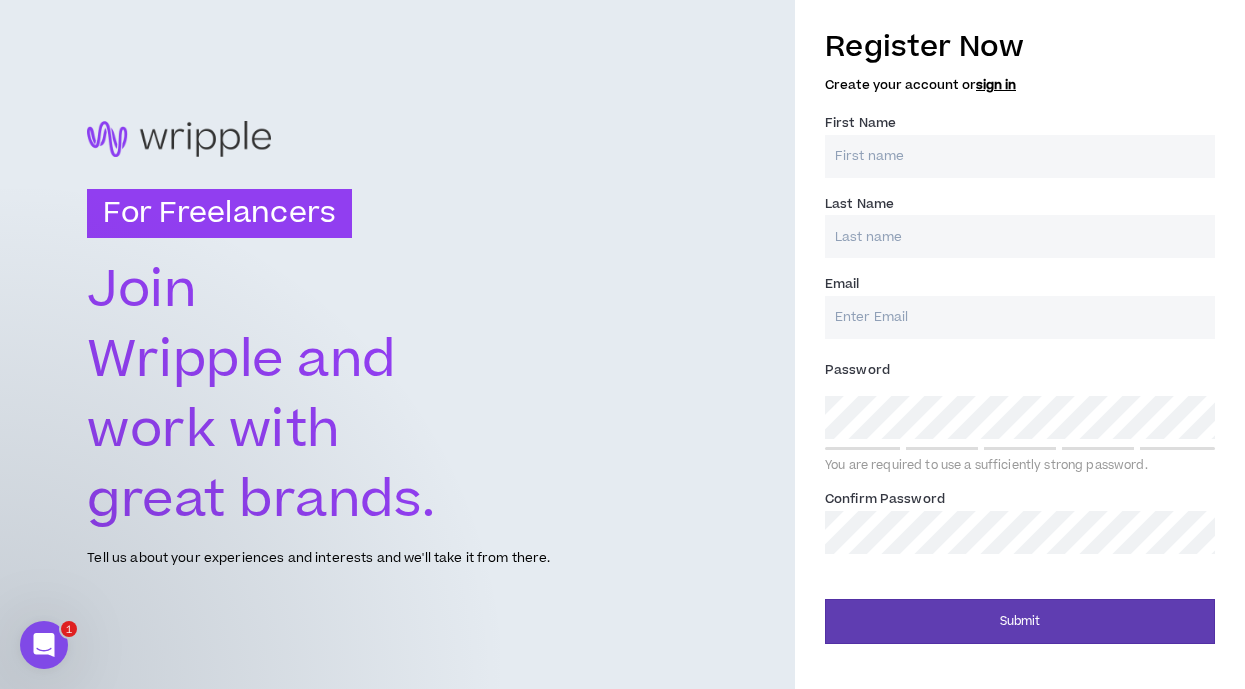 click on "First Name  *" at bounding box center [1020, 156] 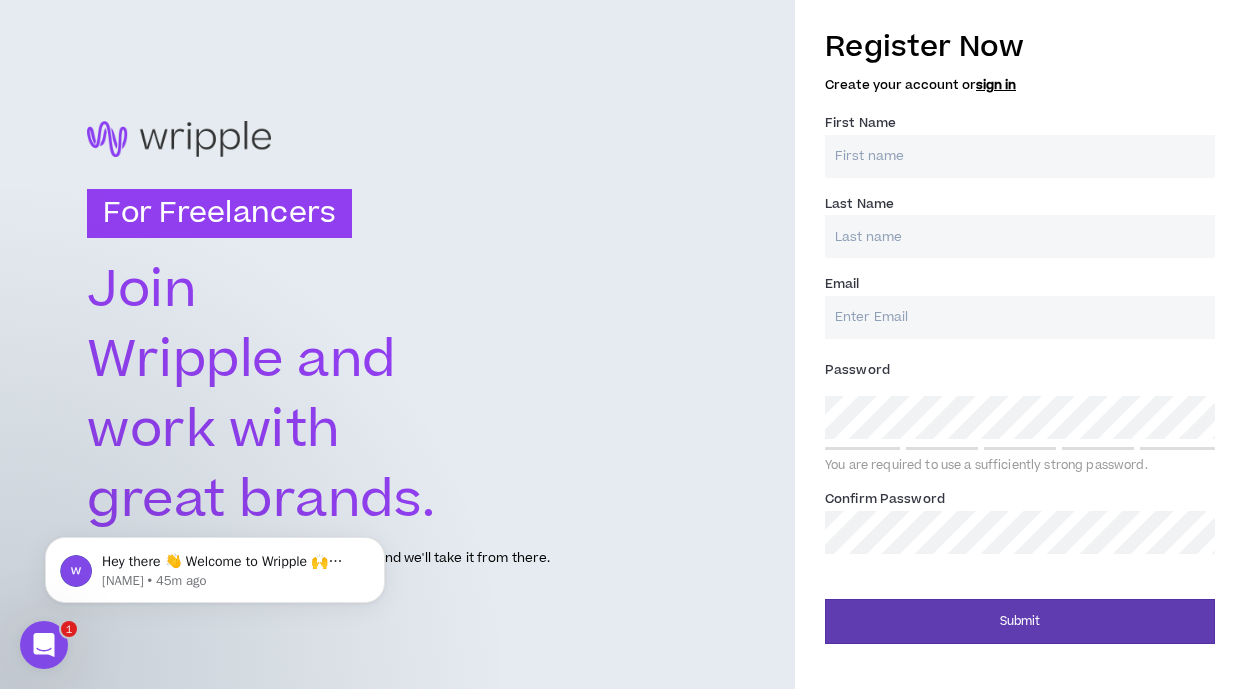 scroll, scrollTop: 0, scrollLeft: 0, axis: both 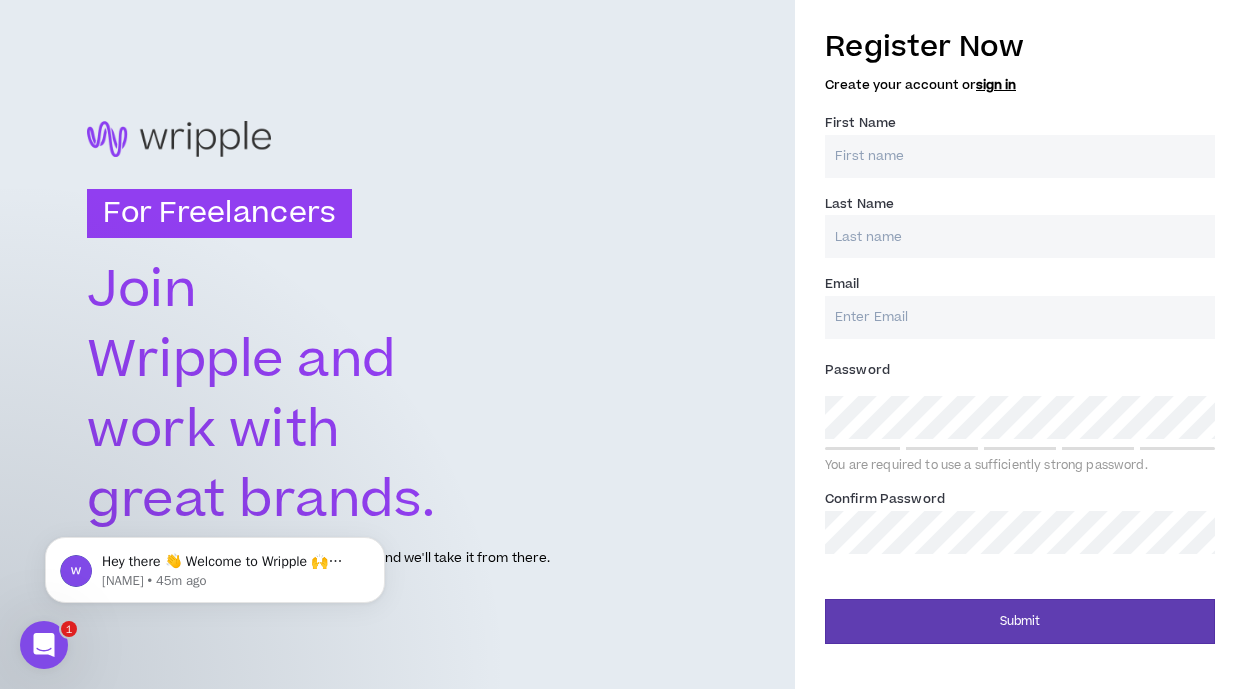 type on "[FIRST]" 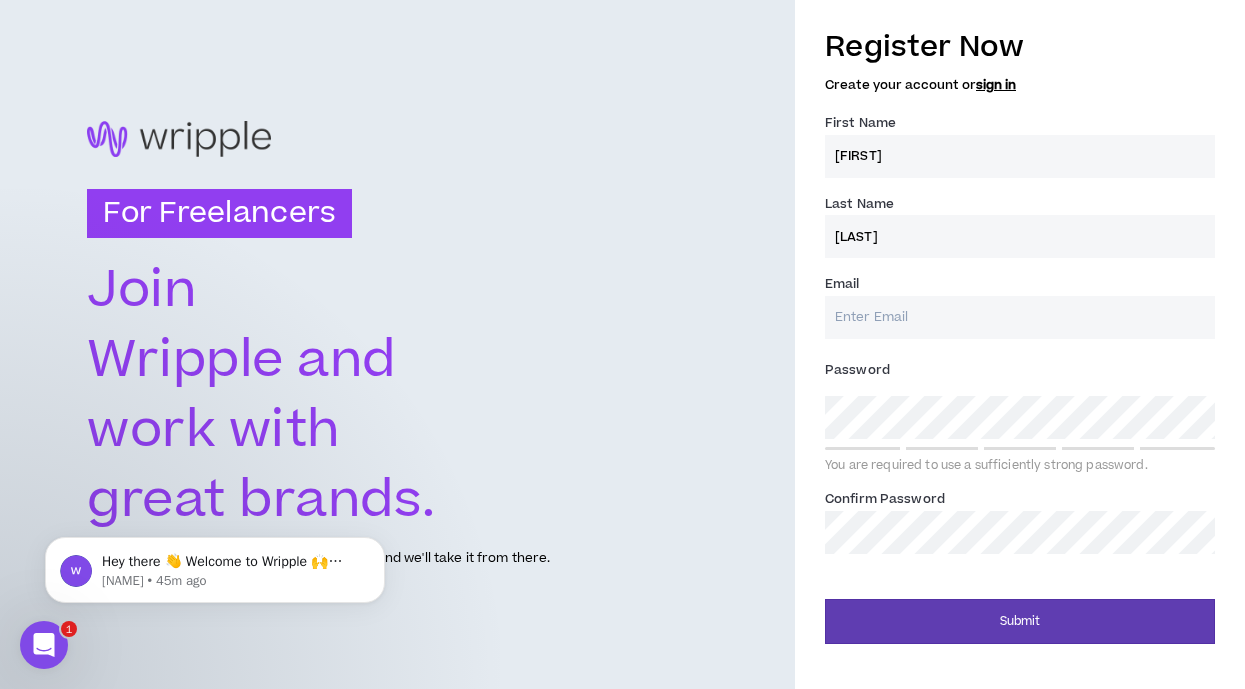 type on "[LAST]" 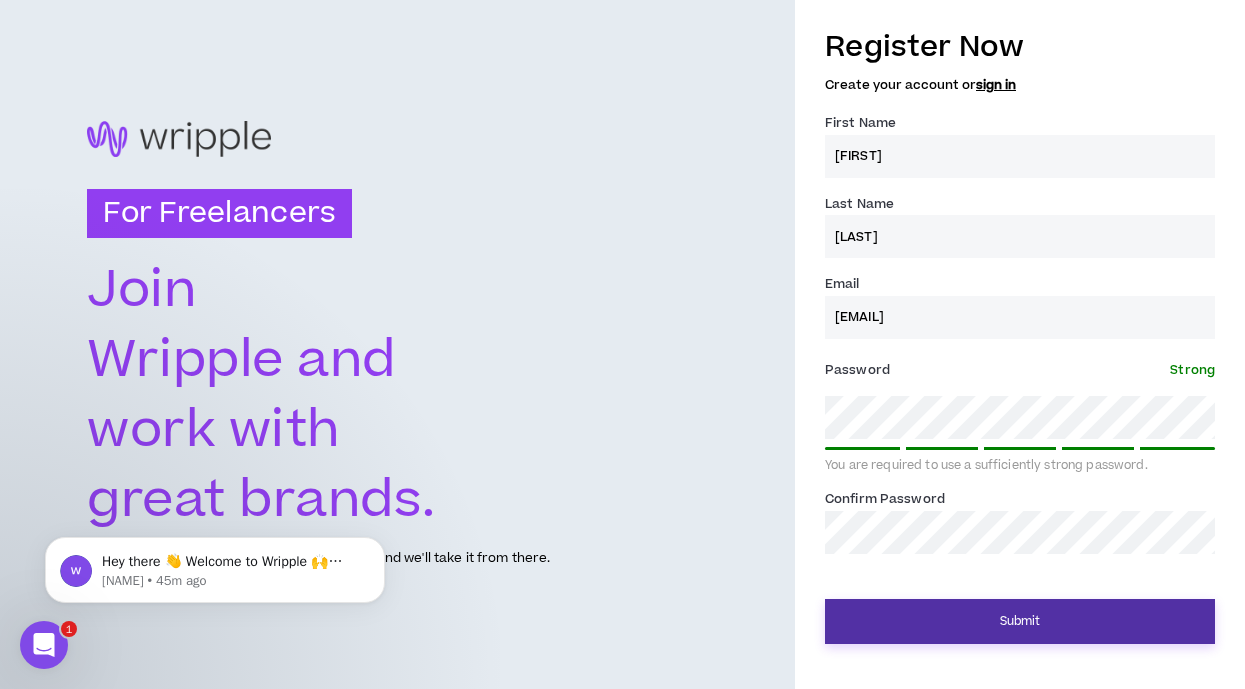 click on "Submit" at bounding box center [1020, 621] 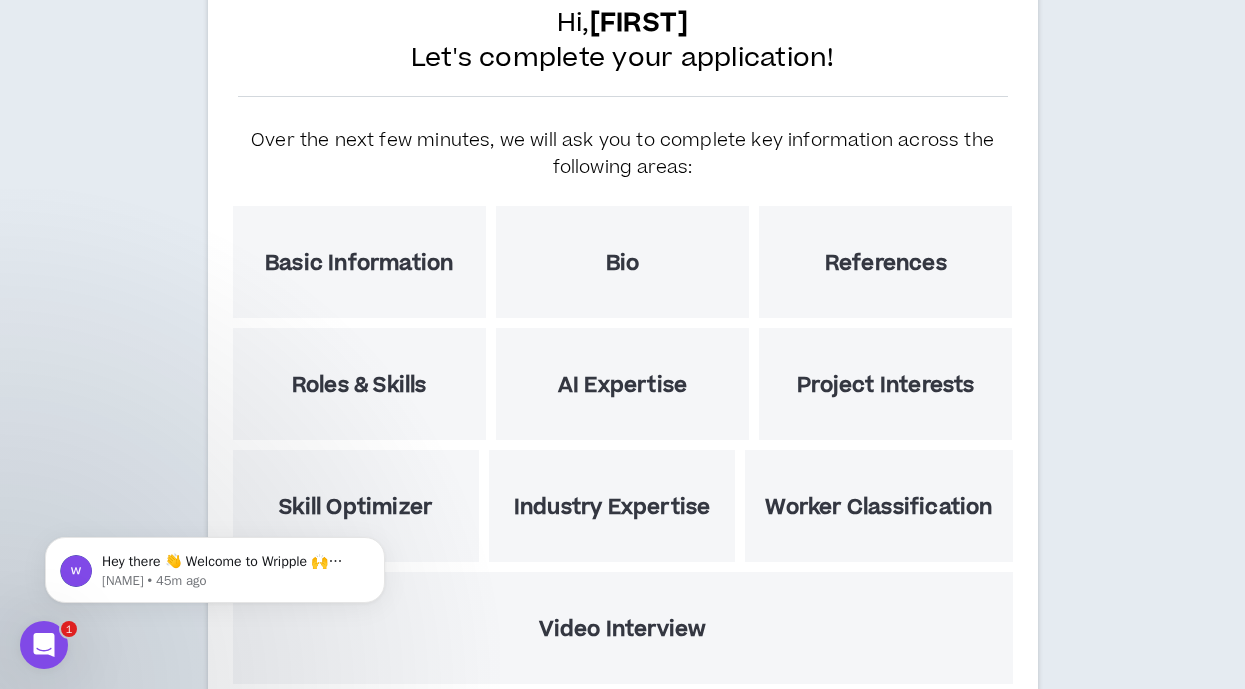 scroll, scrollTop: 174, scrollLeft: 0, axis: vertical 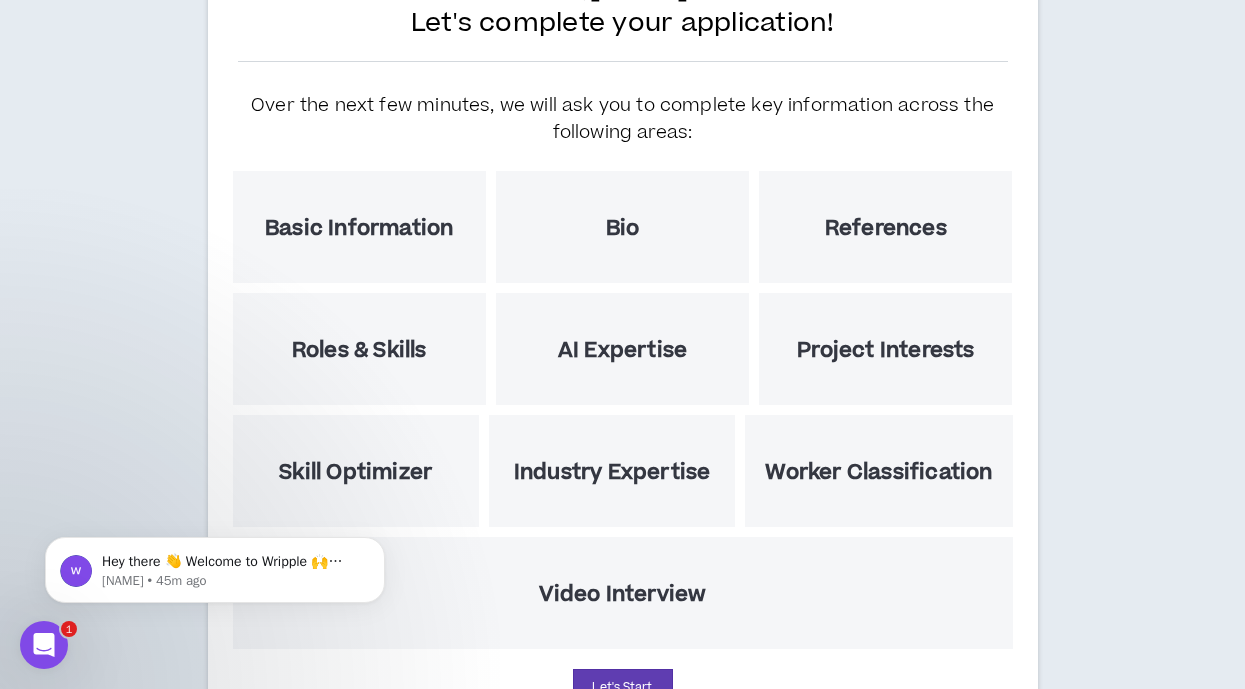 click on "Basic Information" at bounding box center (359, 228) 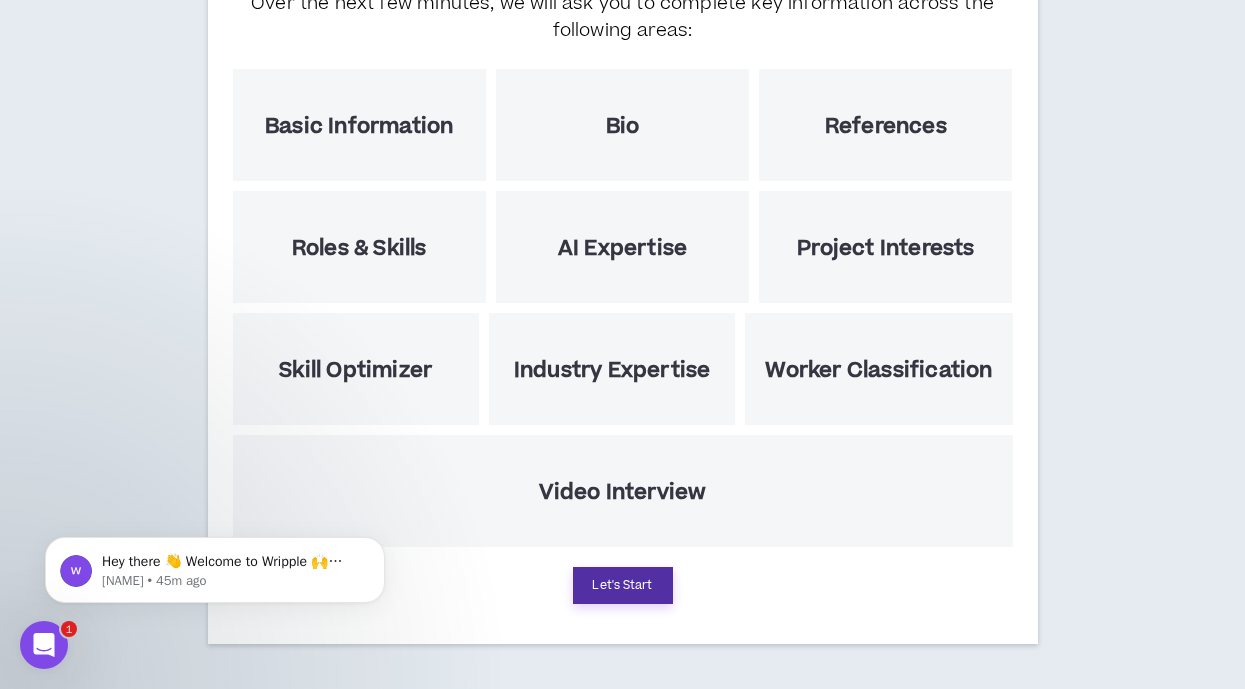 click on "Let's Start" at bounding box center (623, 585) 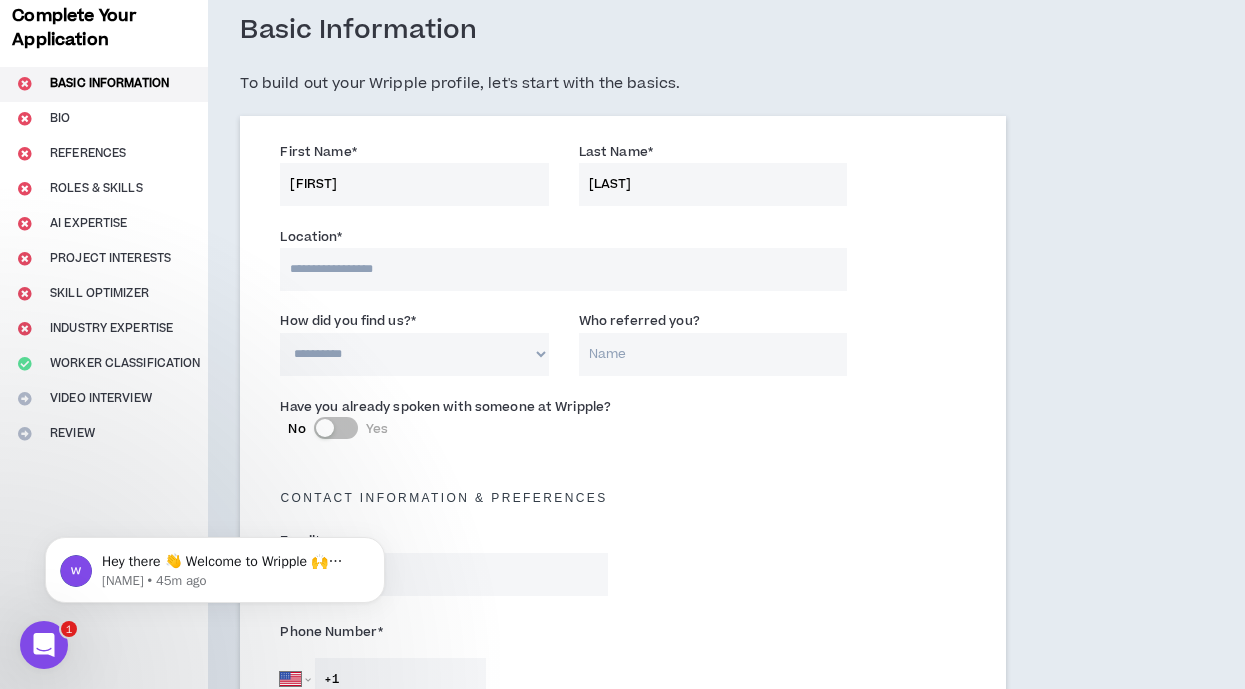 scroll, scrollTop: 154, scrollLeft: 0, axis: vertical 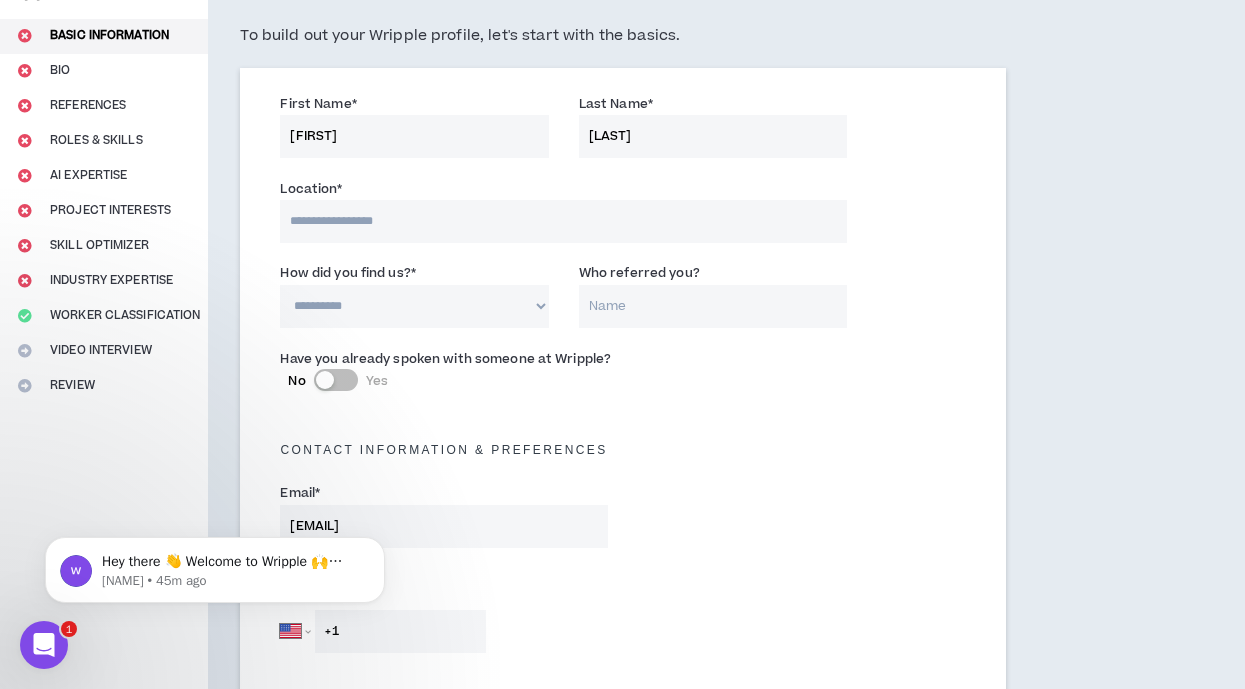 click at bounding box center [563, 221] 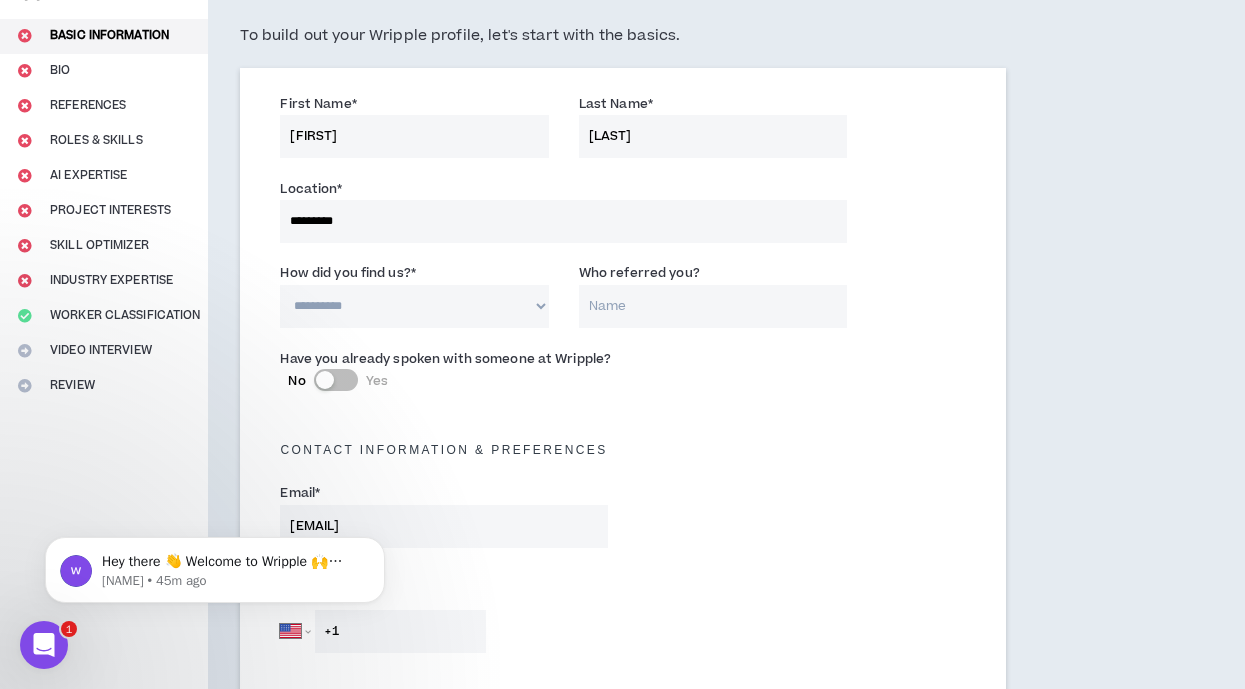 click on "**********" at bounding box center [414, 306] 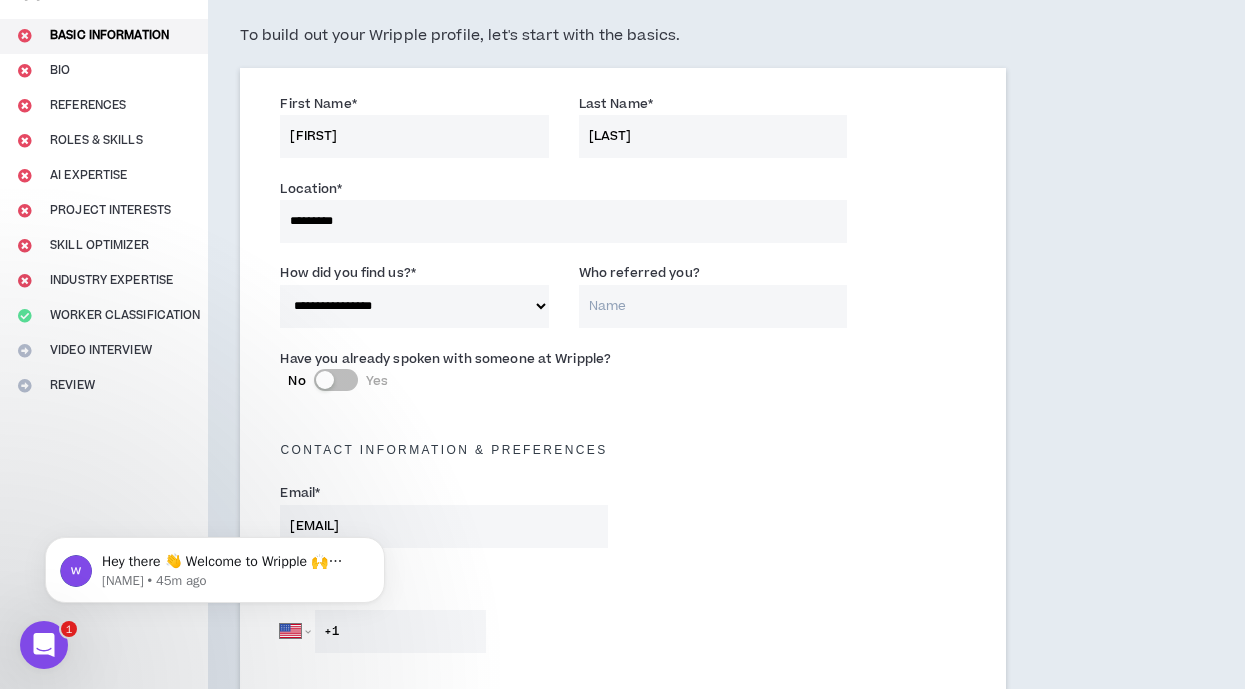 click on "Who referred you?" at bounding box center (713, 306) 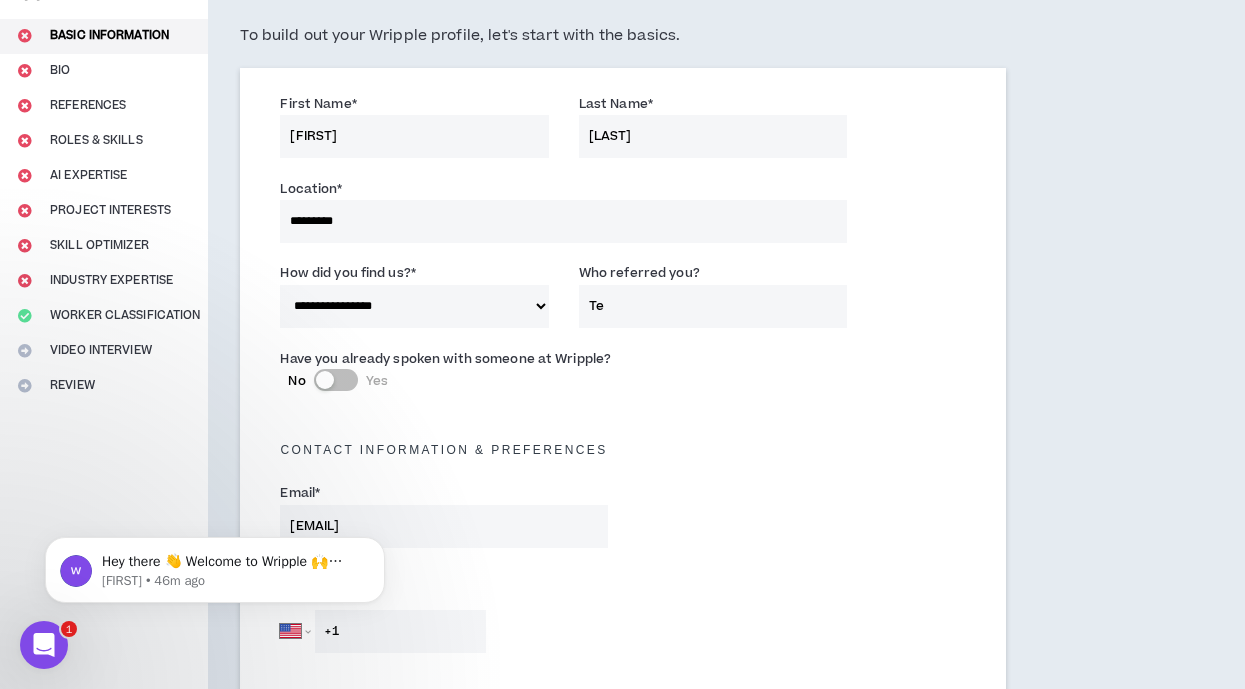 drag, startPoint x: 663, startPoint y: 307, endPoint x: 548, endPoint y: 308, distance: 115.00435 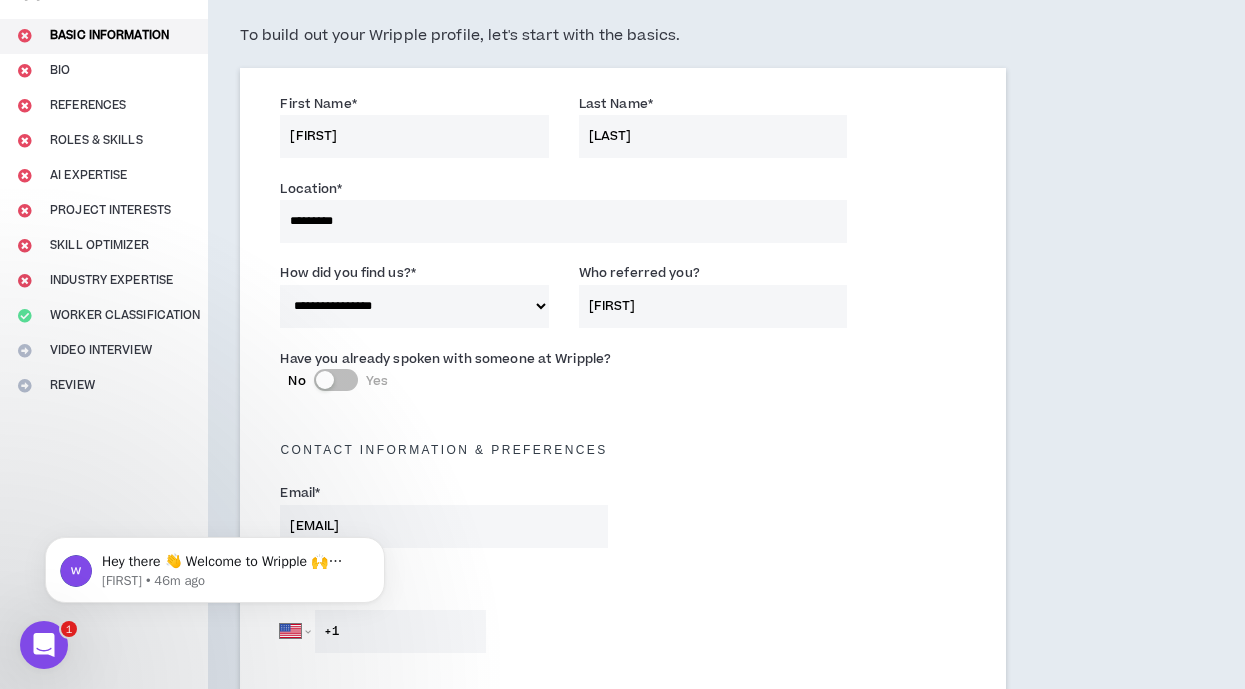 drag, startPoint x: 592, startPoint y: 307, endPoint x: 573, endPoint y: 305, distance: 19.104973 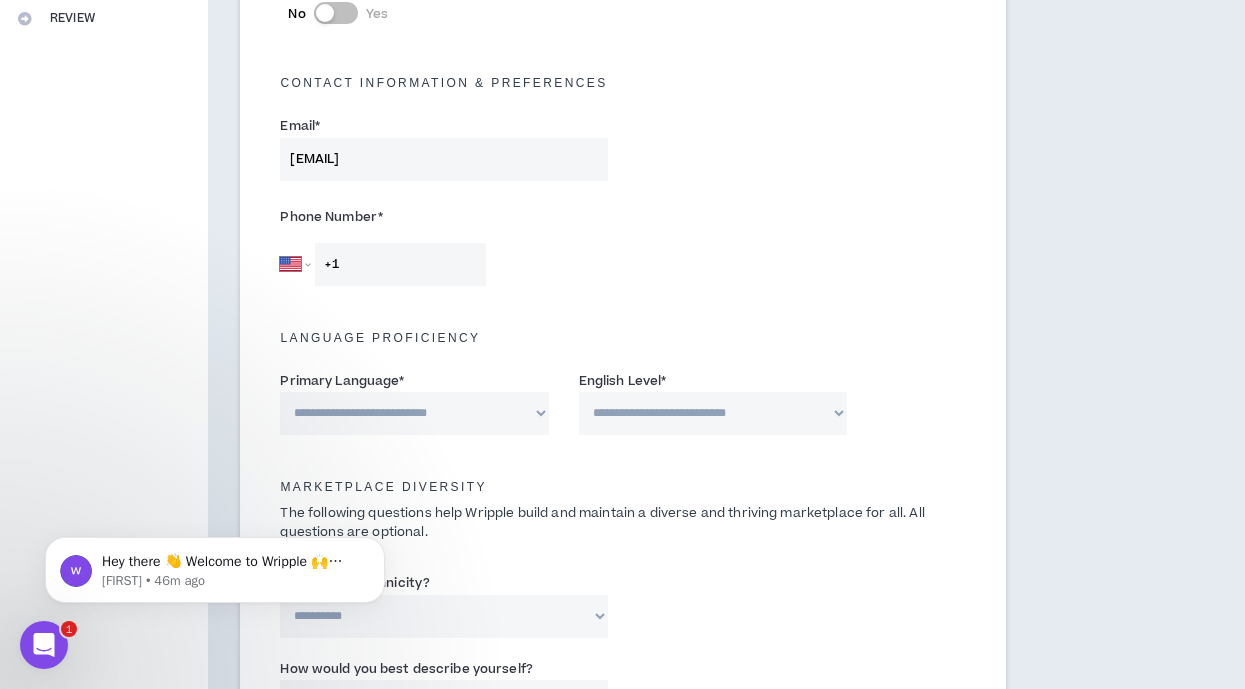 scroll, scrollTop: 524, scrollLeft: 0, axis: vertical 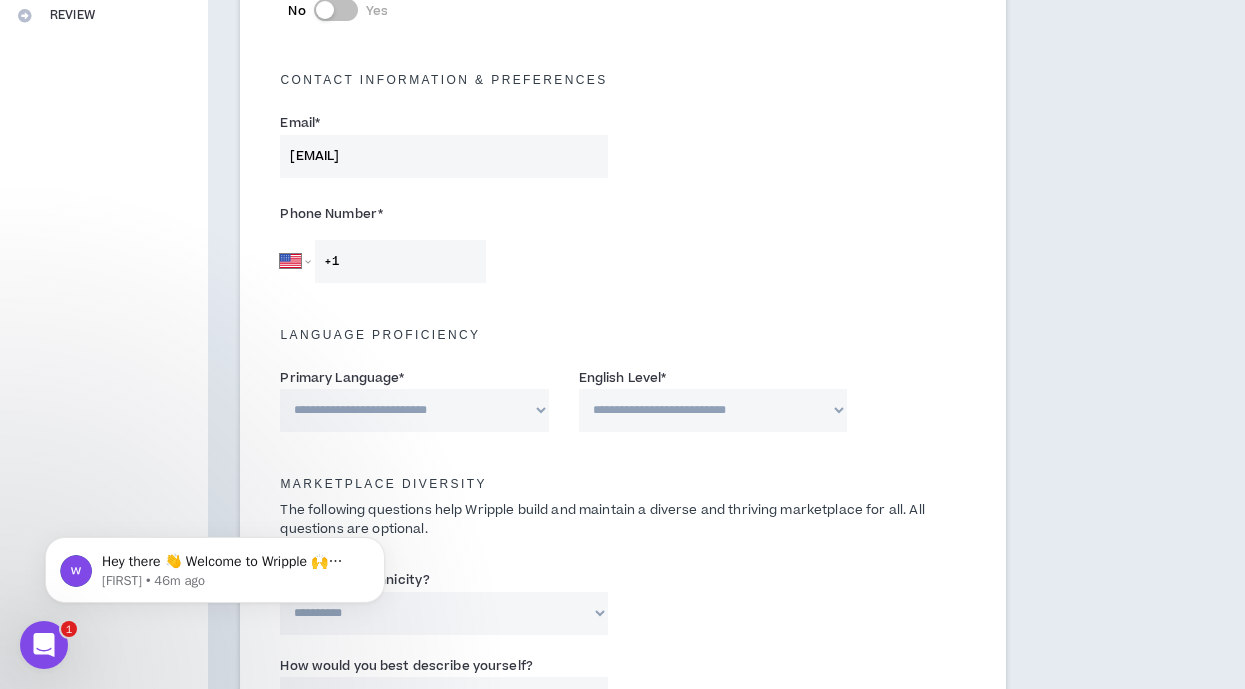 type on "[FIRST] [LAST]" 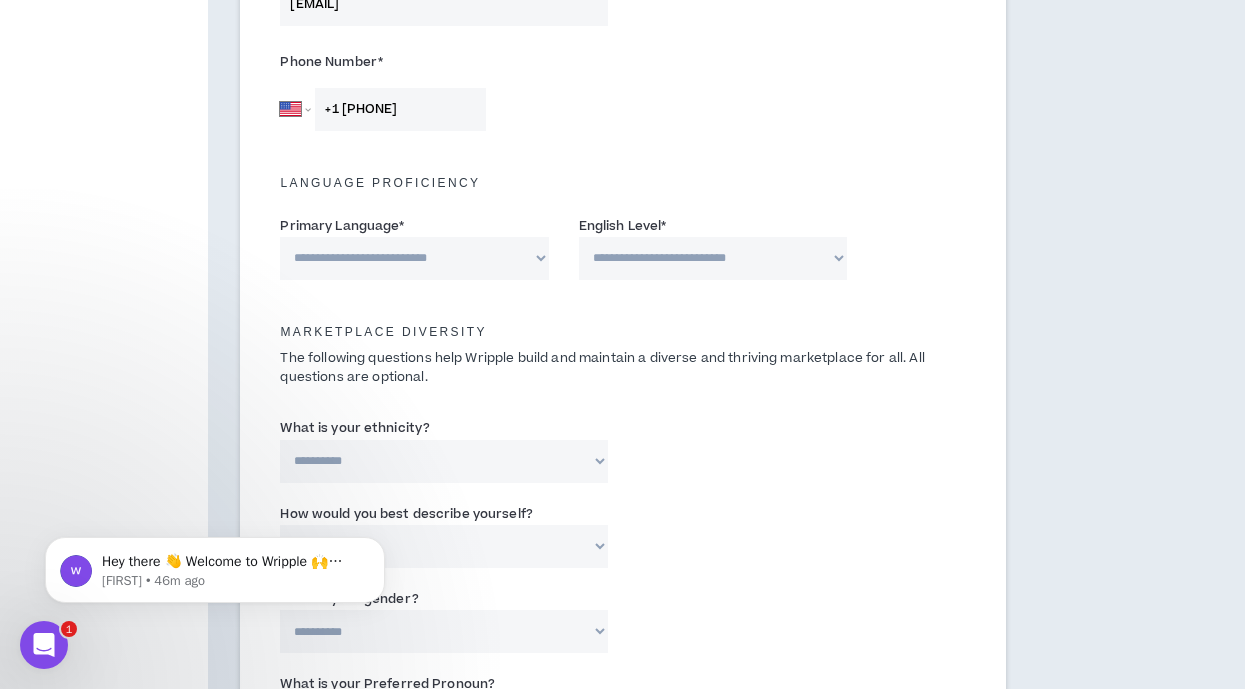 scroll, scrollTop: 677, scrollLeft: 0, axis: vertical 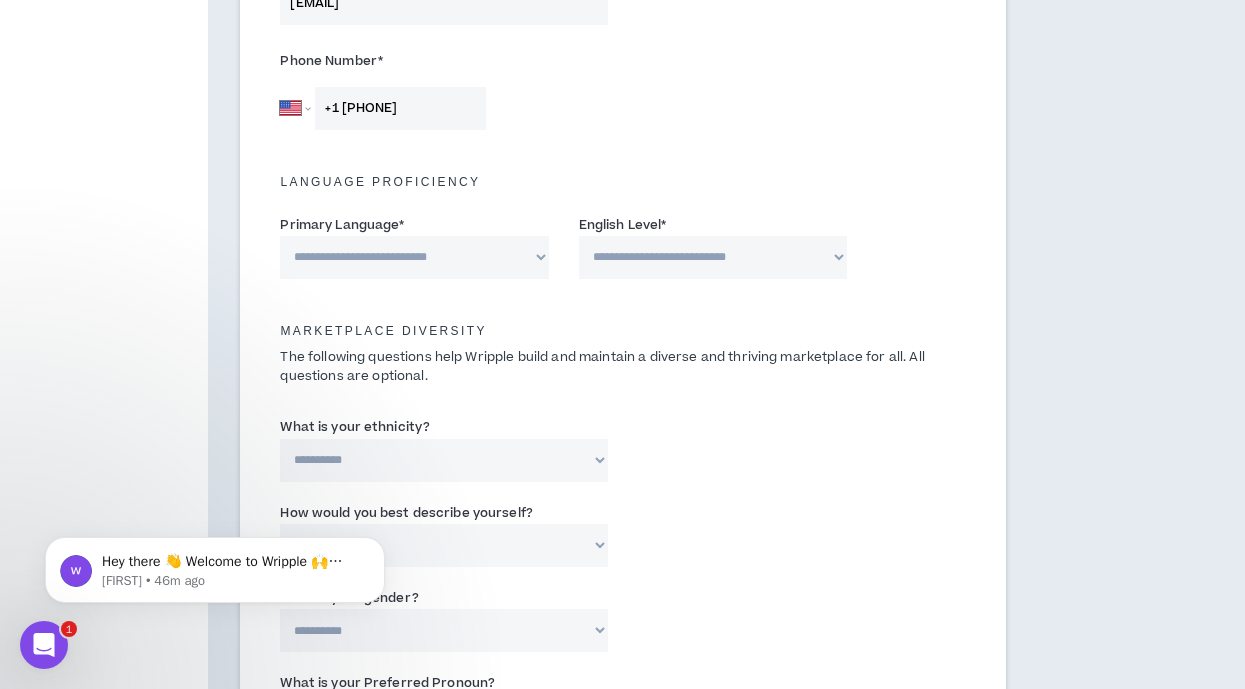 click on "**********" at bounding box center (414, 257) 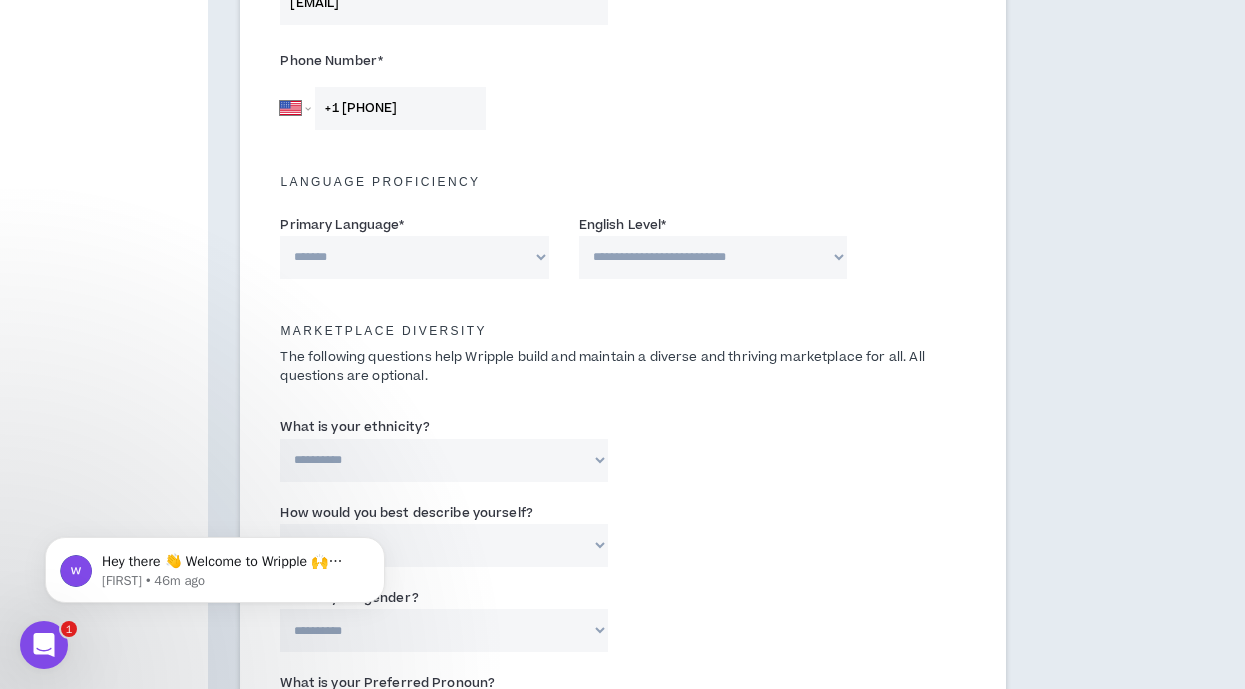 click on "**********" at bounding box center (713, 257) 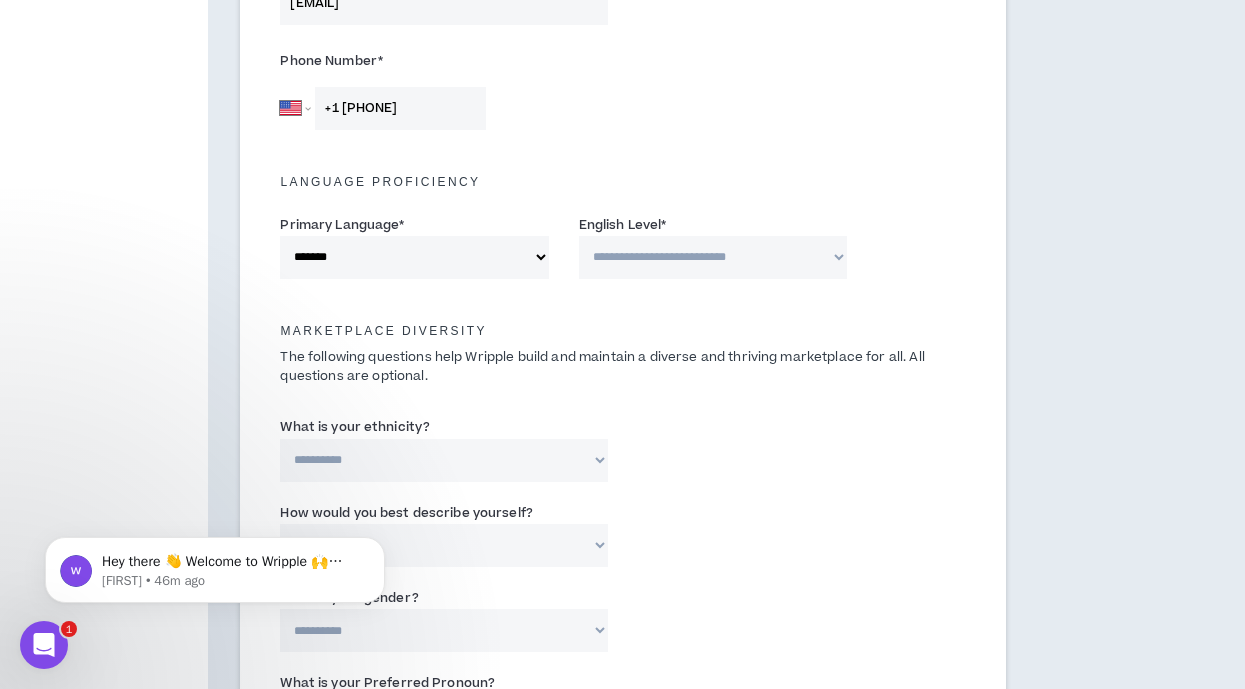 select on "*" 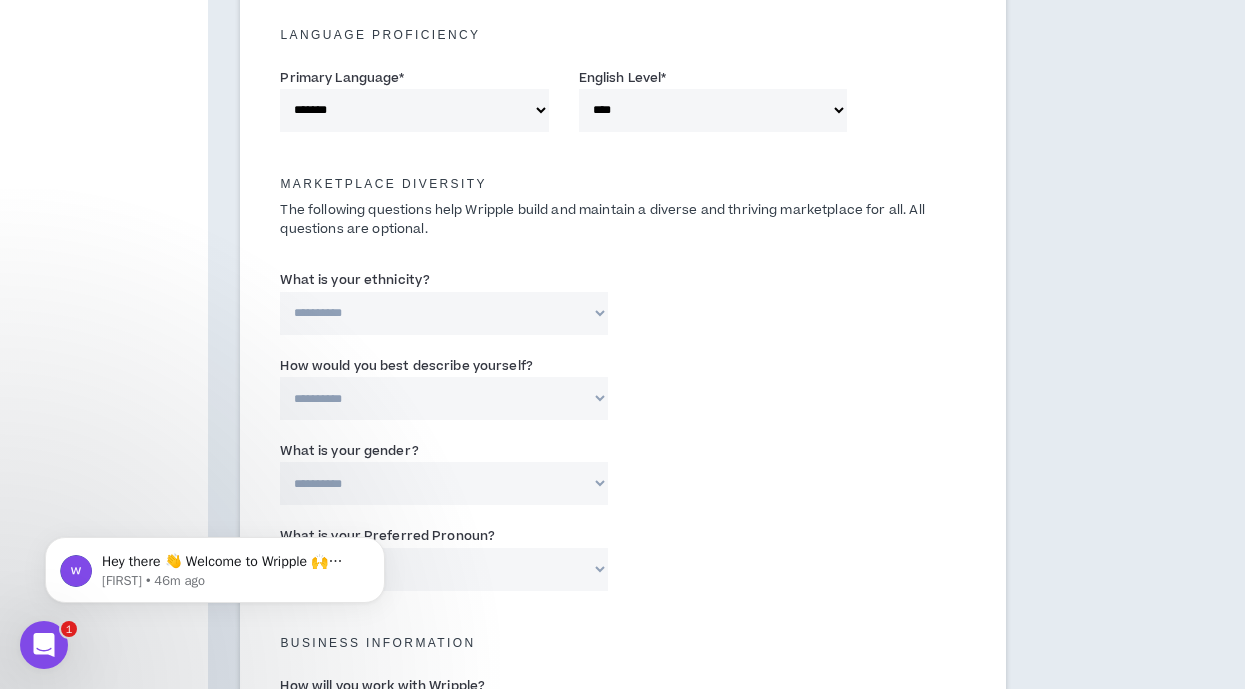 scroll, scrollTop: 863, scrollLeft: 0, axis: vertical 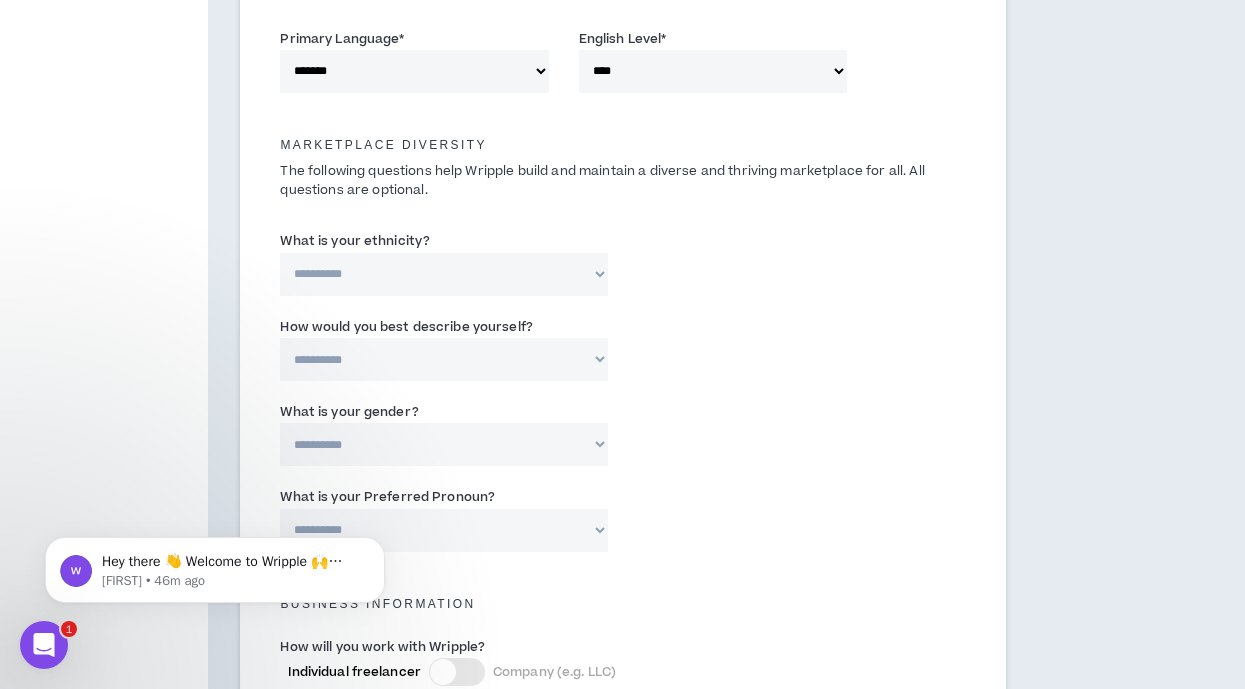 click on "**********" at bounding box center [444, 274] 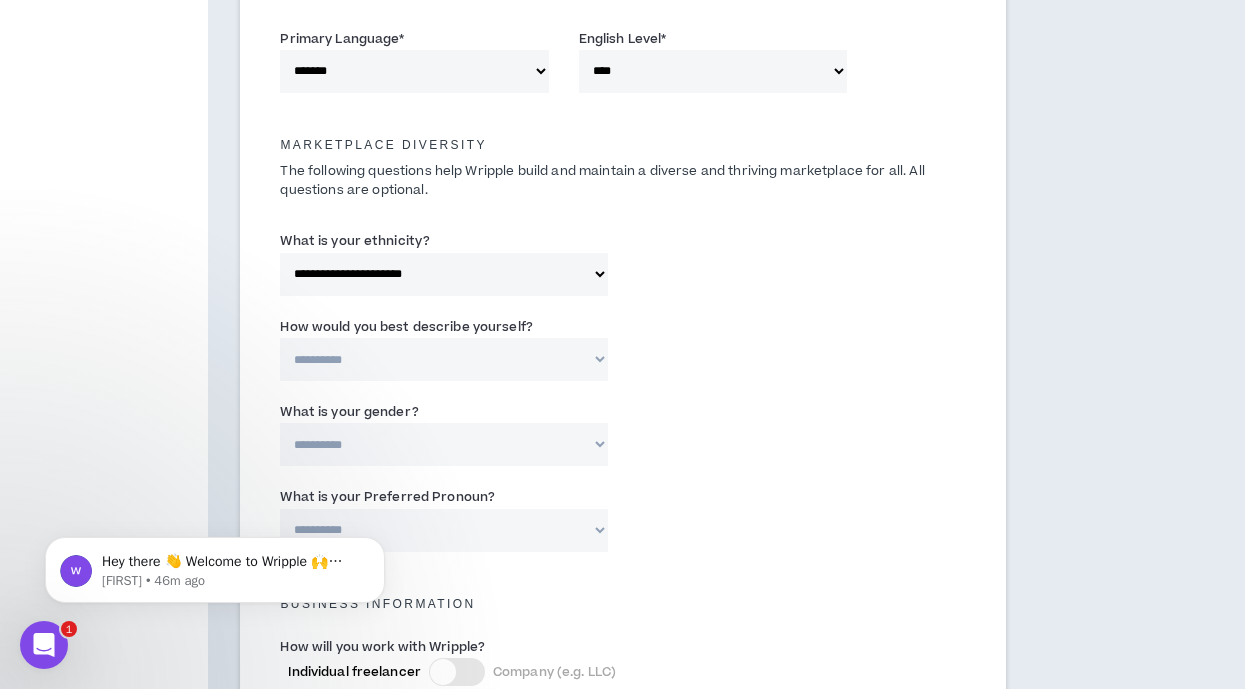 click on "**********" at bounding box center (444, 359) 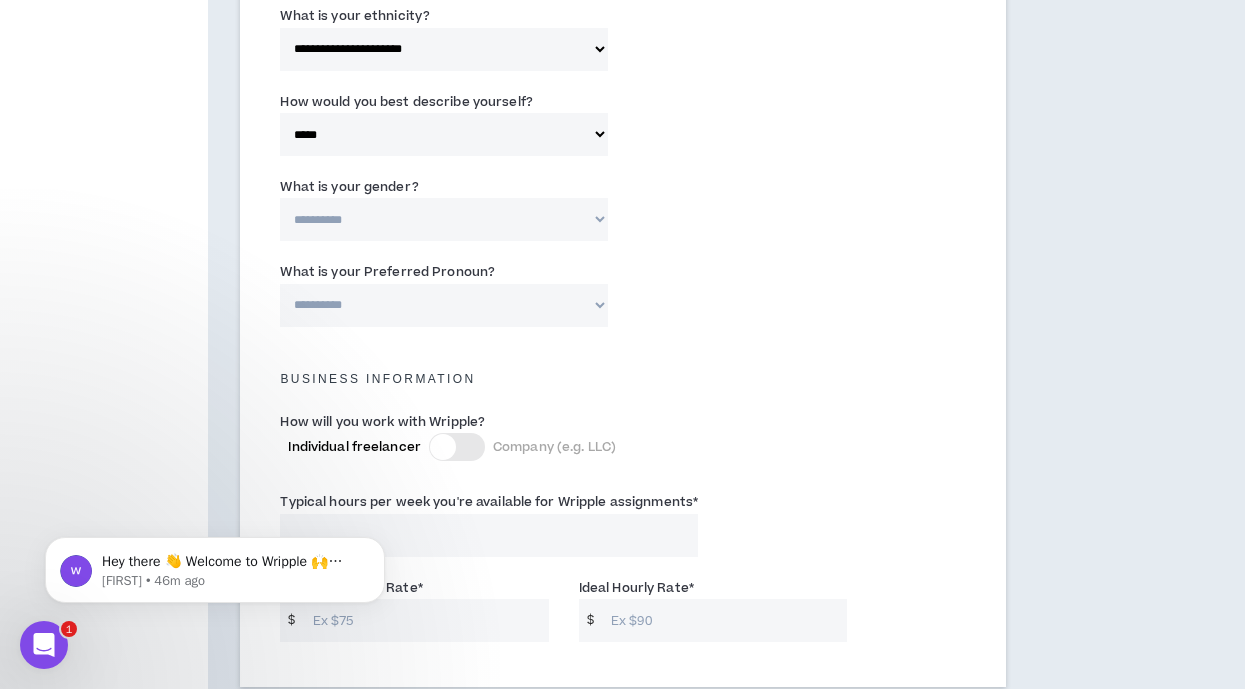 scroll, scrollTop: 1091, scrollLeft: 0, axis: vertical 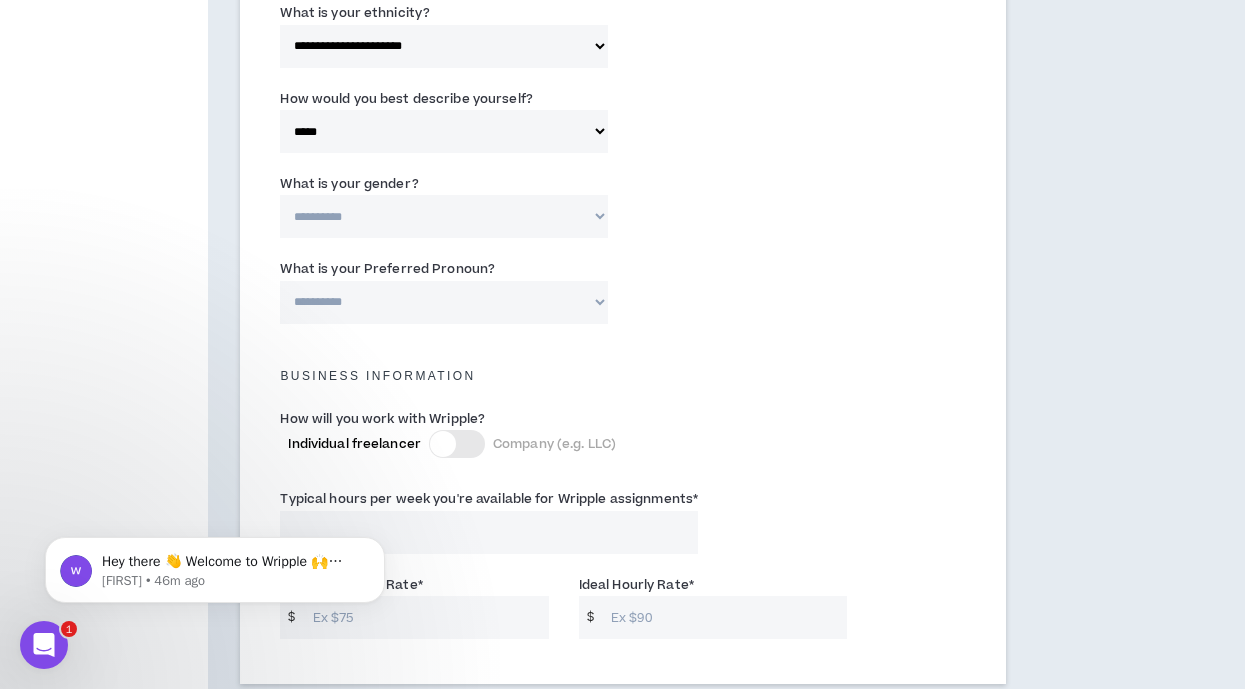 click on "**********" at bounding box center (444, 216) 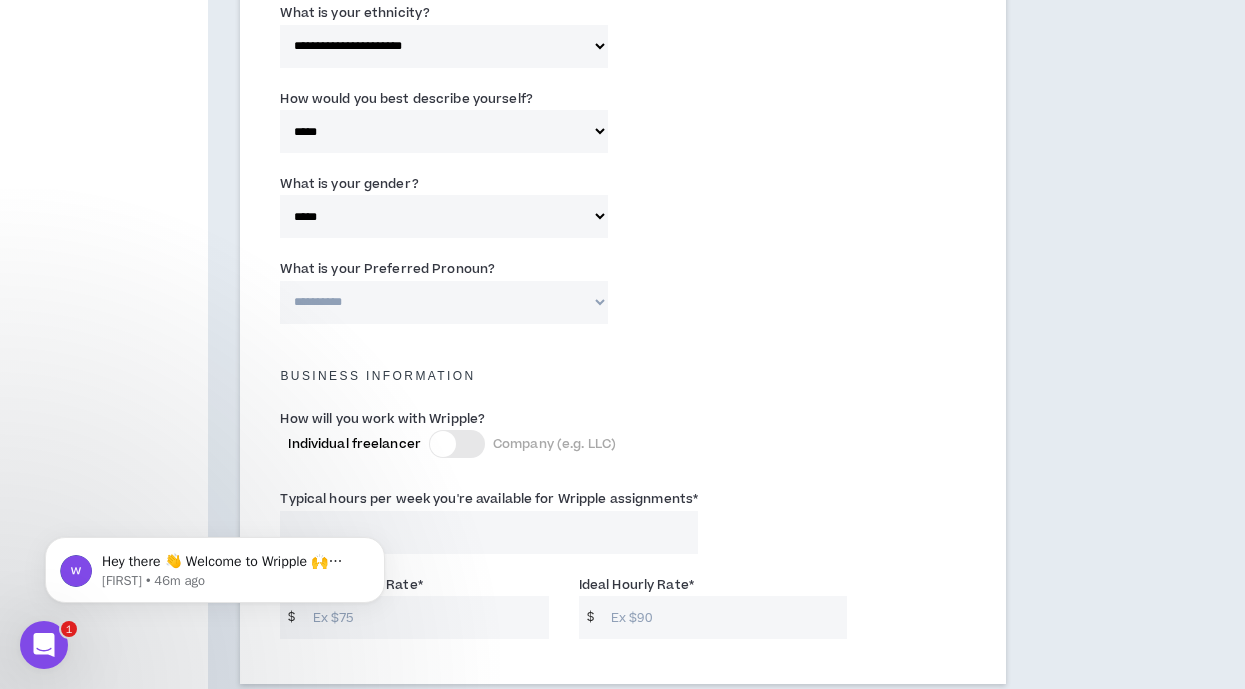click on "**********" at bounding box center [444, 302] 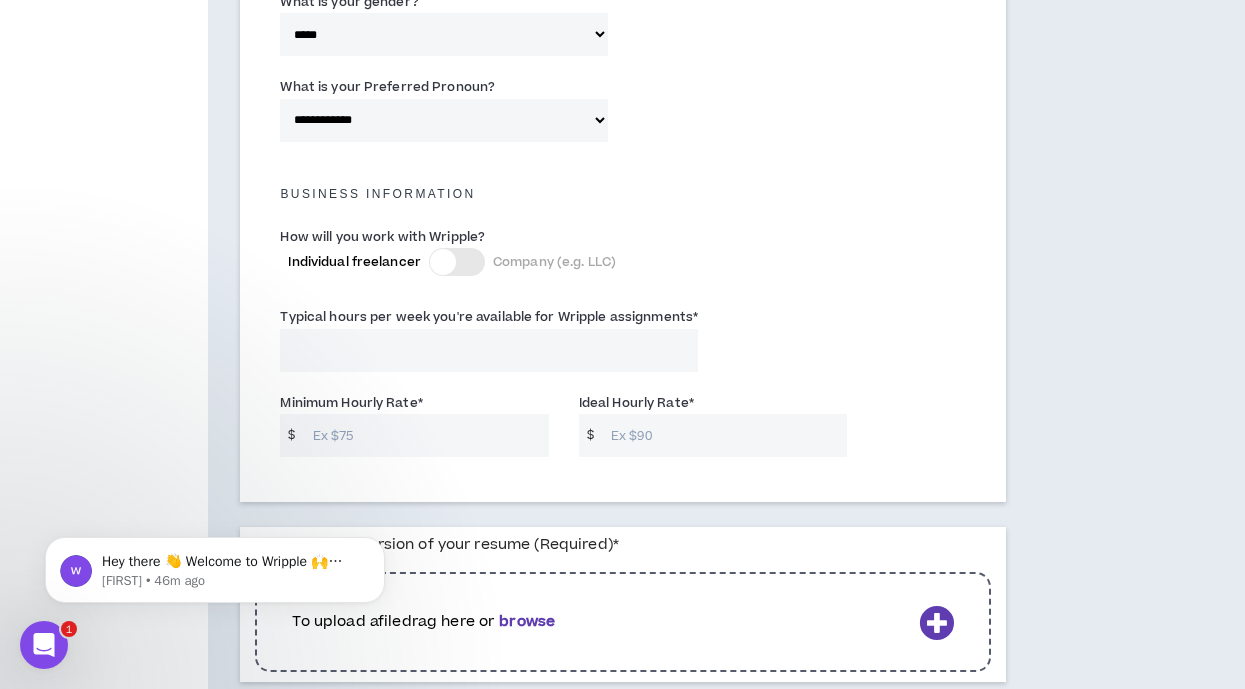 scroll, scrollTop: 1271, scrollLeft: 0, axis: vertical 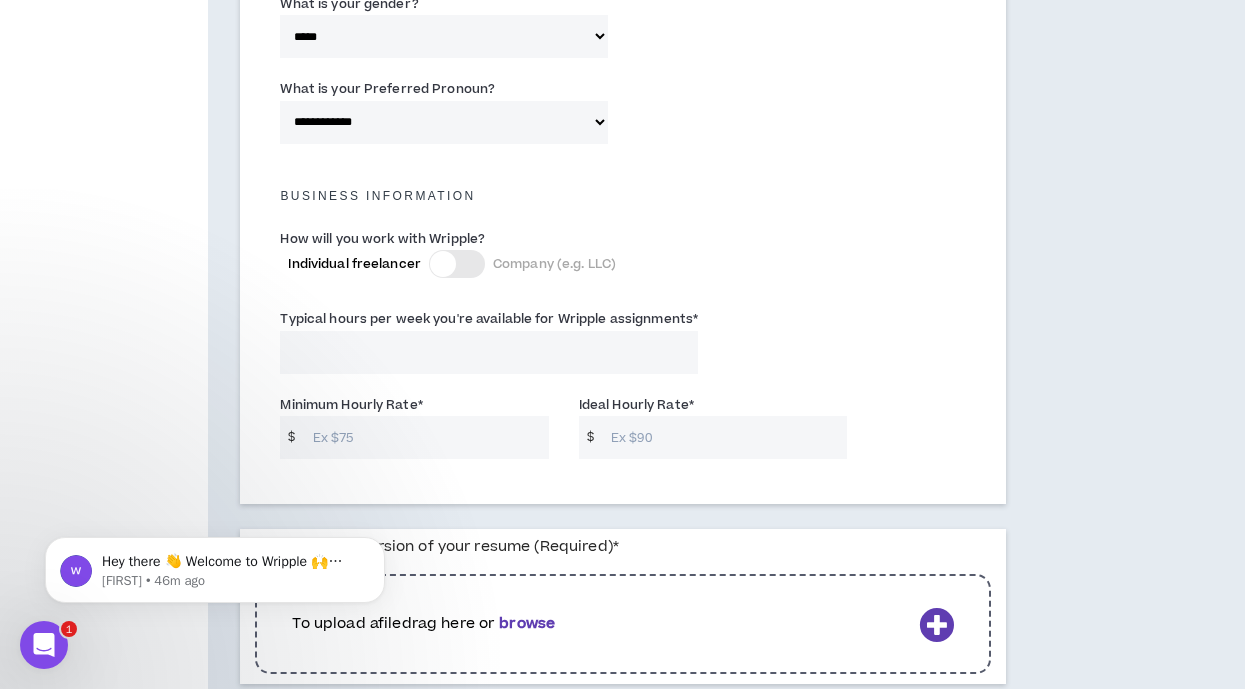 click at bounding box center [457, 264] 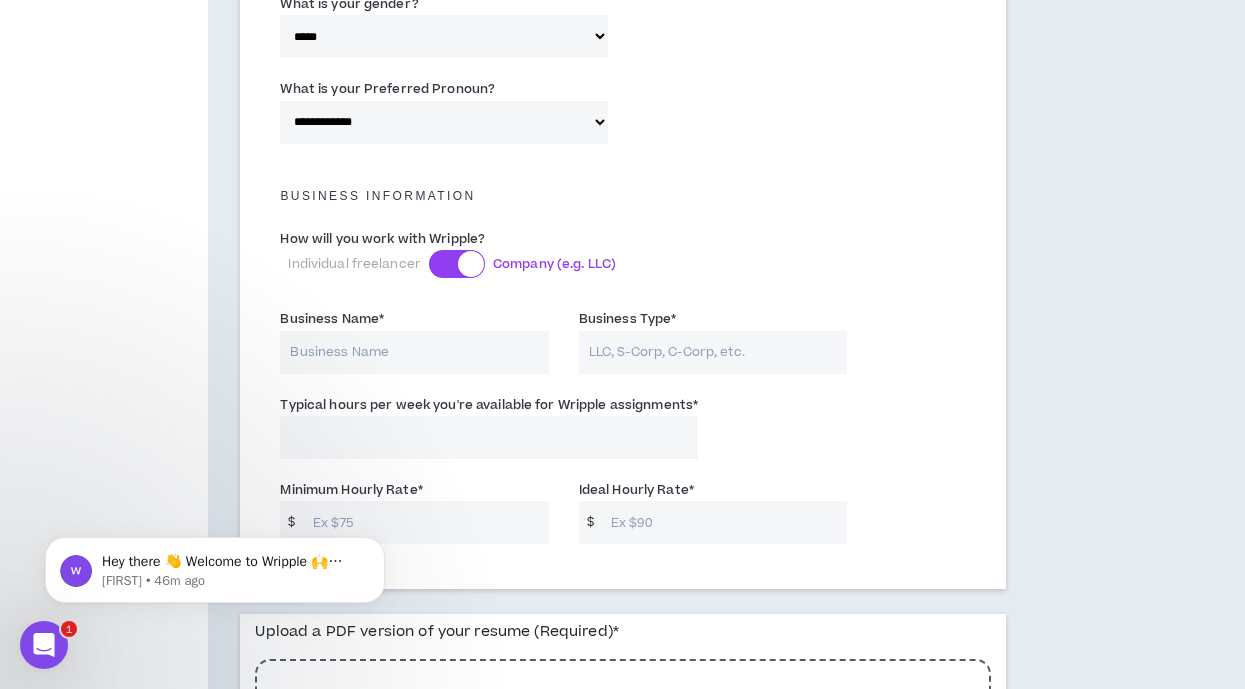 click at bounding box center [457, 264] 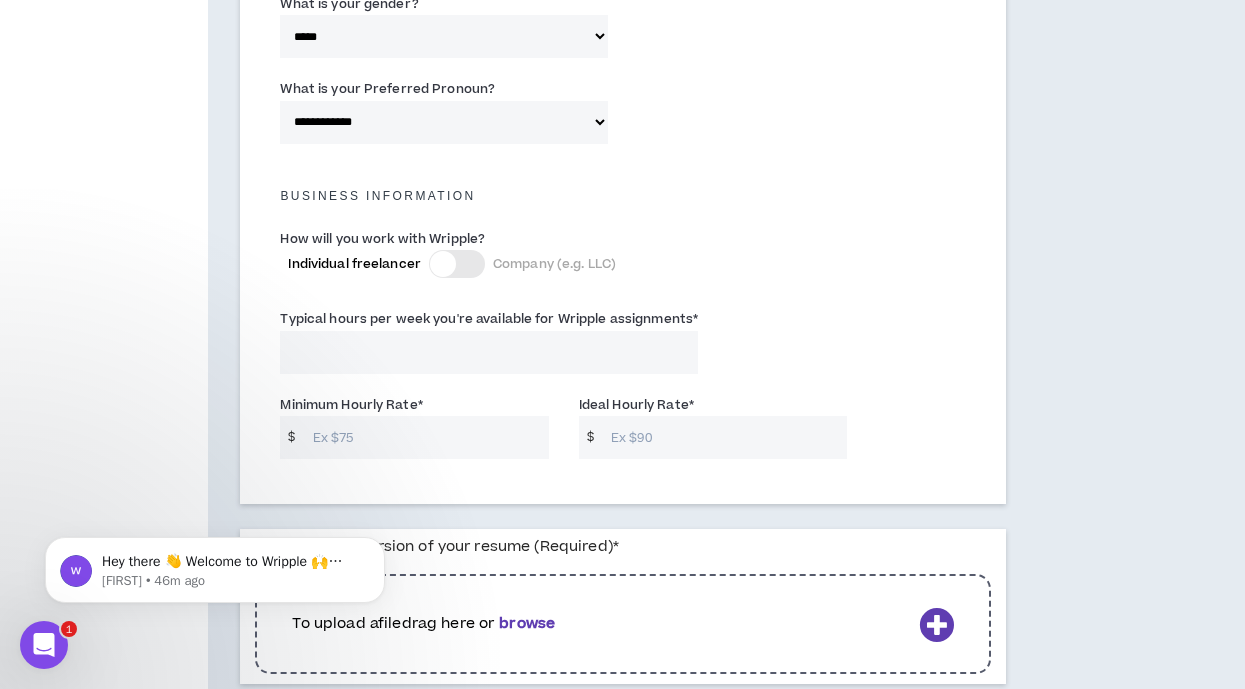click on "Typical hours per week you're available for Wripple assignments  *" at bounding box center [489, 352] 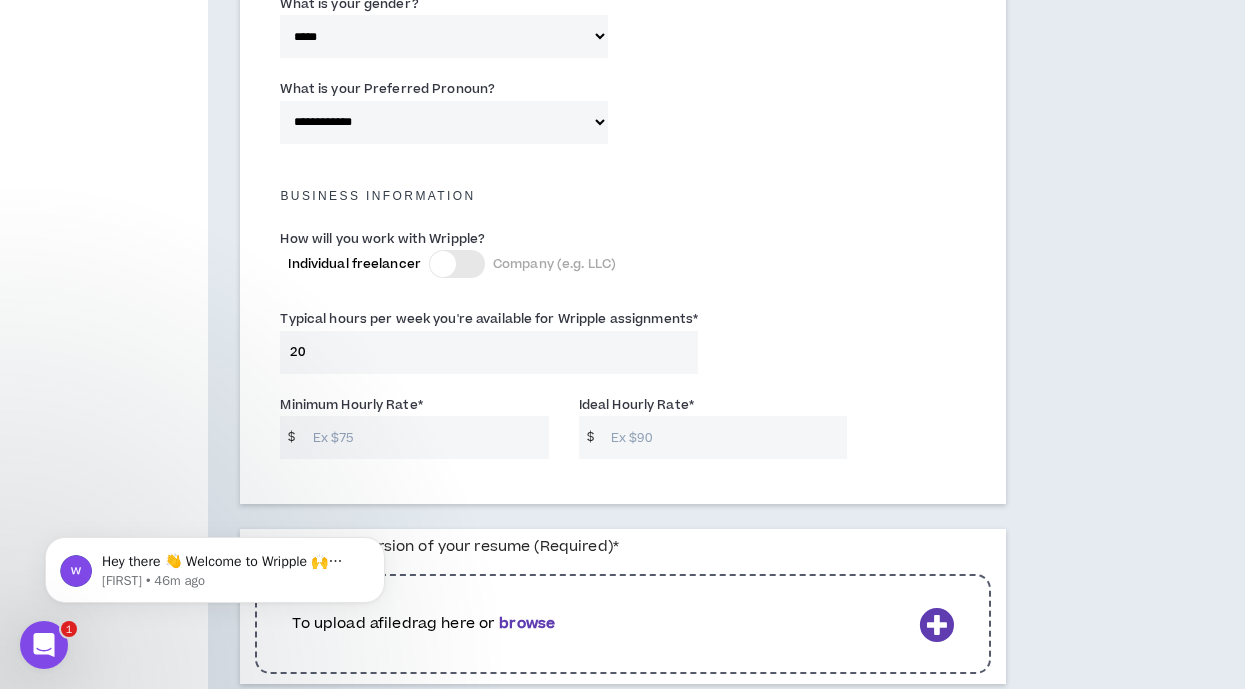type on "20" 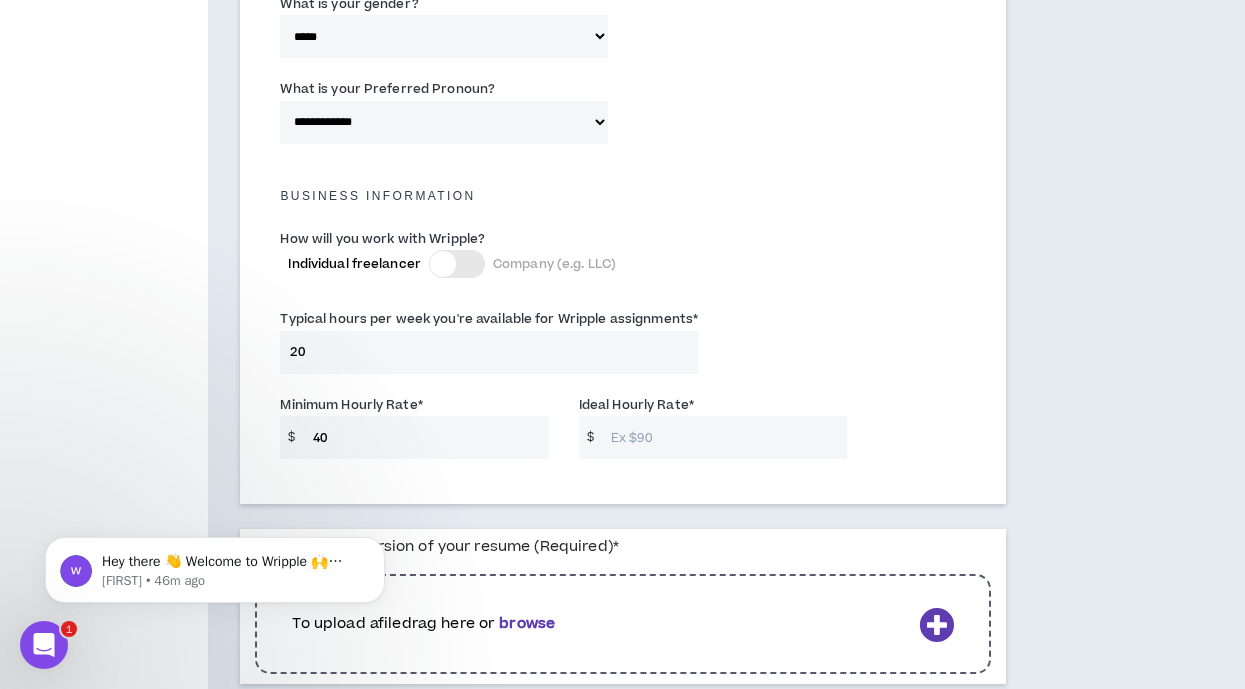 type on "40" 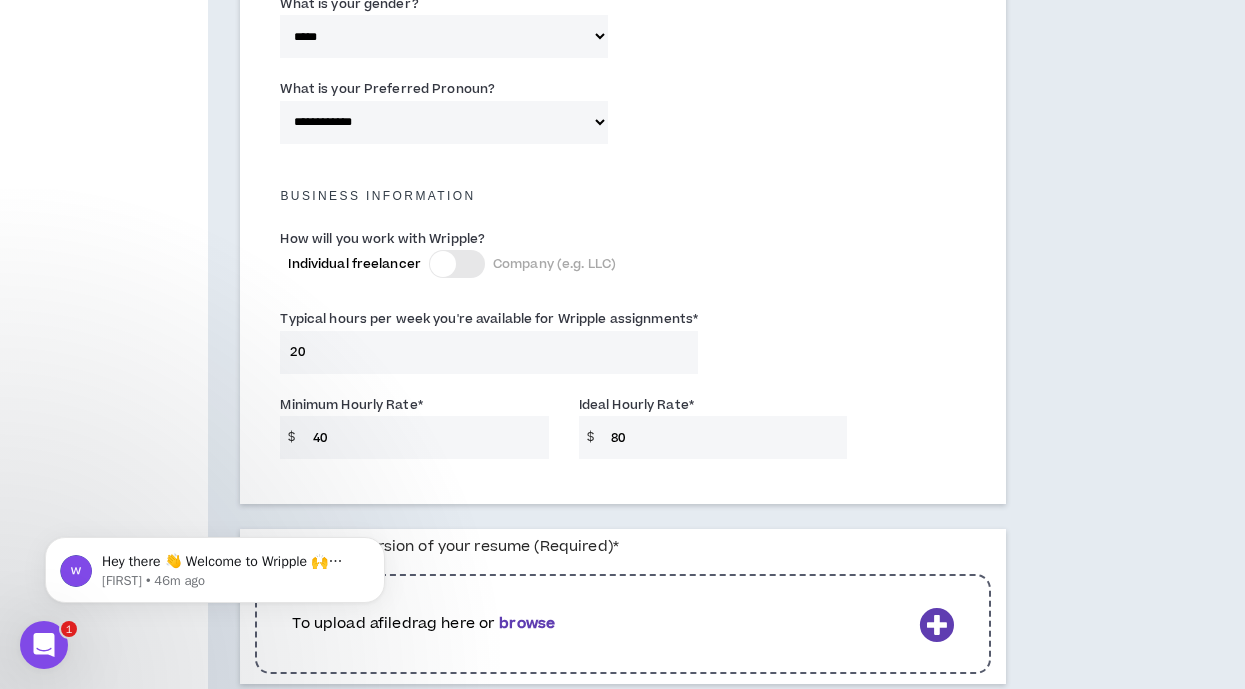 drag, startPoint x: 606, startPoint y: 439, endPoint x: 694, endPoint y: 437, distance: 88.02273 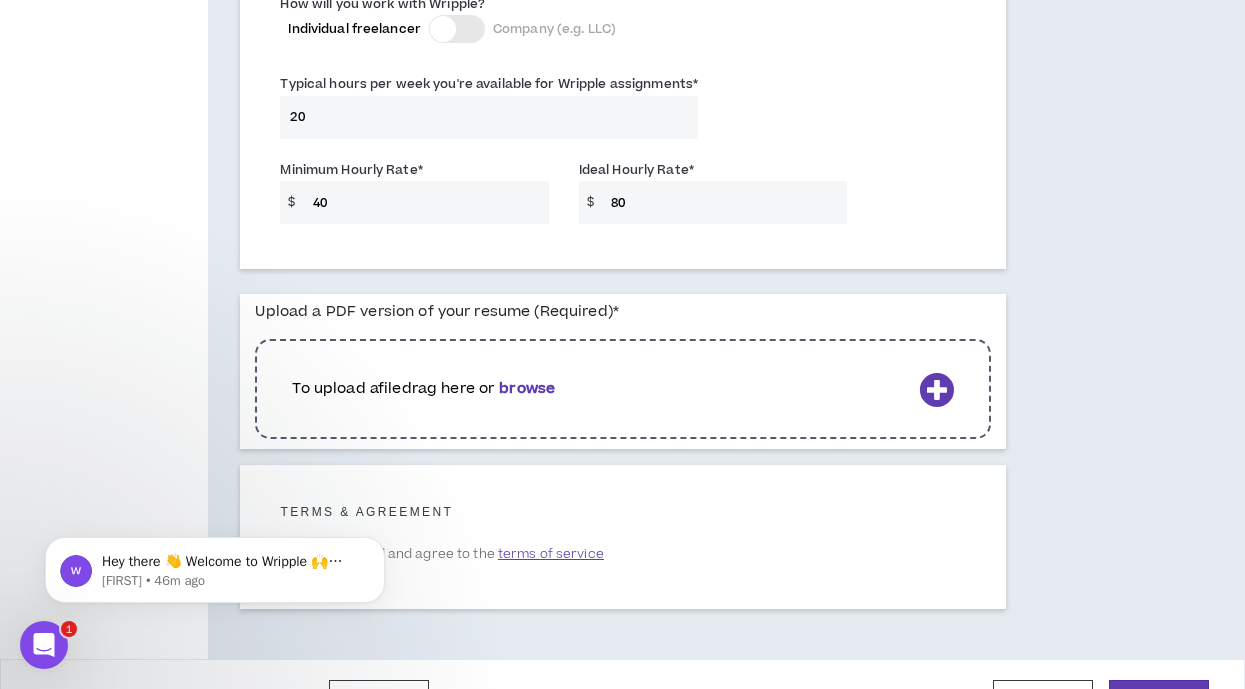 scroll, scrollTop: 1507, scrollLeft: 0, axis: vertical 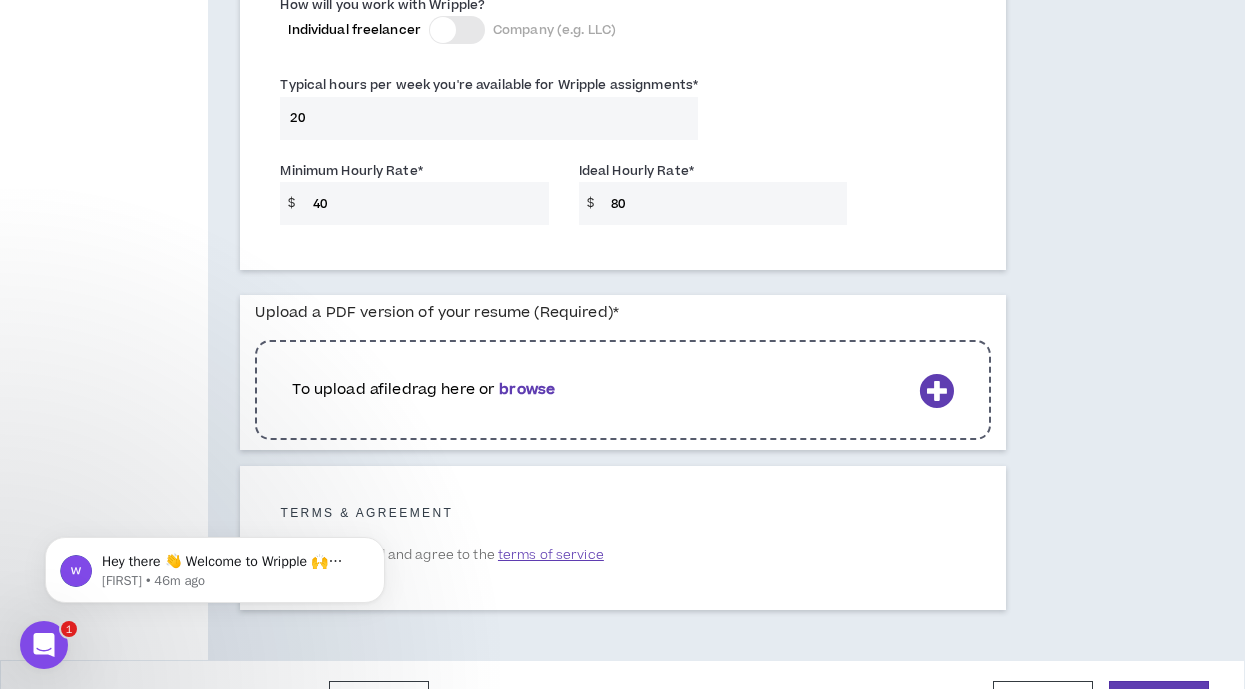 type on "80" 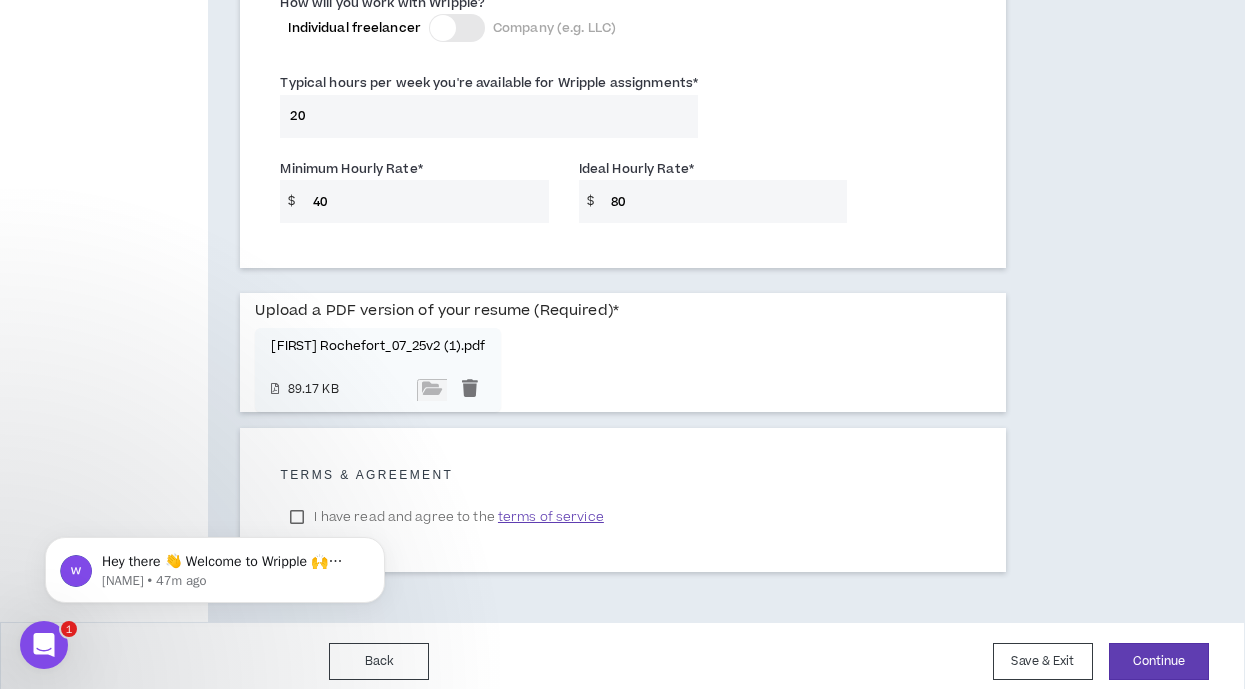 scroll, scrollTop: 1519, scrollLeft: 0, axis: vertical 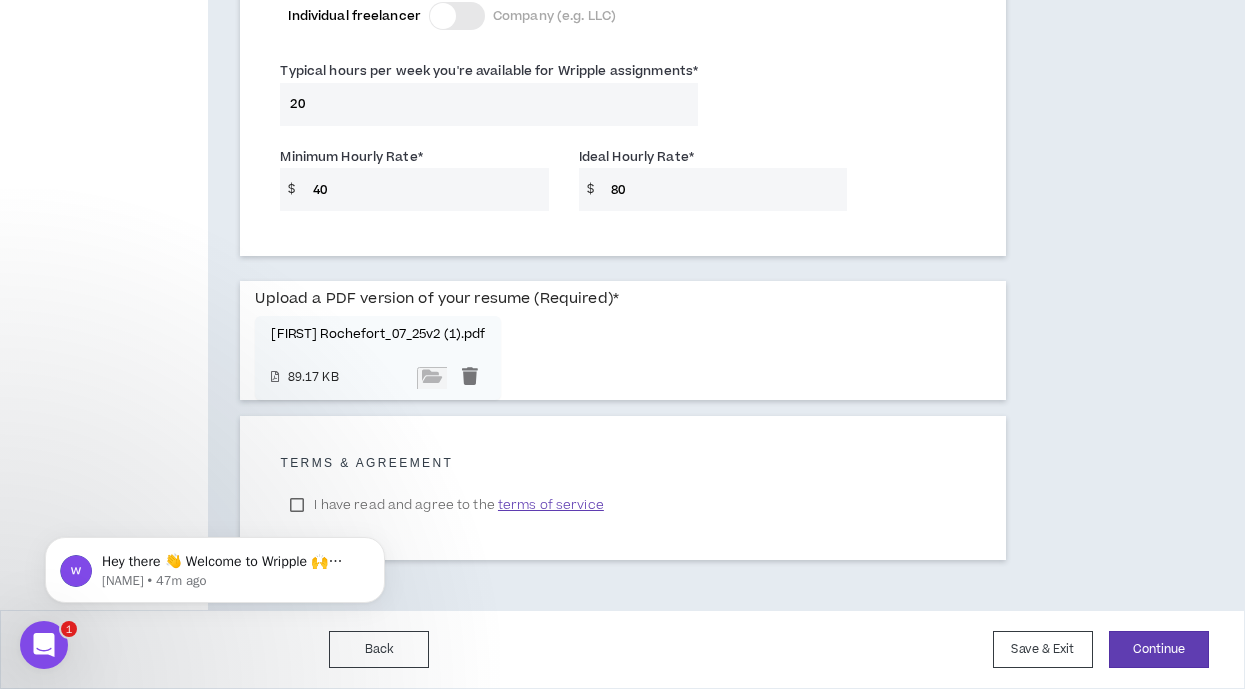 click on "Hey there 👋 Welcome to Wripple 🙌 Take a look around! If you have any questions, just reply to this message. [FIRST] [LAST] • 47m ago" at bounding box center [215, 565] 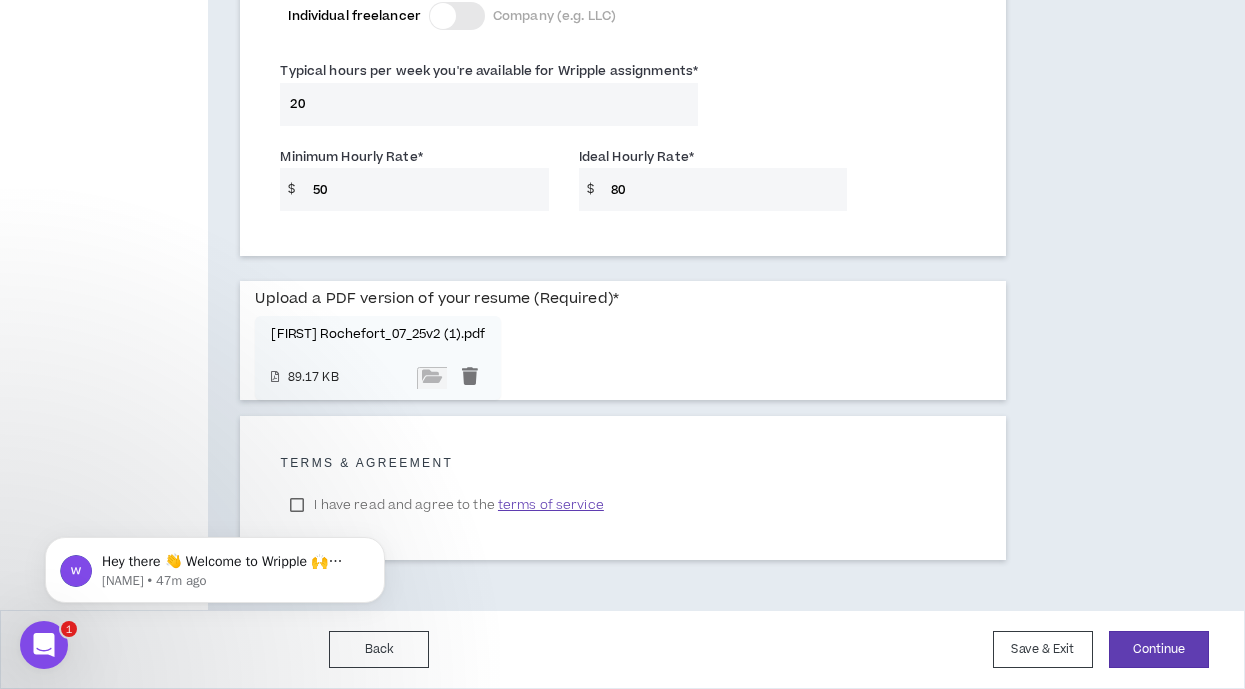 type on "50" 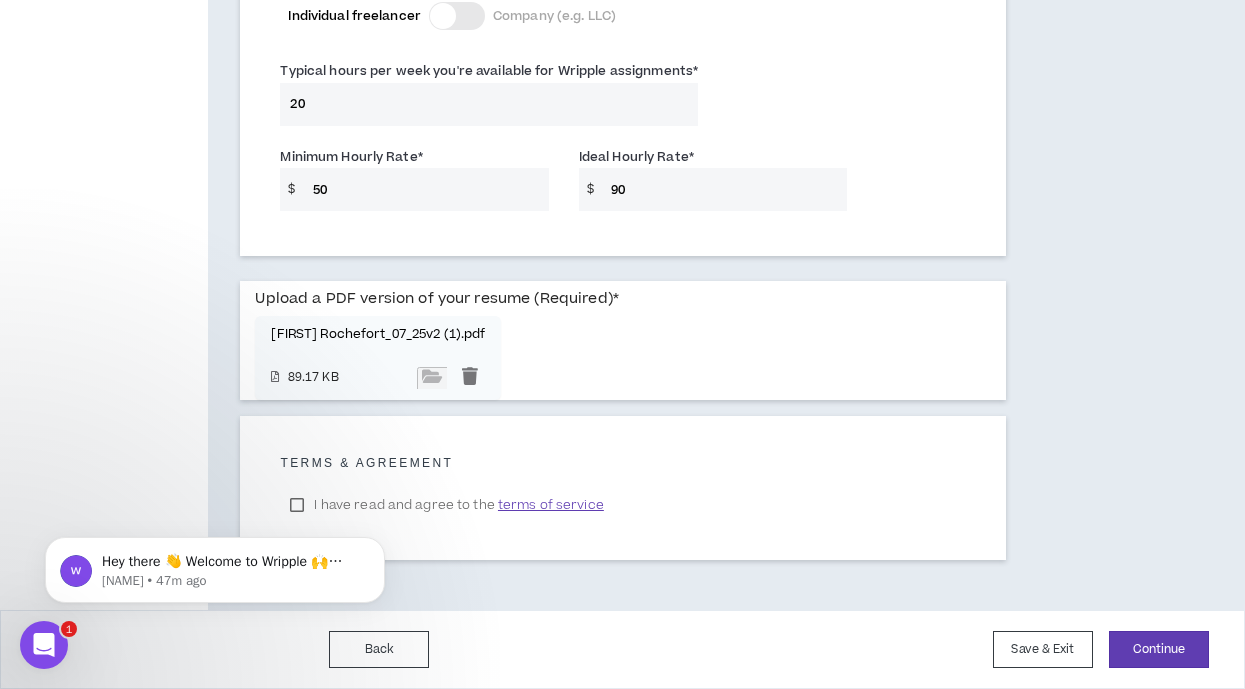 type on "90" 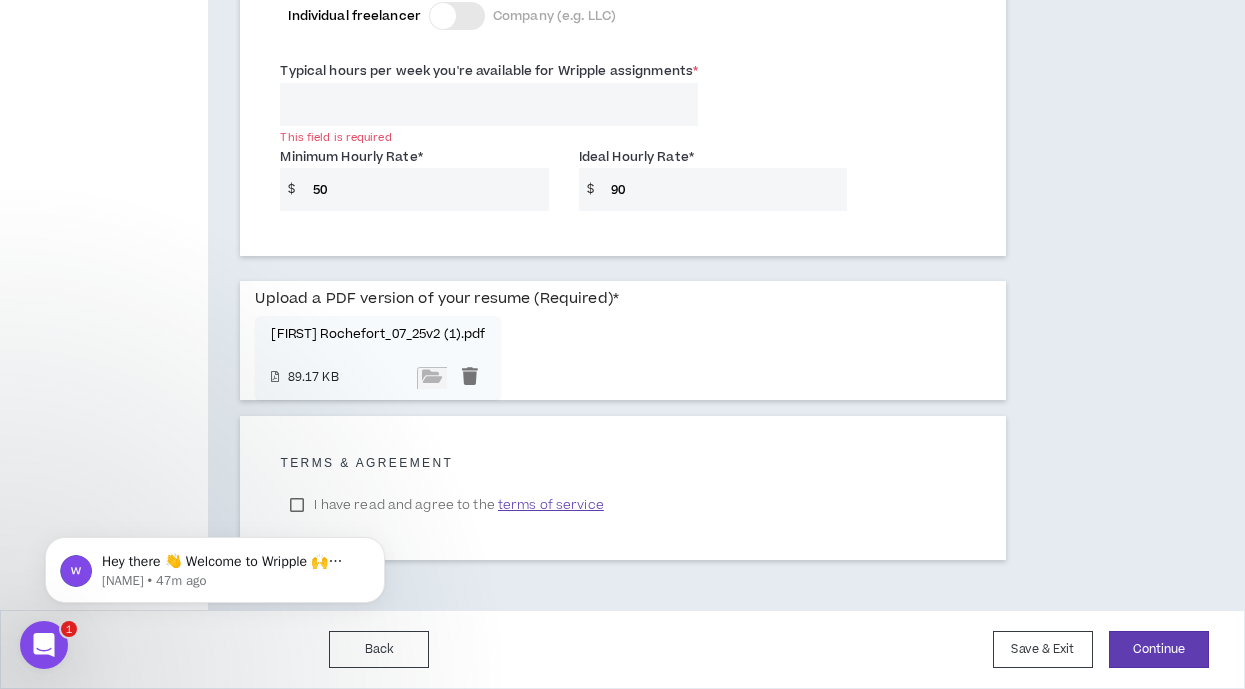 type on "20" 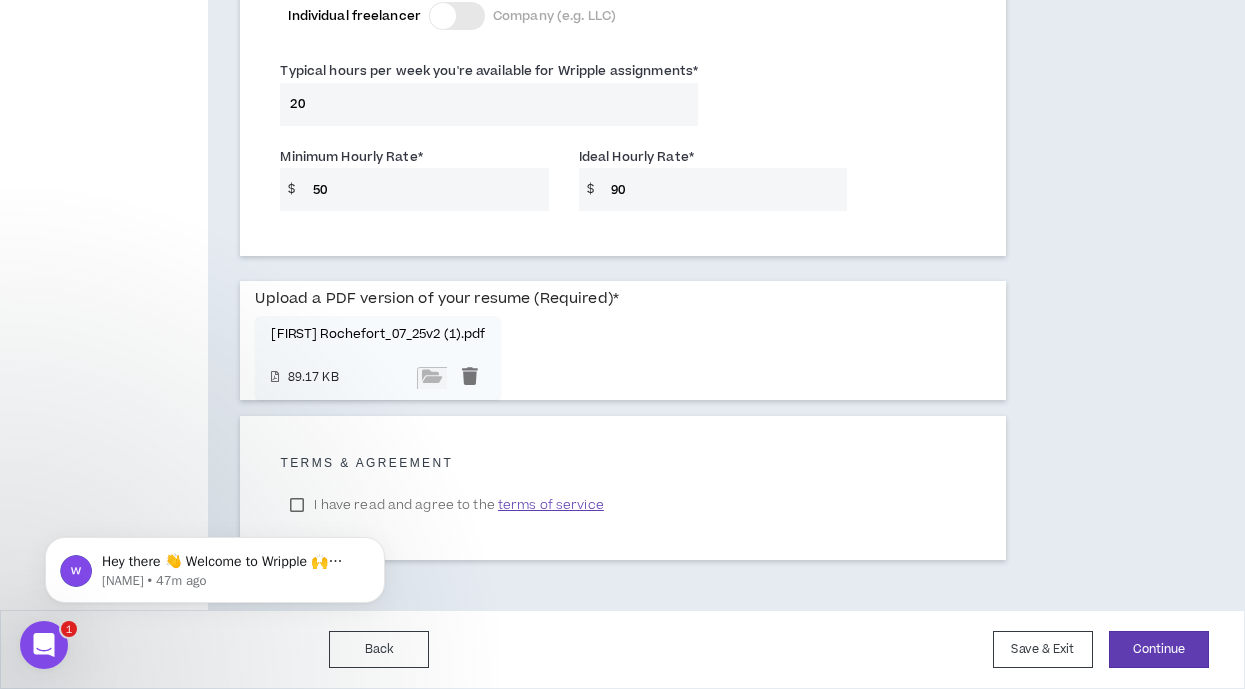 click on "90" at bounding box center [724, 189] 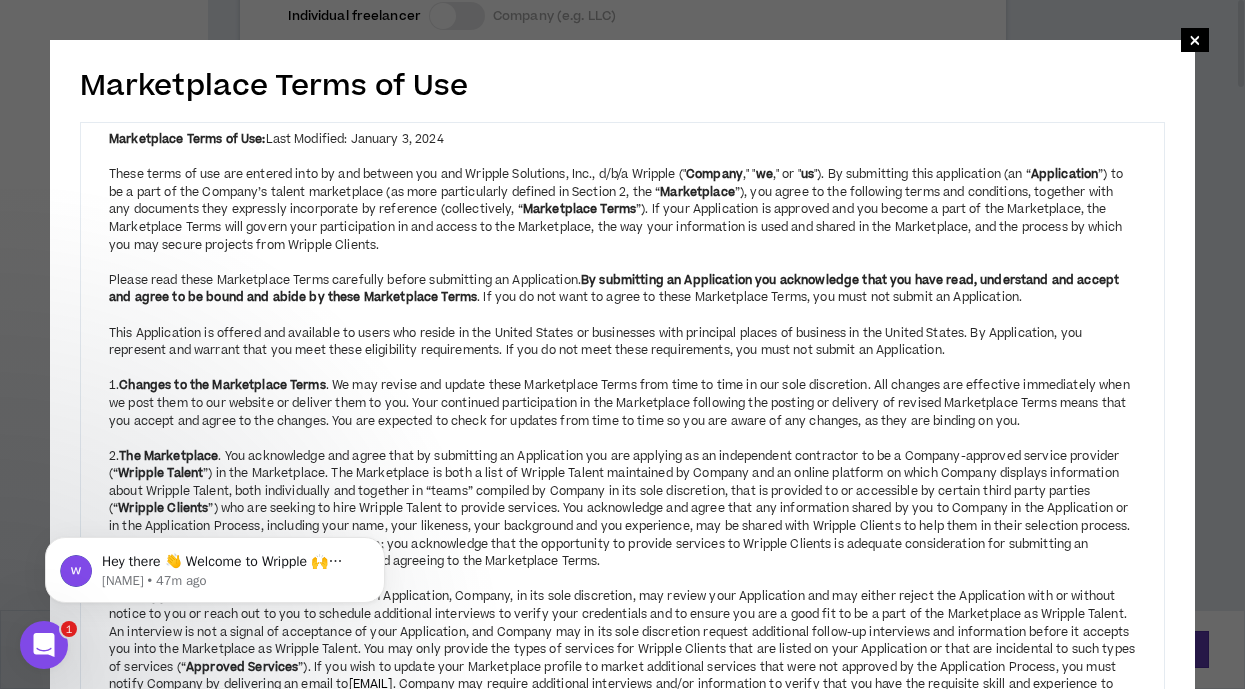click 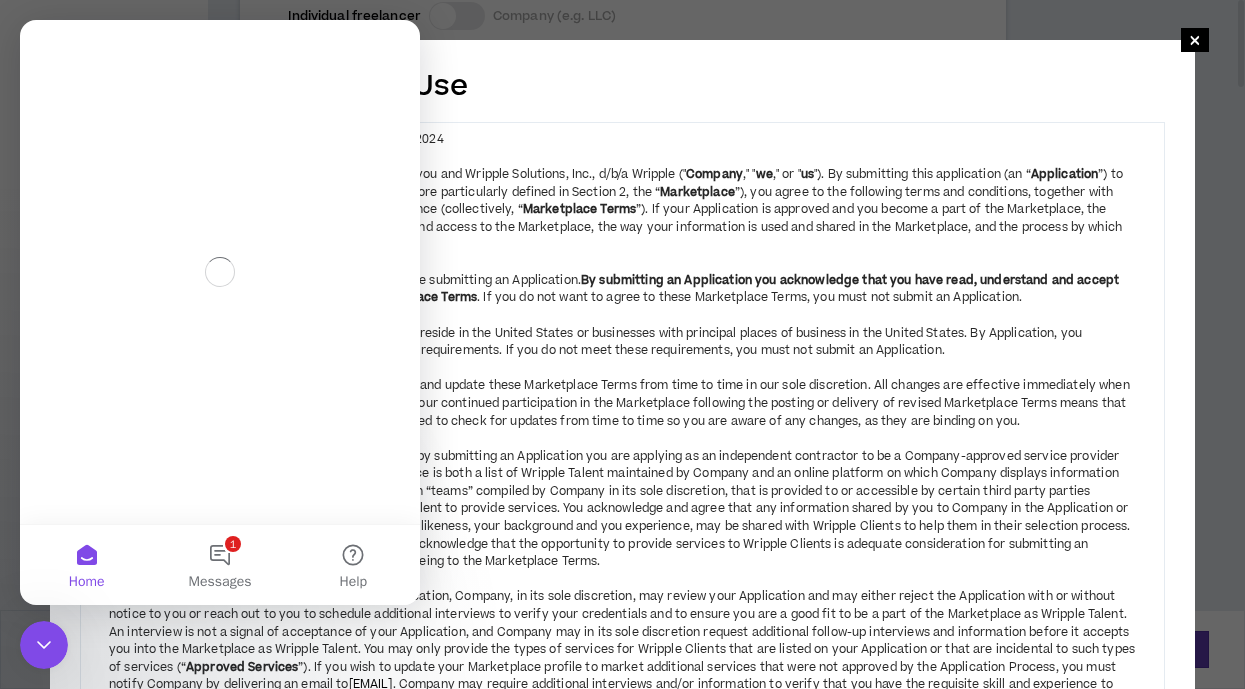 scroll, scrollTop: 0, scrollLeft: 0, axis: both 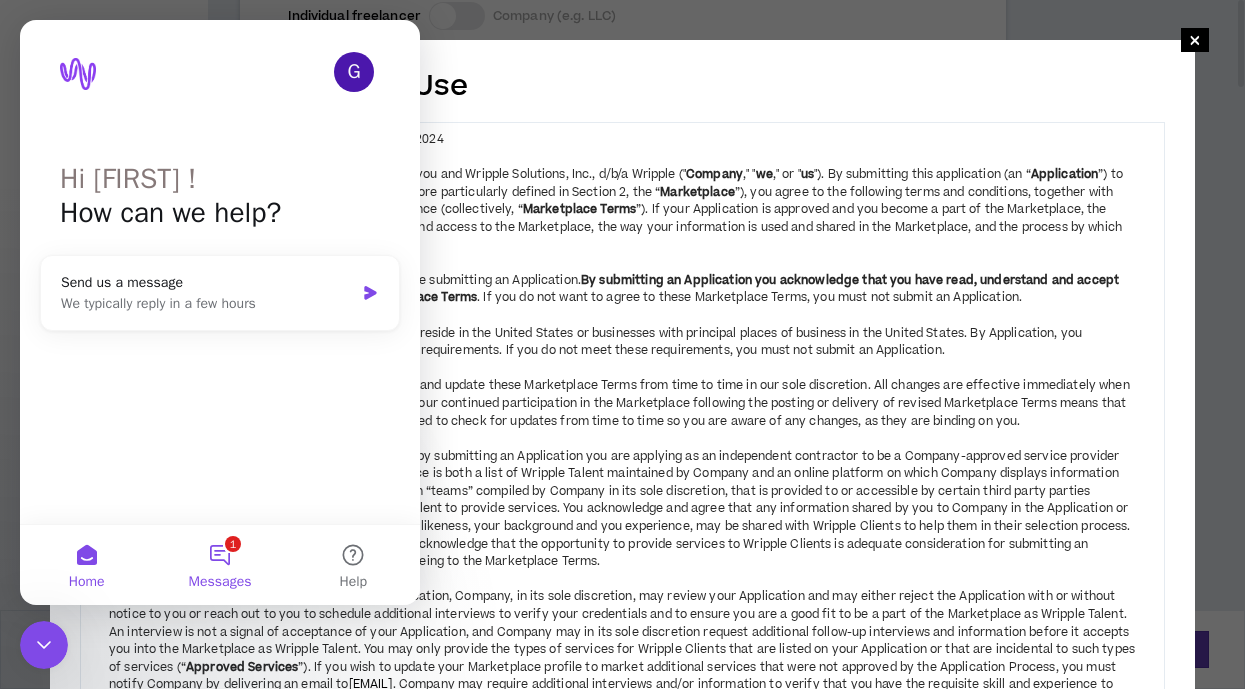 click on "1 Messages" at bounding box center (219, 565) 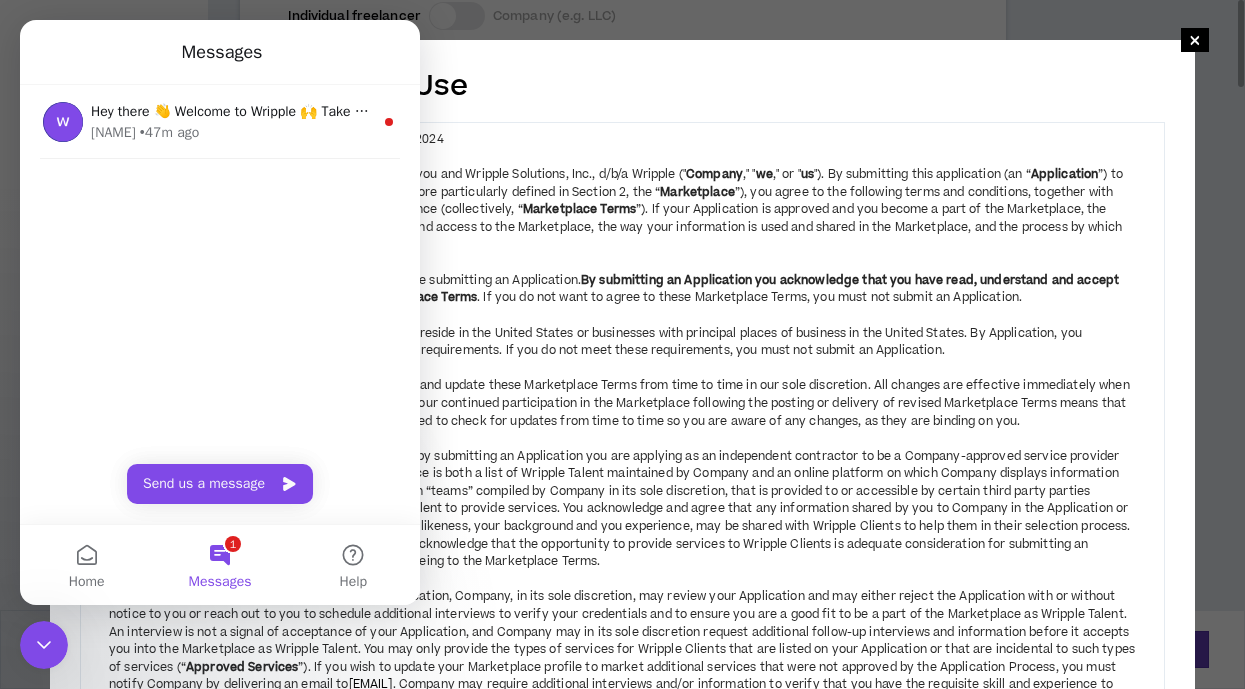 click on "Please read these Marketplace Terms carefully before submitting an Application.  By submitting an Application you acknowledge that you have read, understand and accept and agree to be bound and abide by these Marketplace Terms . If you do not want to agree to these Marketplace Terms, you must not submit an Application." at bounding box center (622, 289) 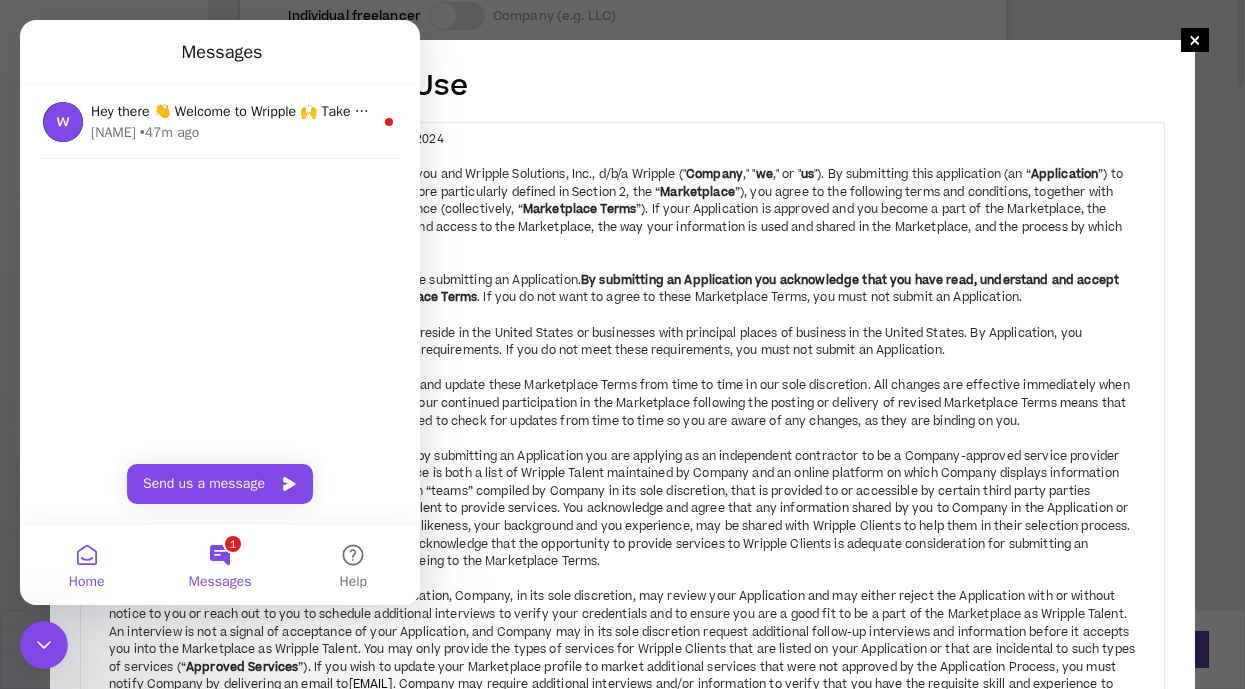 click on "Home" at bounding box center (86, 565) 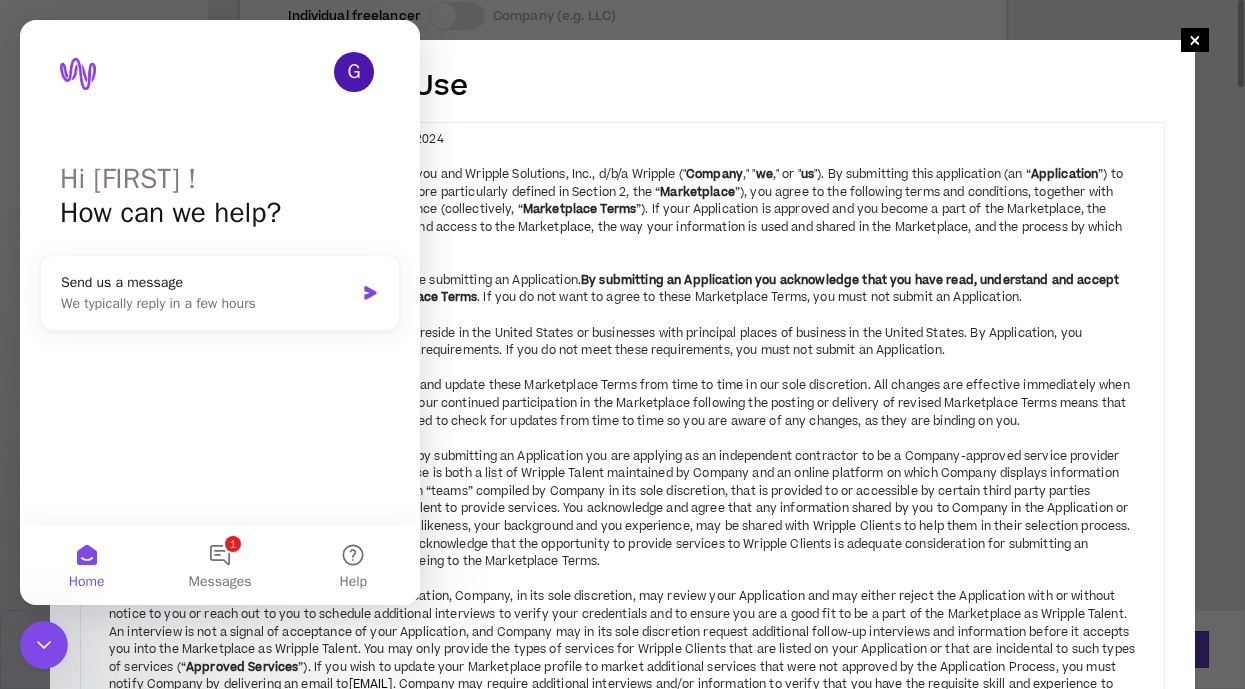 click on "2. The Marketplace . You acknowledge and agree that by submitting an Application you are applying as an independent contractor to be a Company-approved service provider (“ Wripple Talent ”) in the Marketplace. The Marketplace is both a list of Wripple Talent maintained by Company and an online platform on which Company displays information about Wripple Talent, both individually and together in “teams” compiled by Company in its sole discretion, that is provided to or accessible by certain third party parties (“ Wripple Clients" at bounding box center (622, 500) 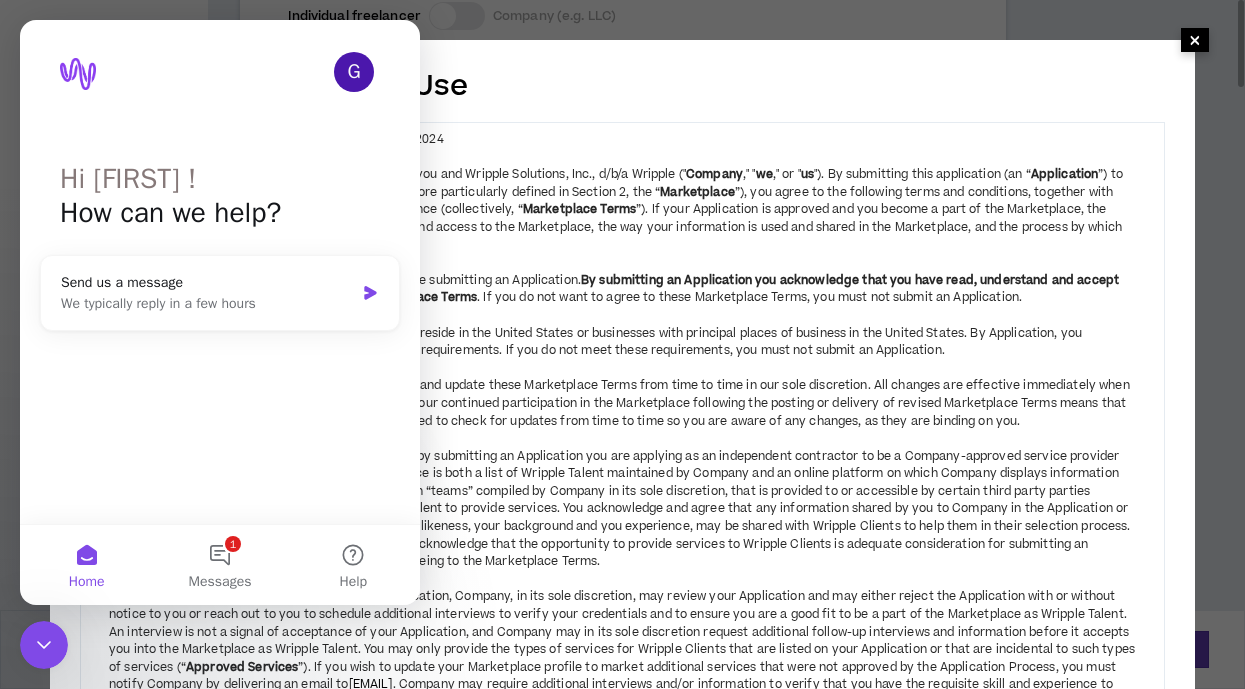 click on "×" at bounding box center [1195, 40] 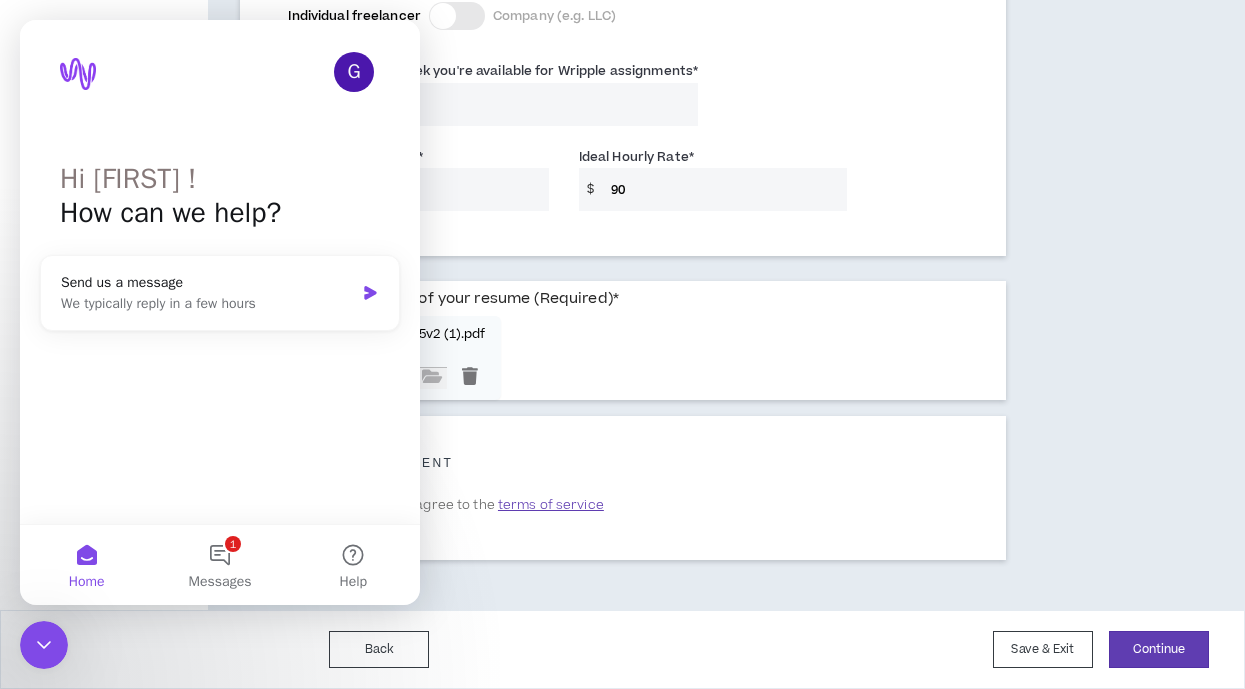 click at bounding box center [44, 645] 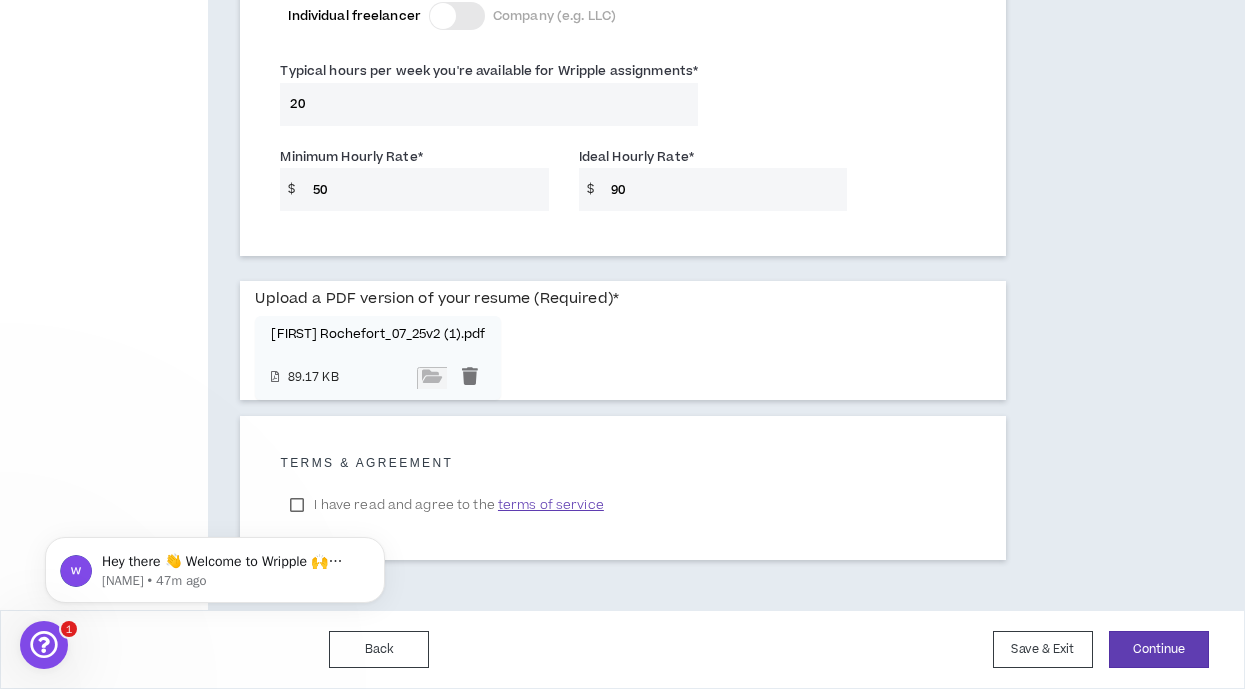 scroll, scrollTop: 0, scrollLeft: 0, axis: both 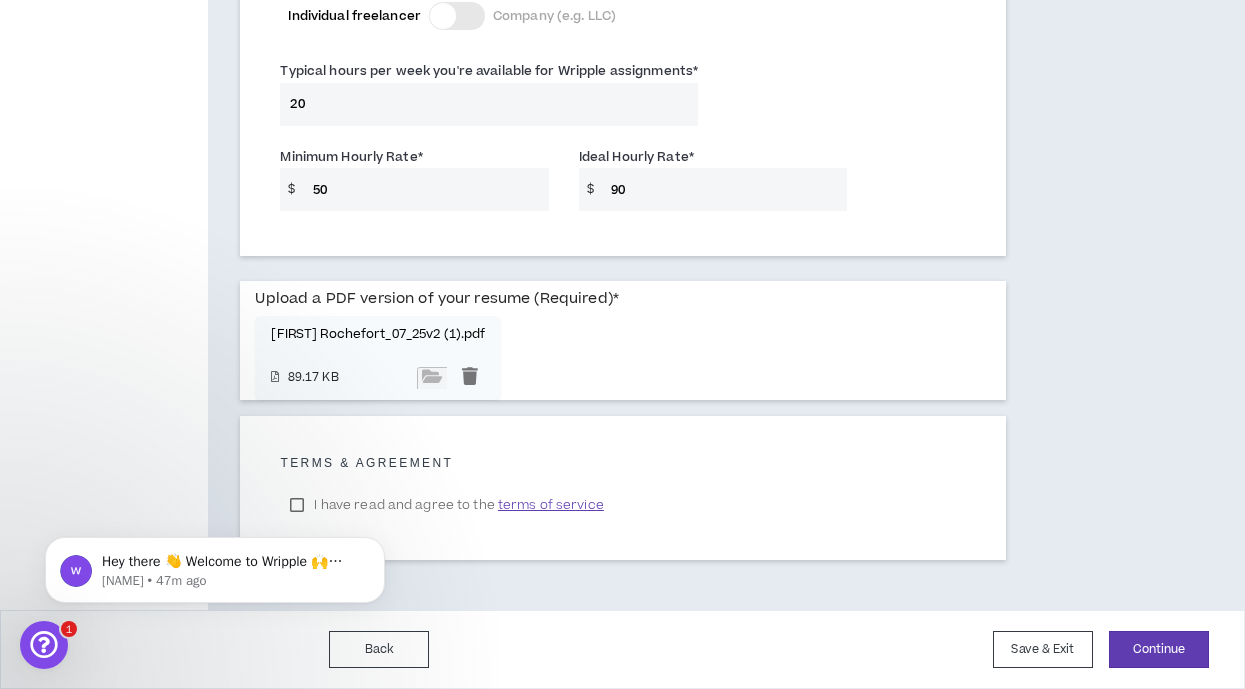 click on "Hey there 👋 Welcome to Wripple 🙌 Take a look around! If you have any questions, just reply to this message. [FIRST] [LAST] • 47m ago" at bounding box center (215, 565) 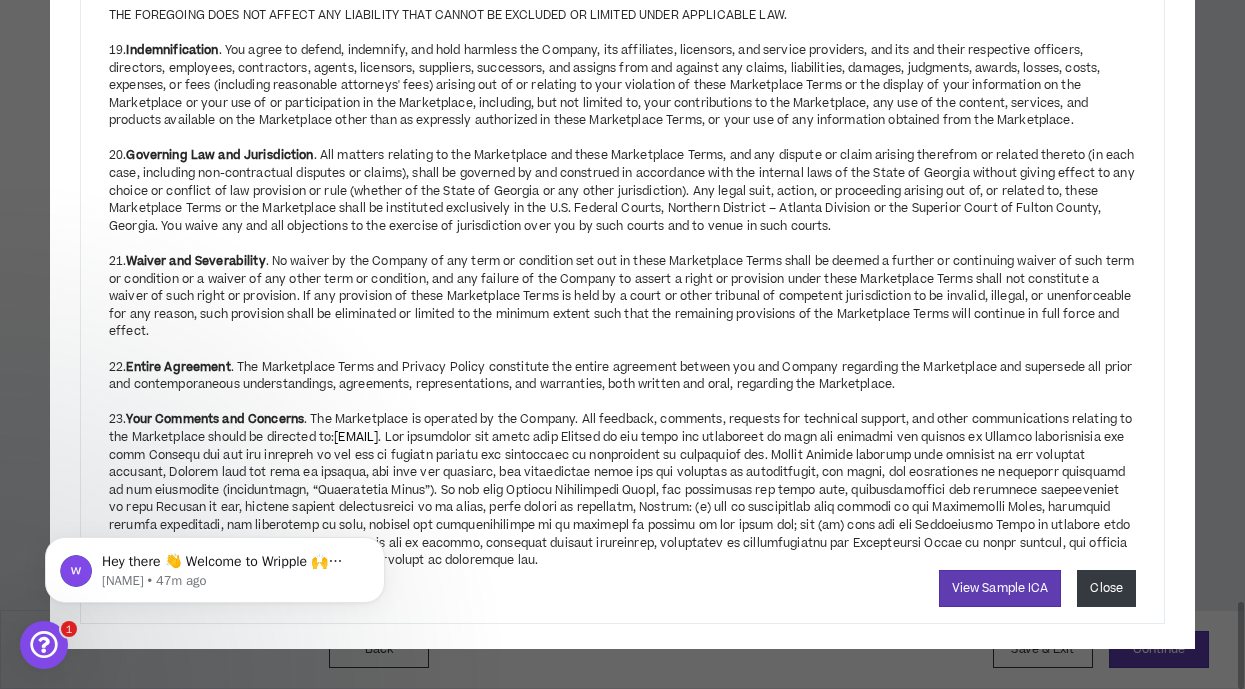 click on "Close" at bounding box center [1106, 588] 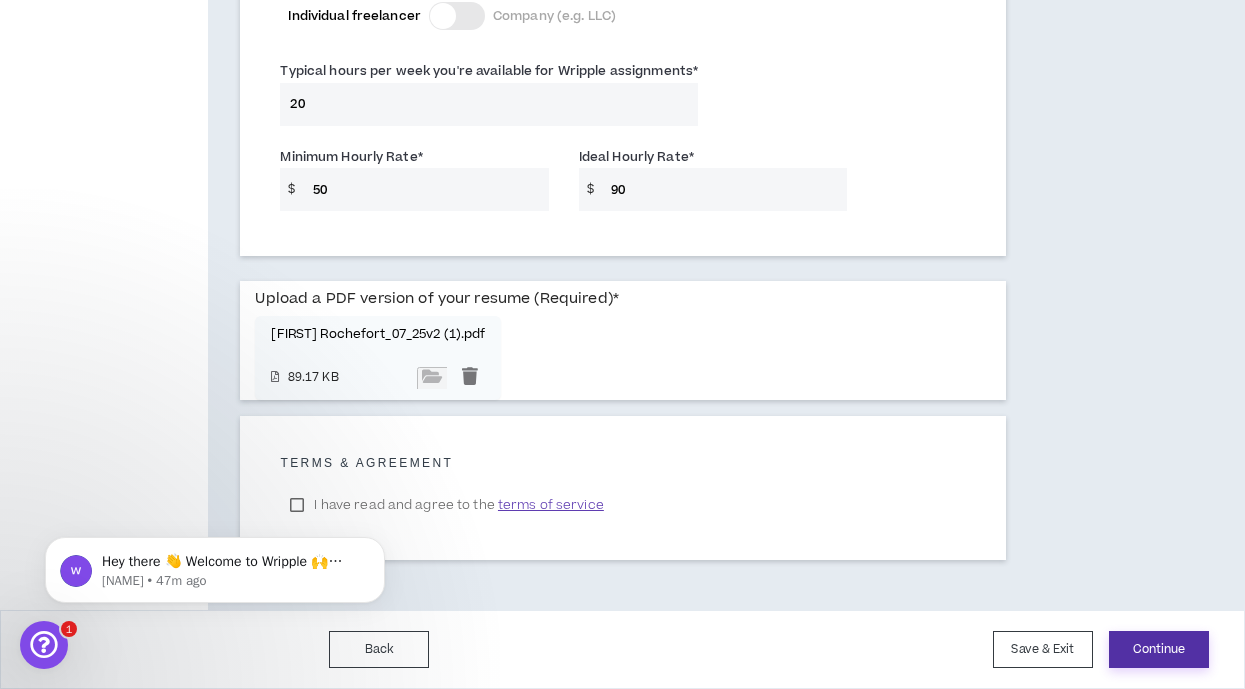click on "Continue" at bounding box center (1159, 649) 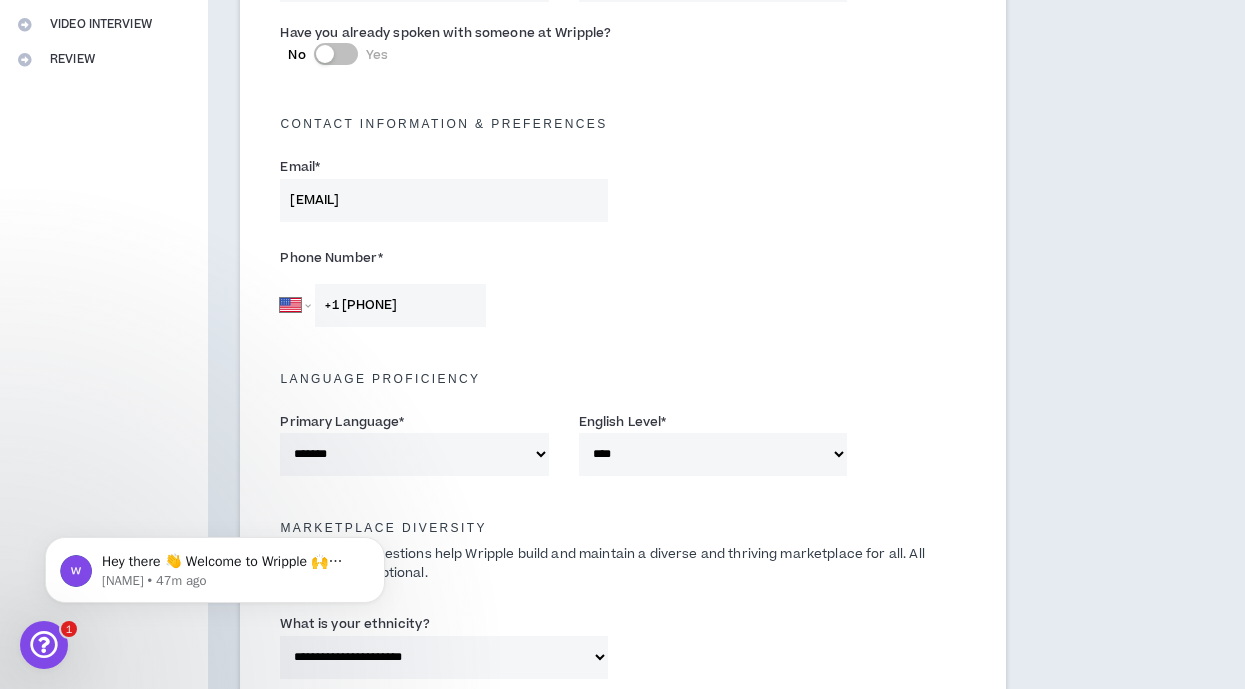 scroll, scrollTop: 332, scrollLeft: 0, axis: vertical 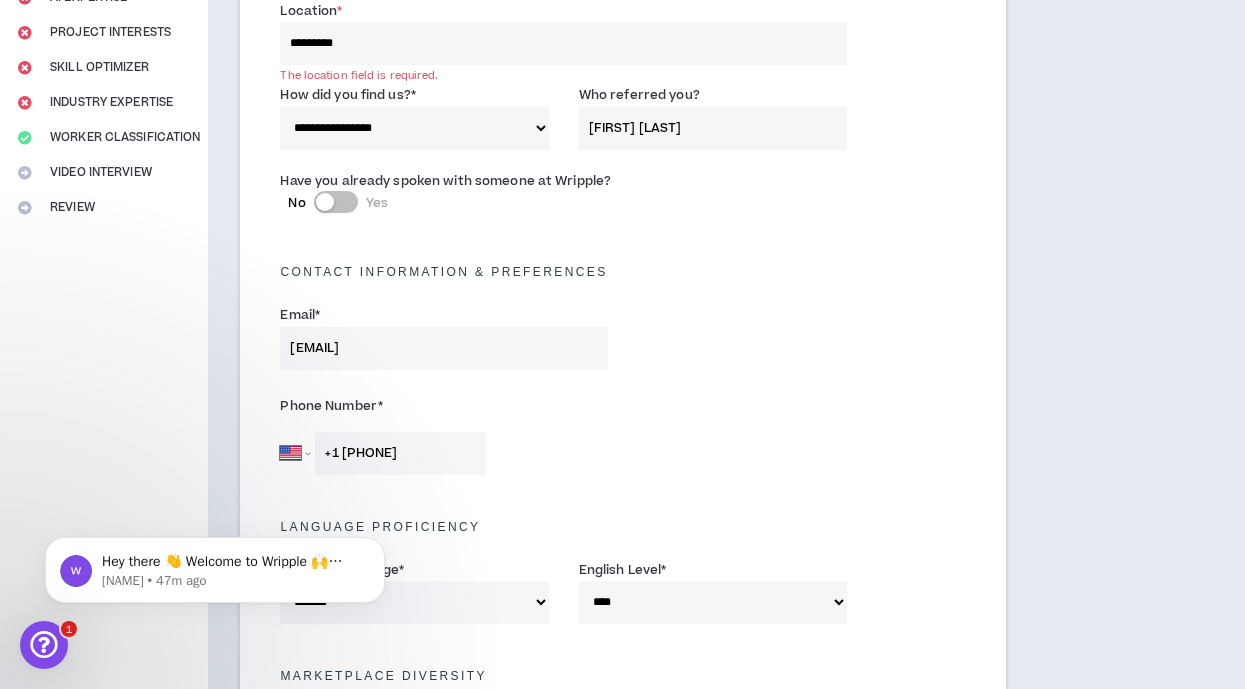 click on "*********" at bounding box center (563, 43) 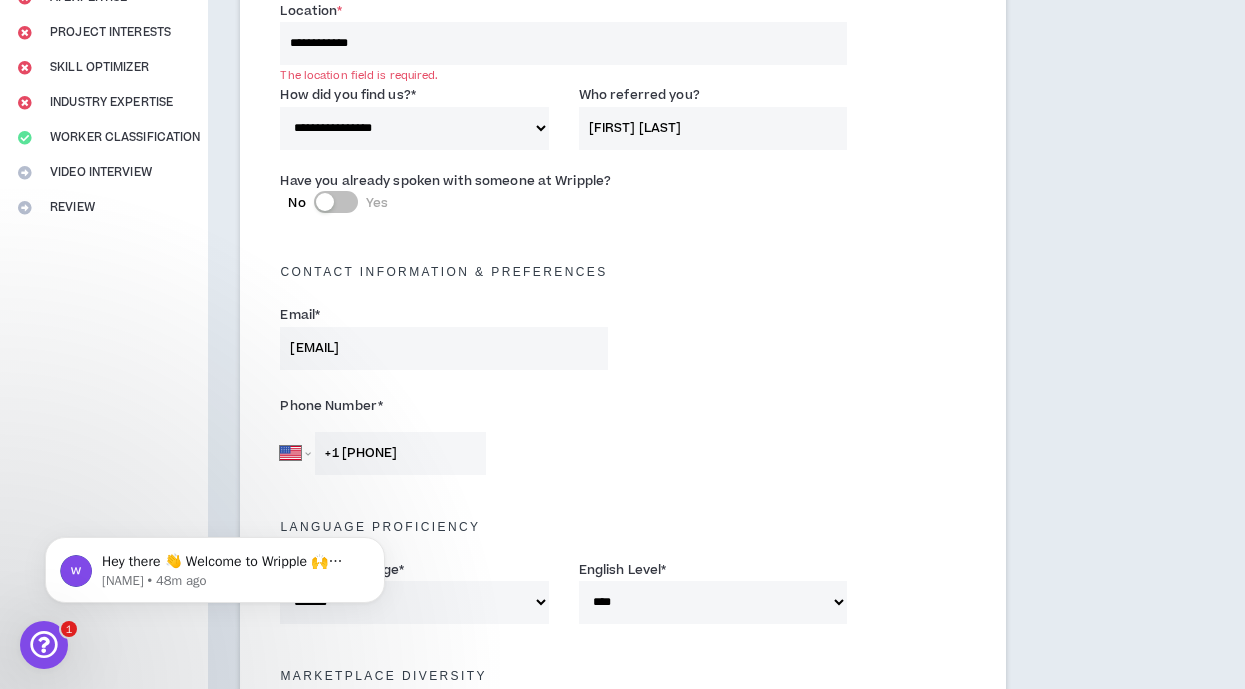 type on "**********" 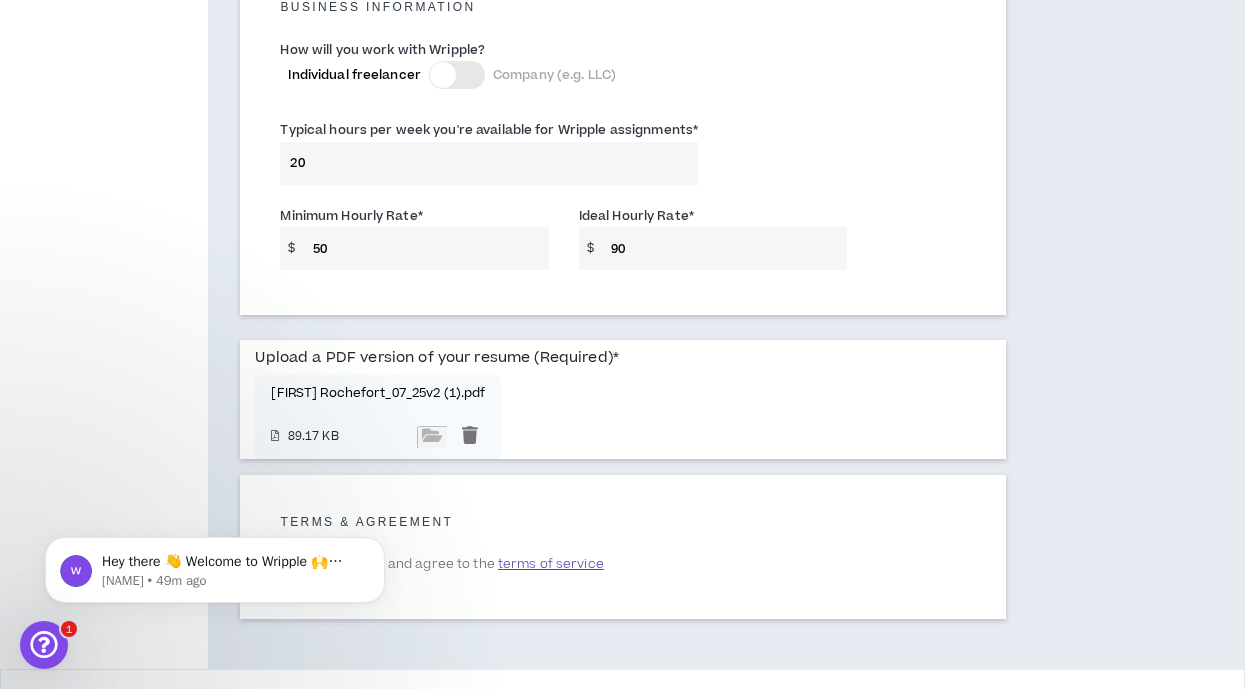 scroll, scrollTop: 1521, scrollLeft: 0, axis: vertical 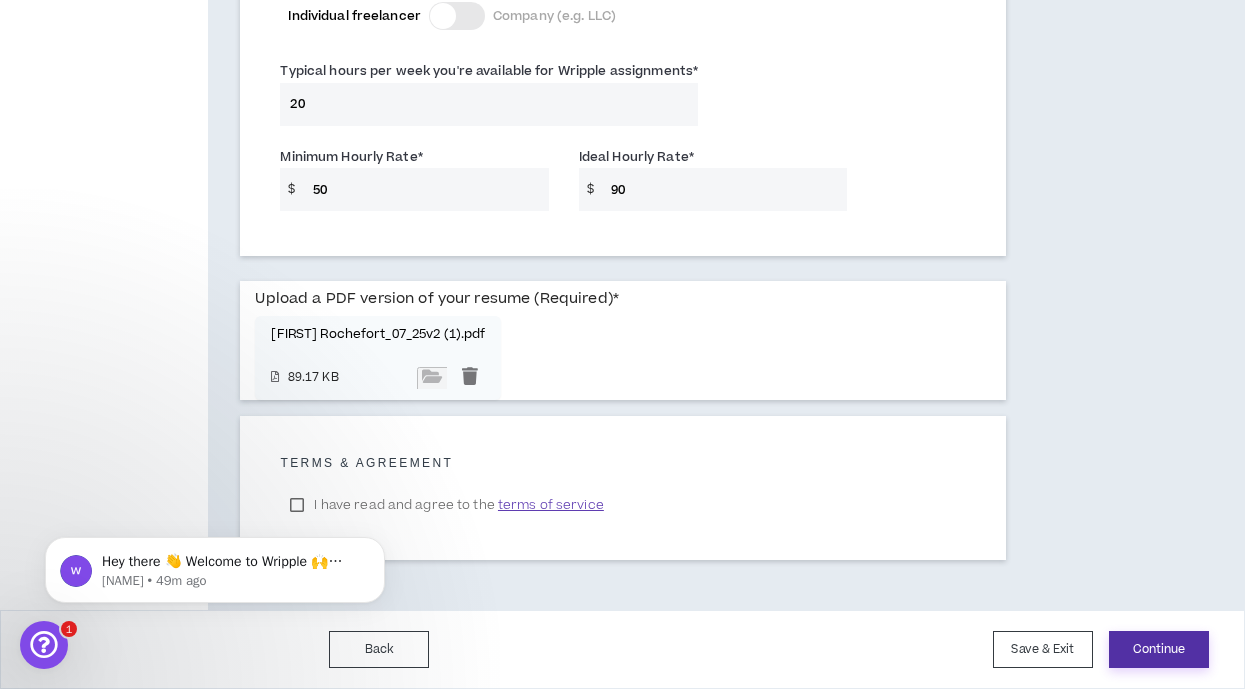 click on "Continue" at bounding box center [1159, 649] 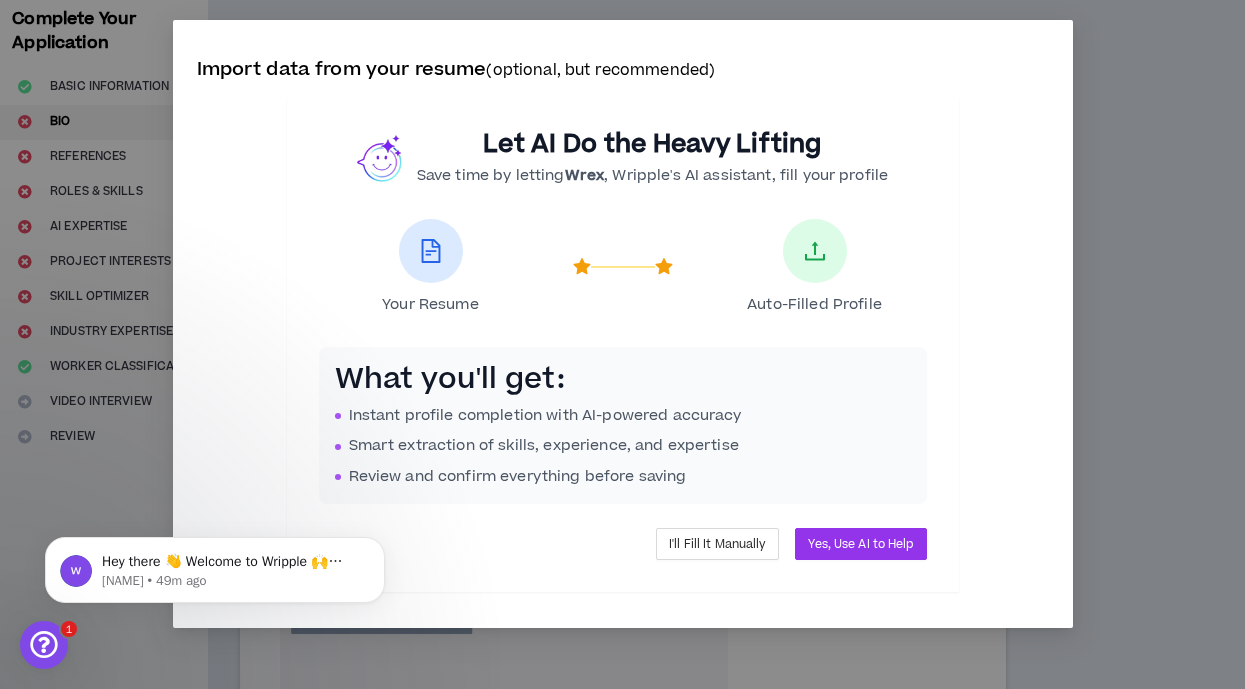 scroll, scrollTop: 0, scrollLeft: 0, axis: both 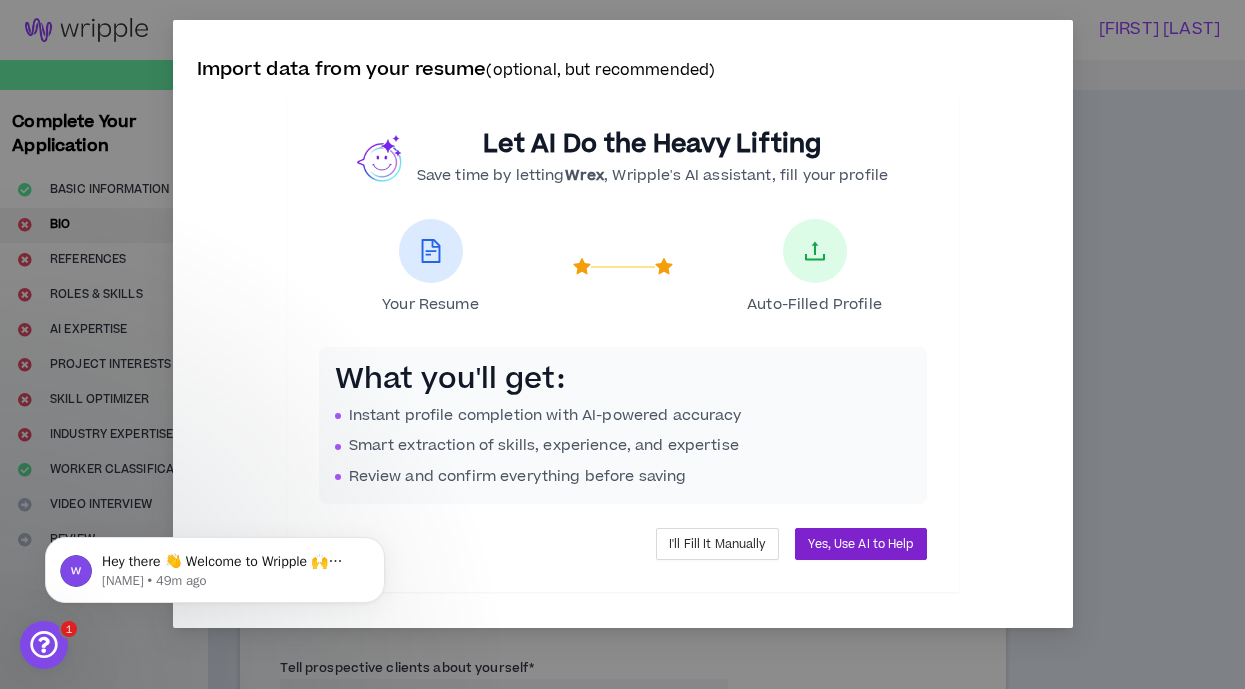click on "Yes, Use AI to Help" at bounding box center (860, 544) 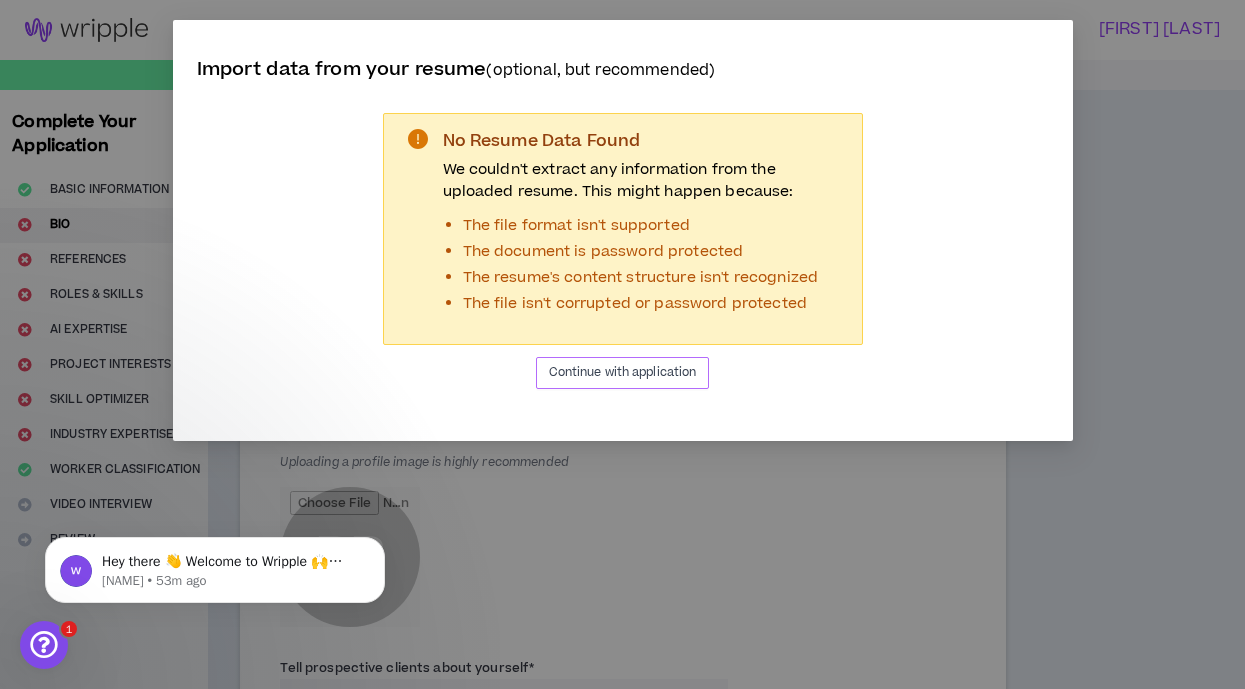 click on "Continue with application" at bounding box center [623, 372] 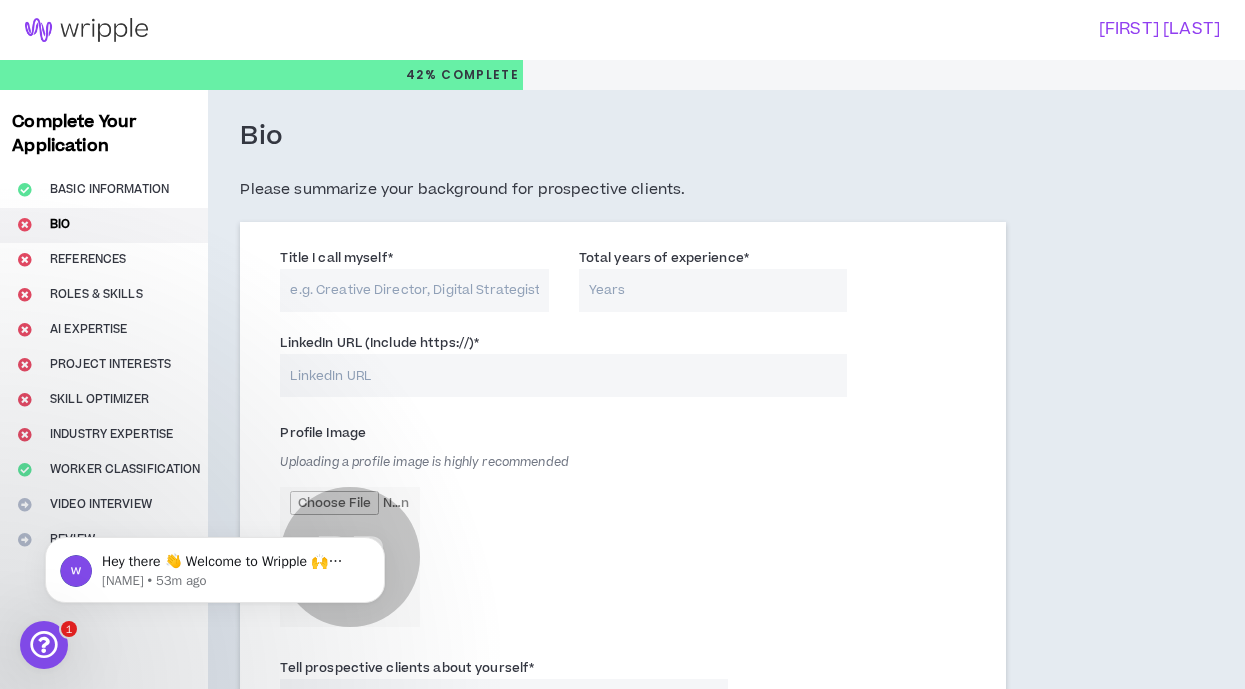 click on "Title I call myself  *" at bounding box center (414, 290) 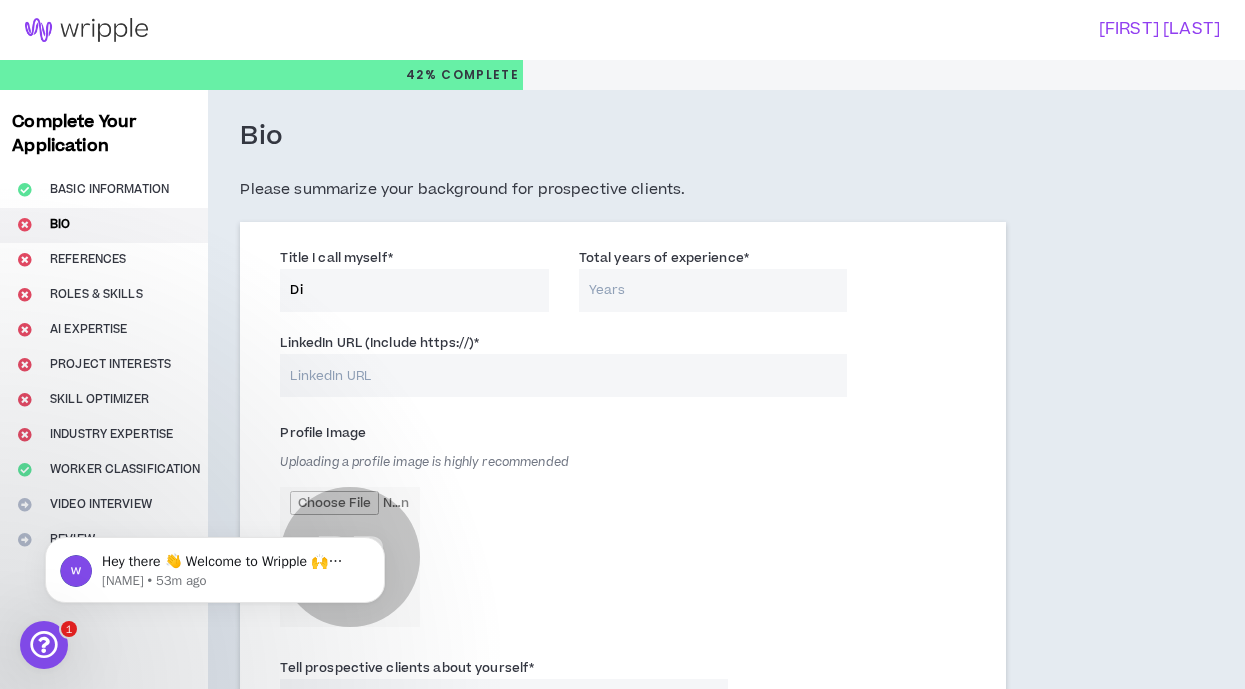 type on "D" 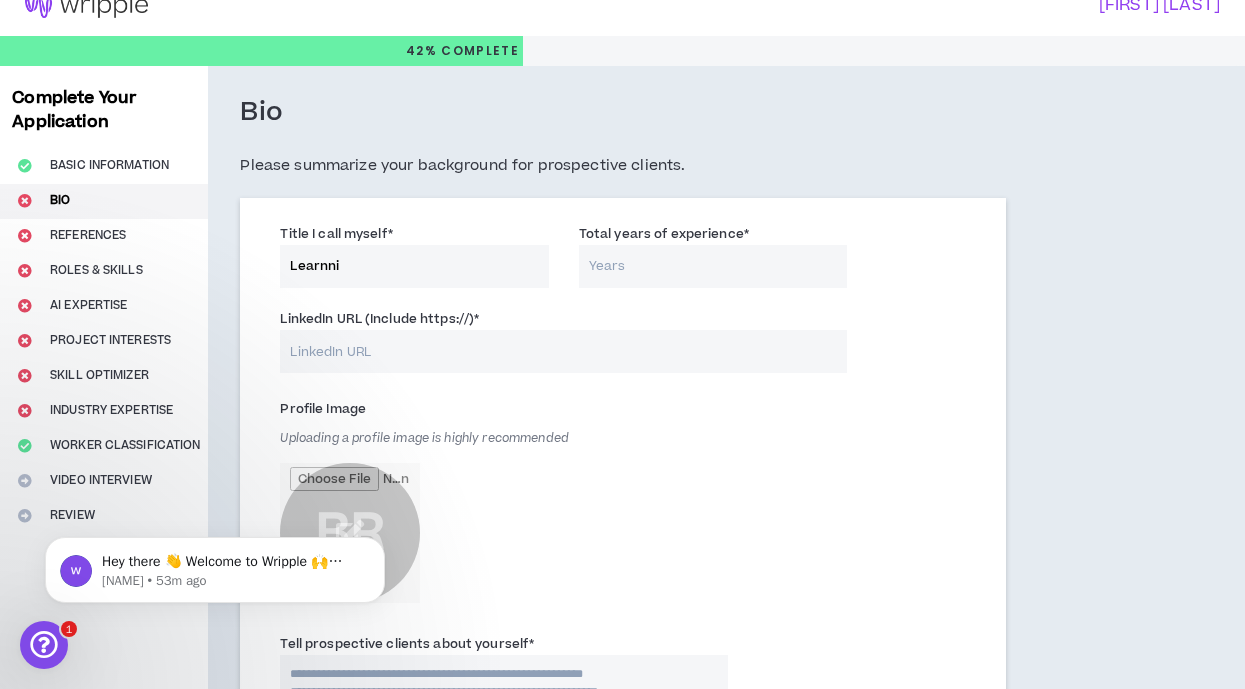 scroll, scrollTop: 0, scrollLeft: 0, axis: both 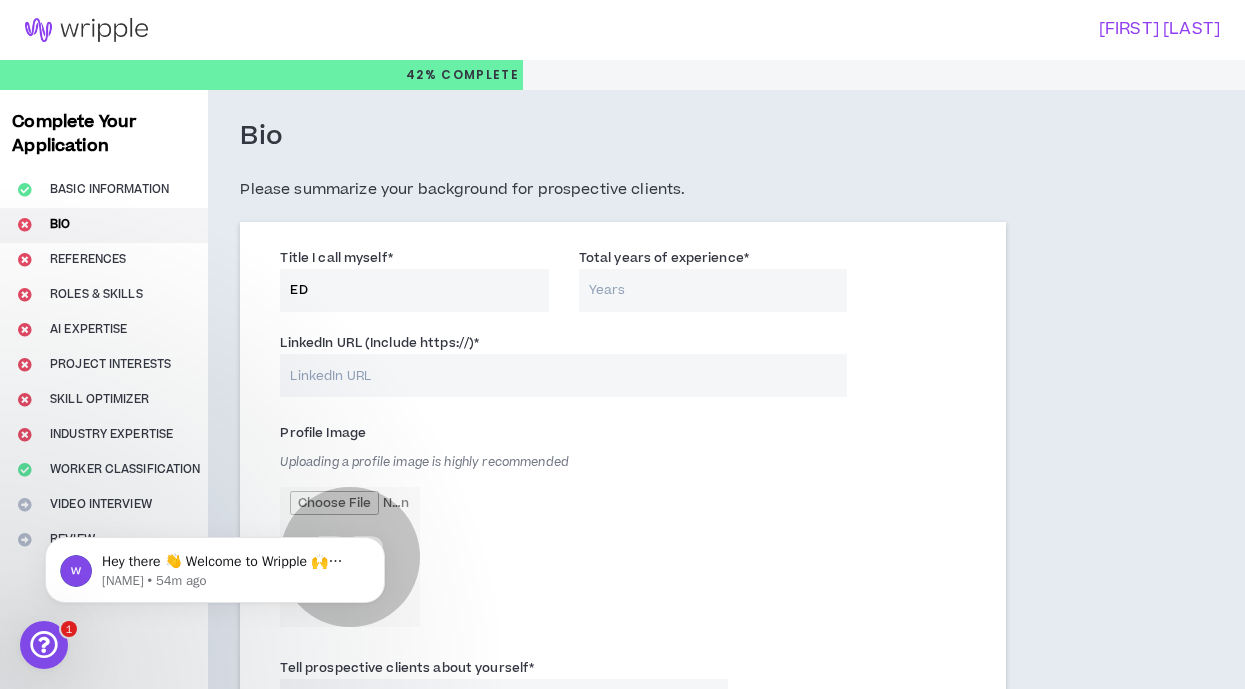 type on "E" 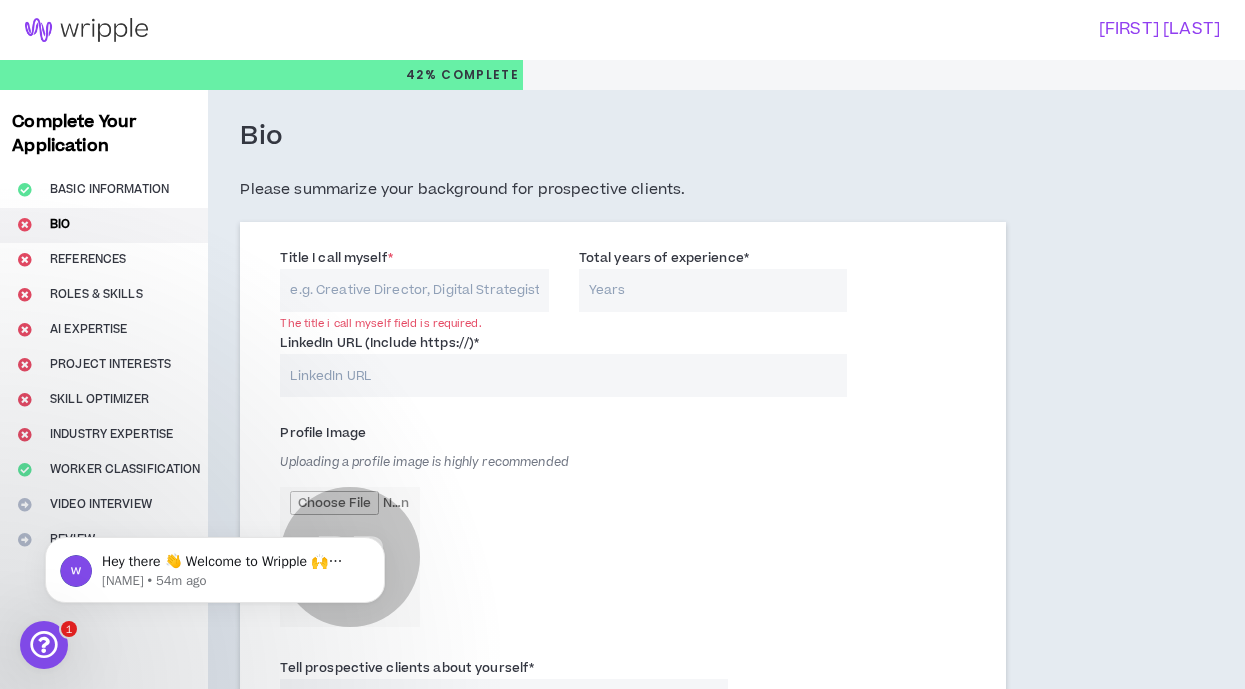 type on "E" 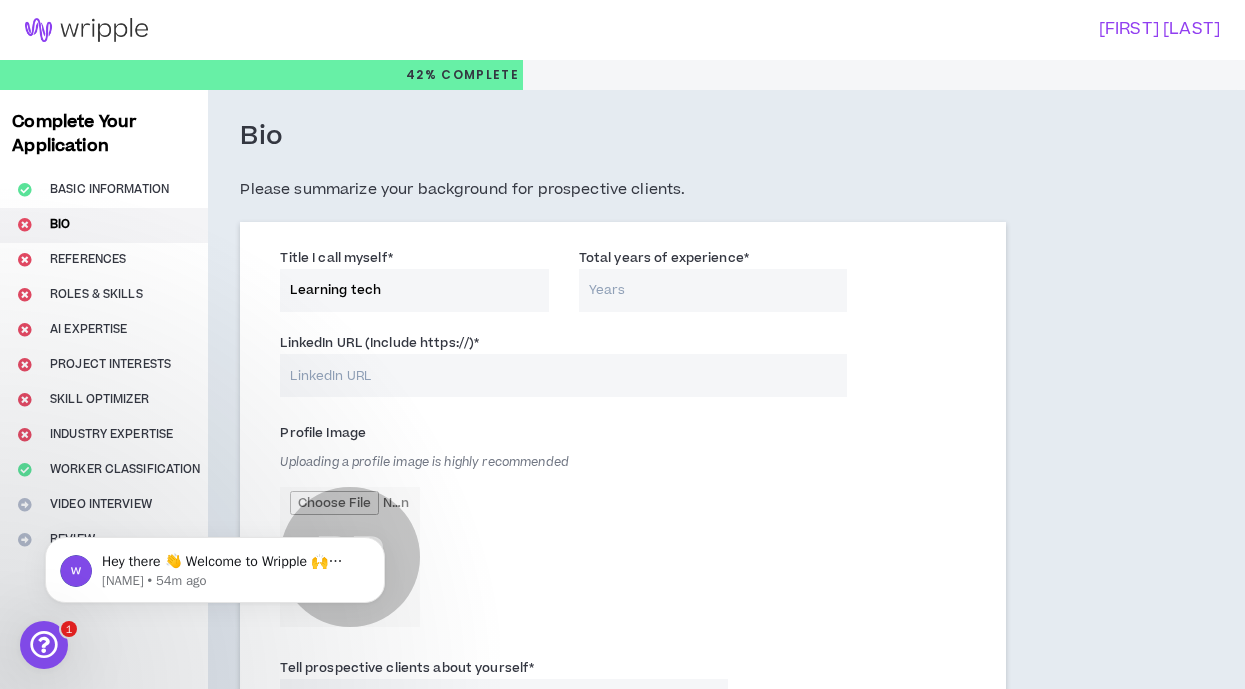 click at bounding box center (44, 645) 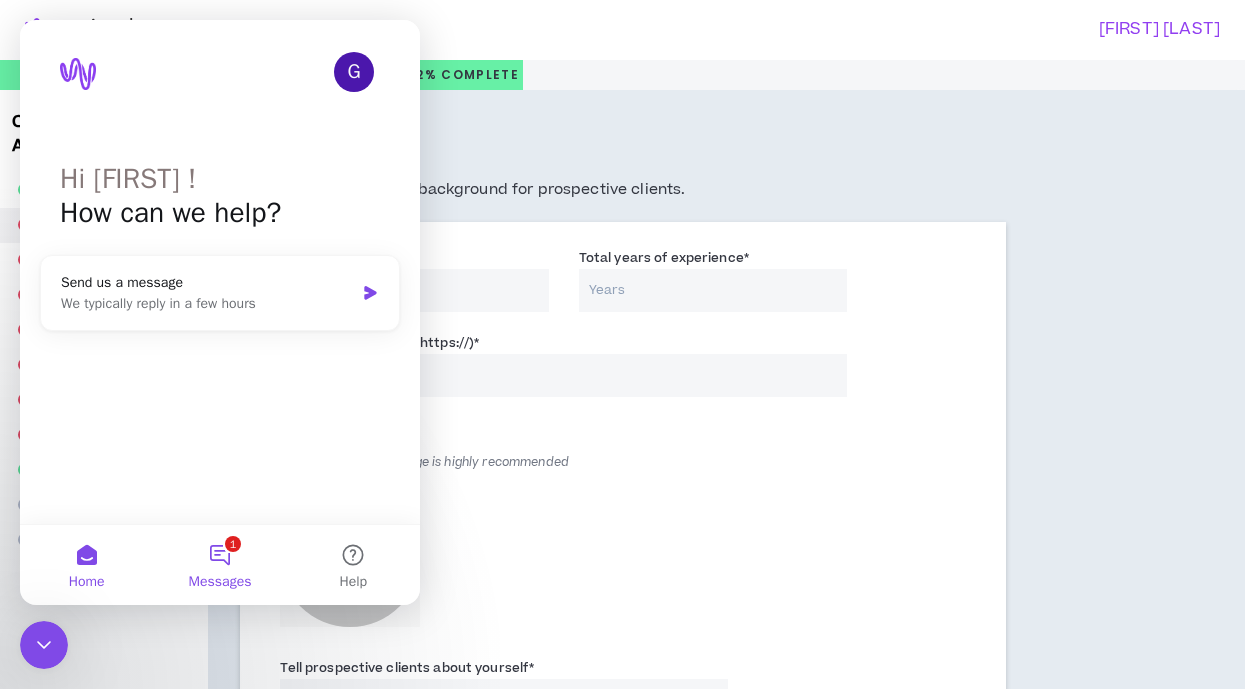 click on "1 Messages" at bounding box center (219, 565) 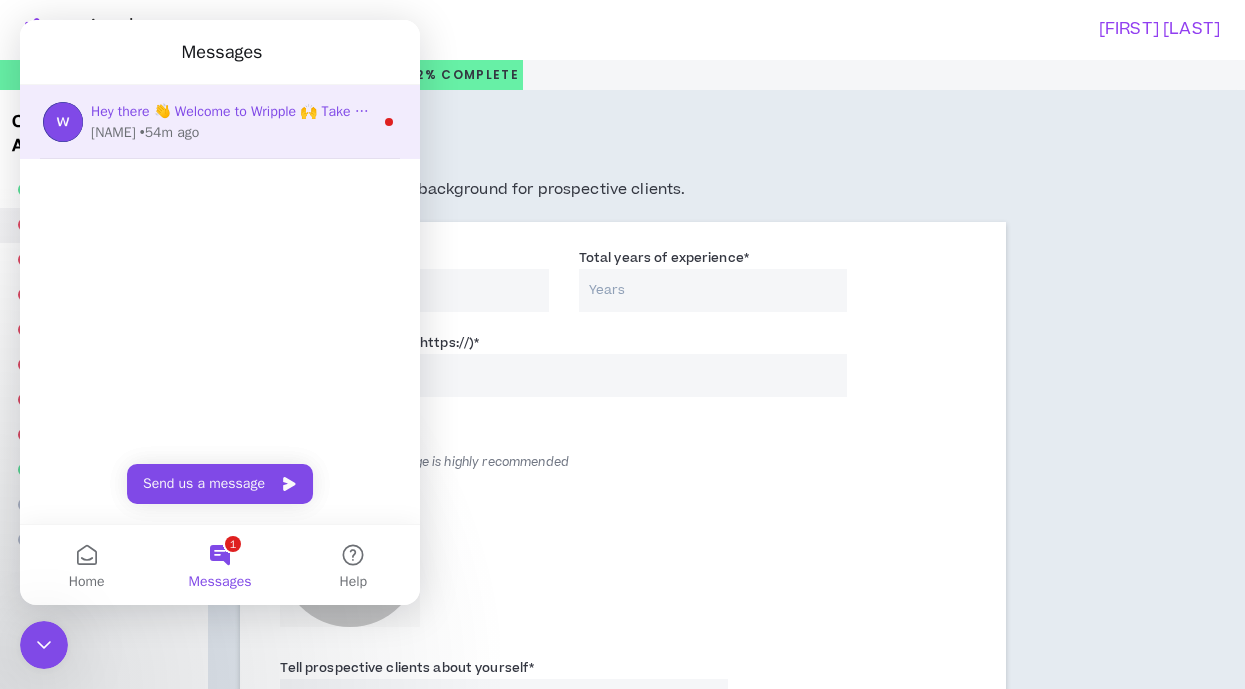 click on "[NAME] • 54m ago" at bounding box center [232, 132] 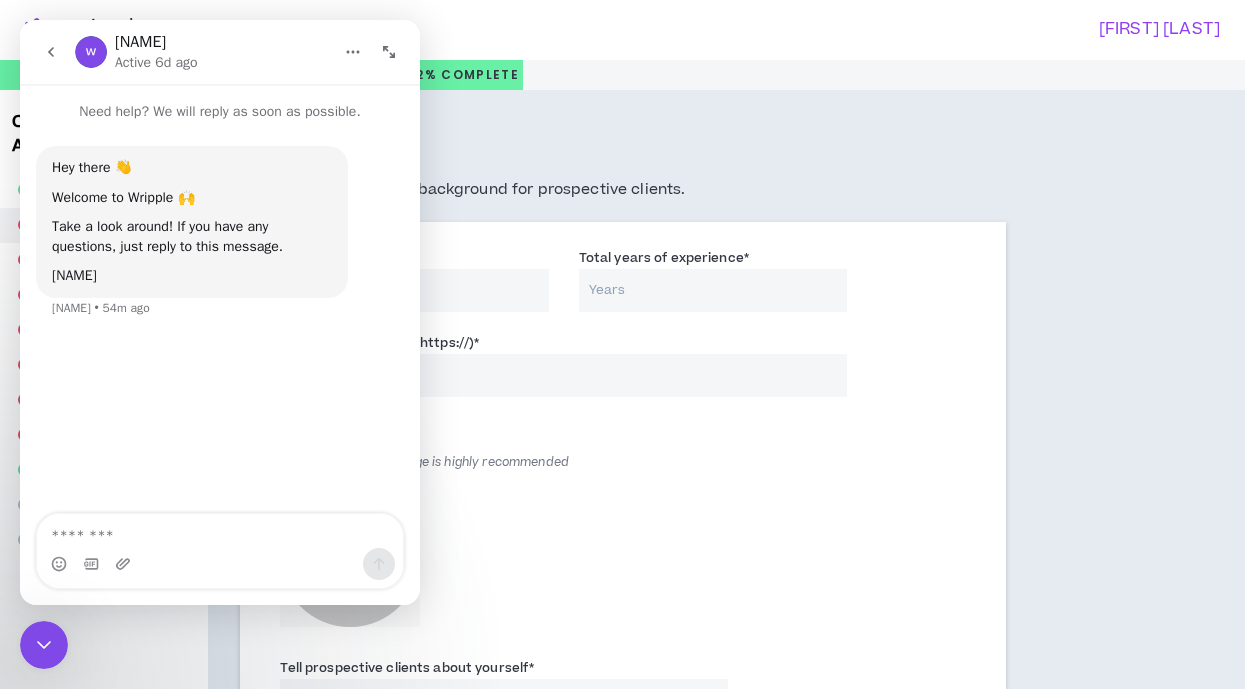 click 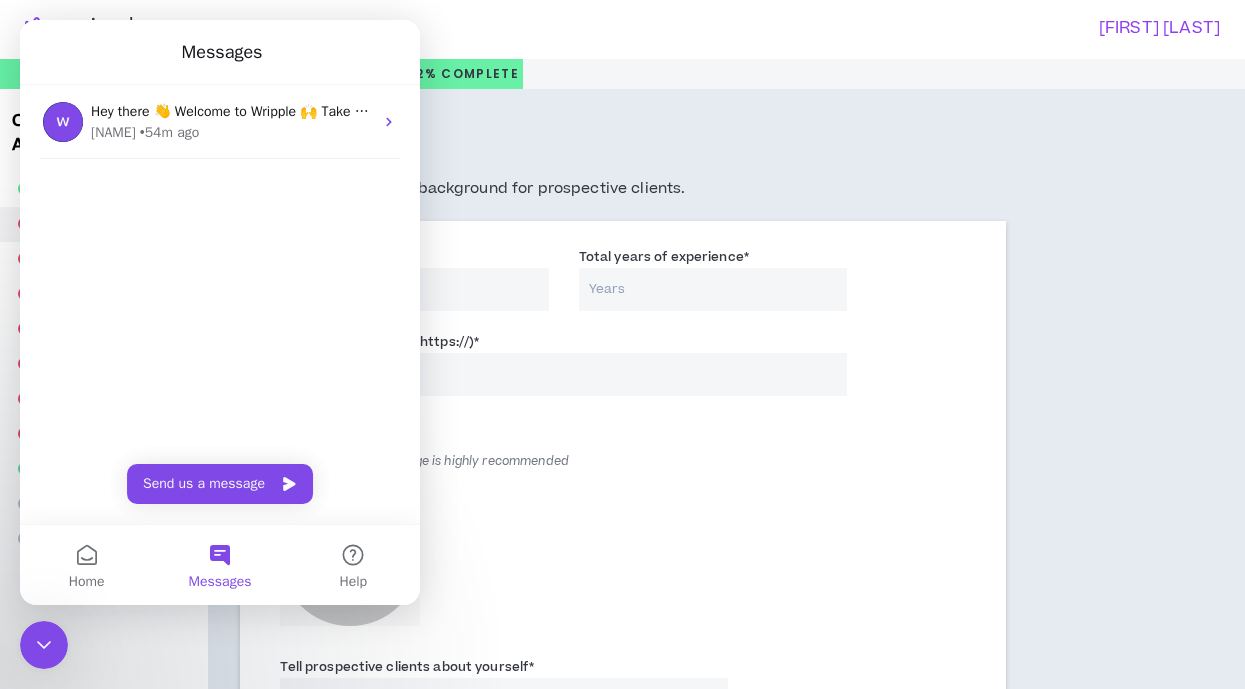 click on "Please summarize your background for prospective clients." at bounding box center (623, 189) 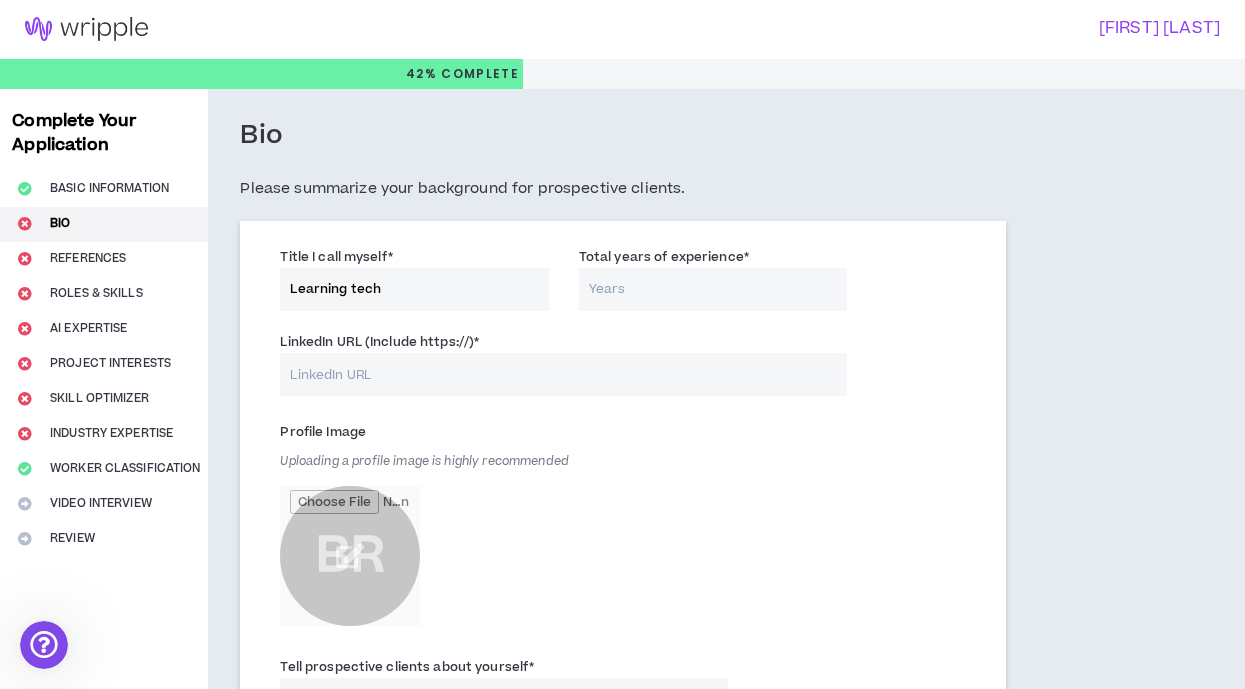 drag, startPoint x: 404, startPoint y: 286, endPoint x: 213, endPoint y: 279, distance: 191.12823 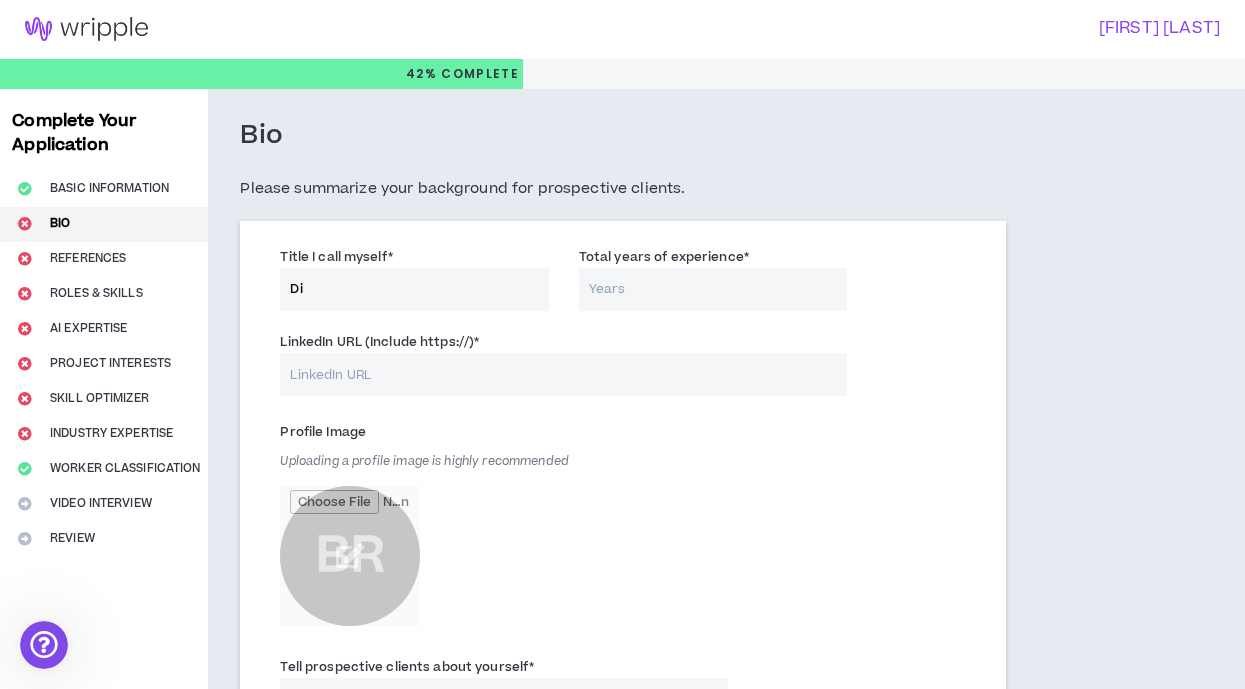 type on "D" 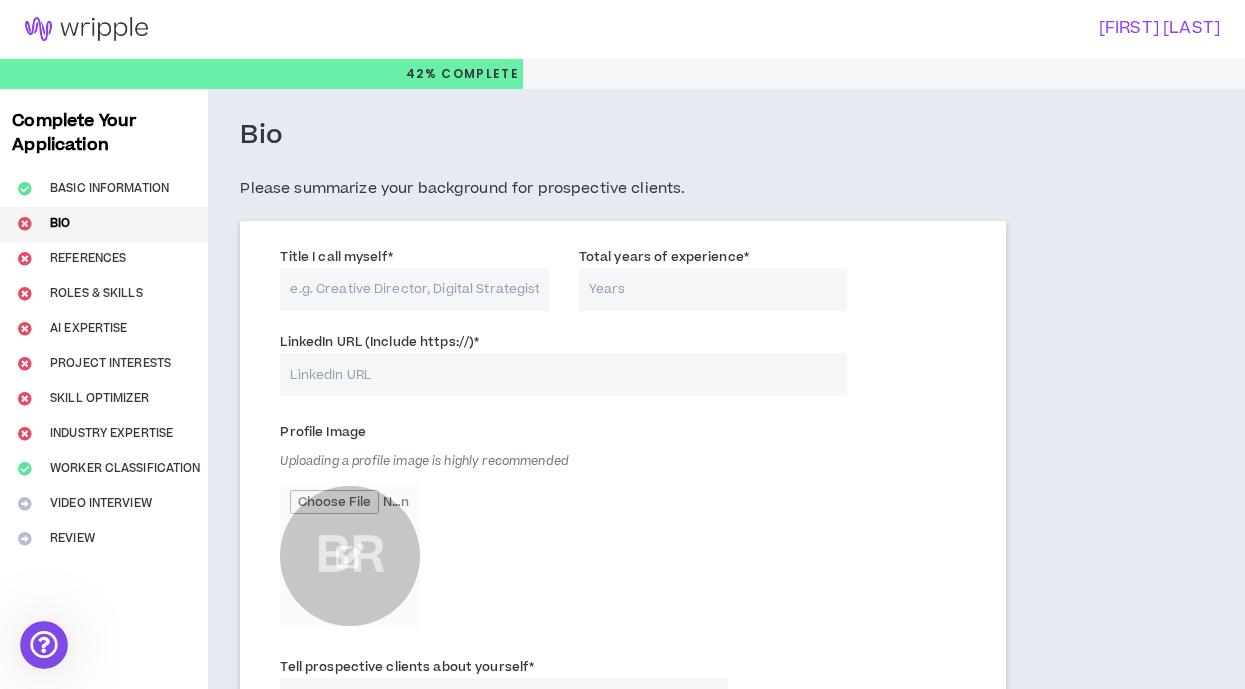 type on "L" 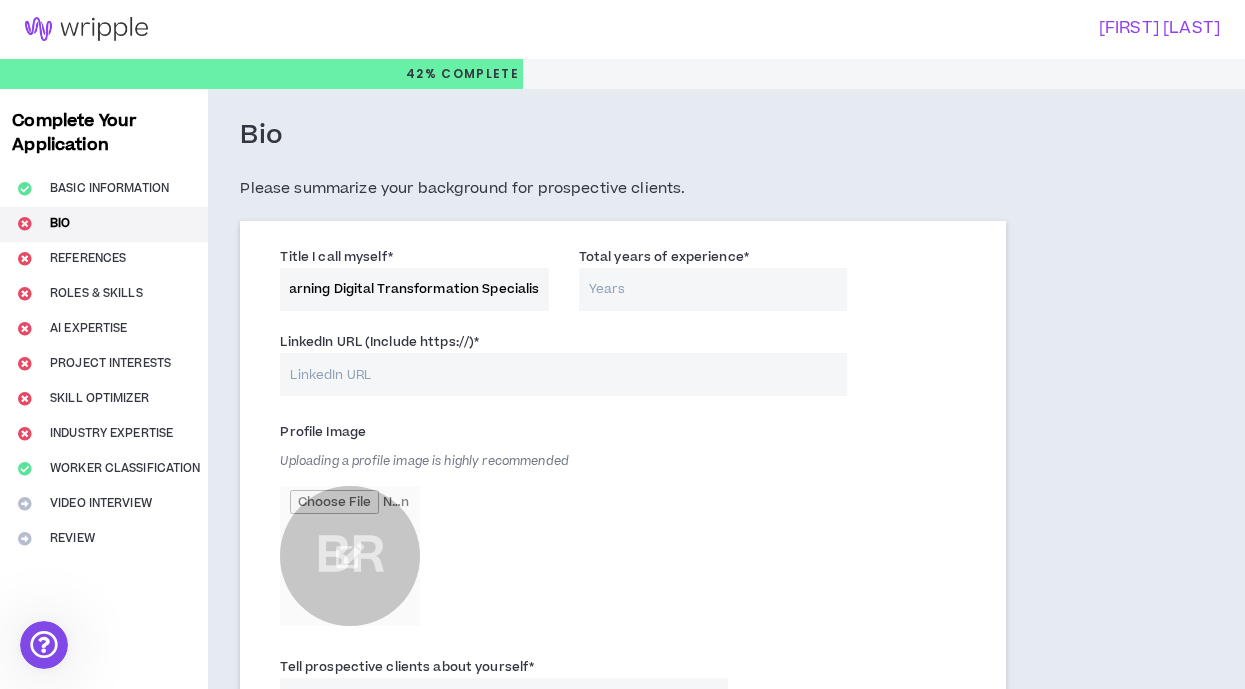 scroll, scrollTop: 0, scrollLeft: 23, axis: horizontal 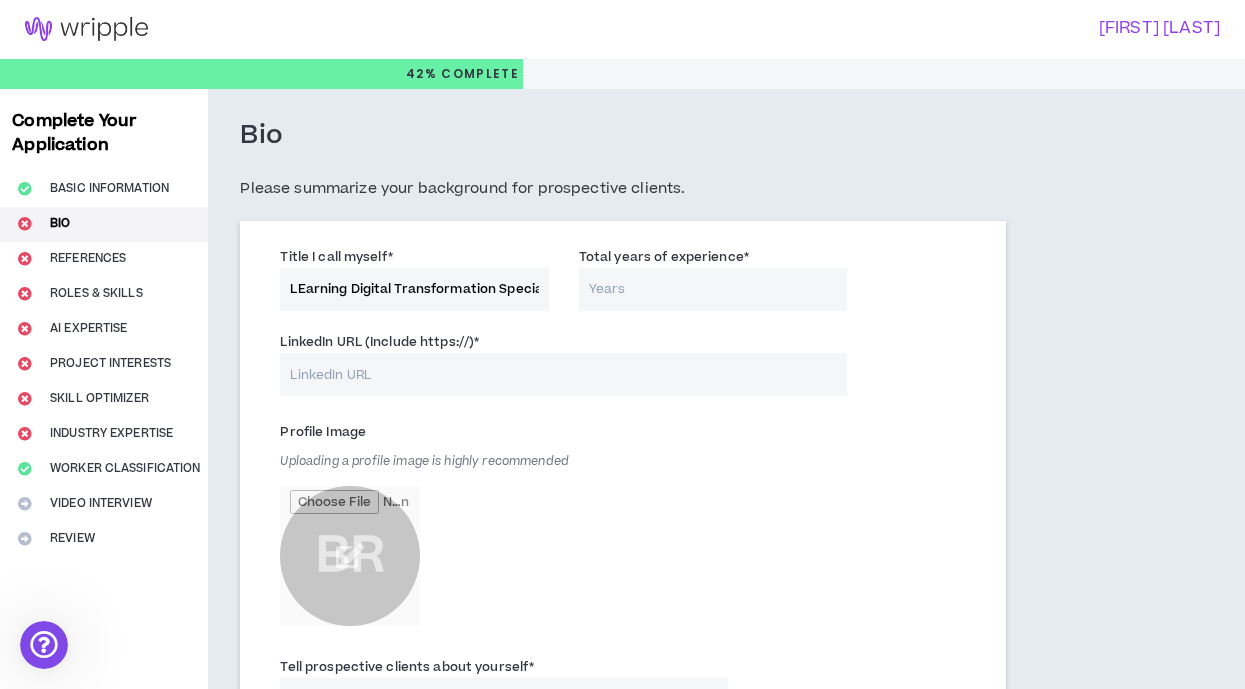 drag, startPoint x: 338, startPoint y: 294, endPoint x: 254, endPoint y: 286, distance: 84.38009 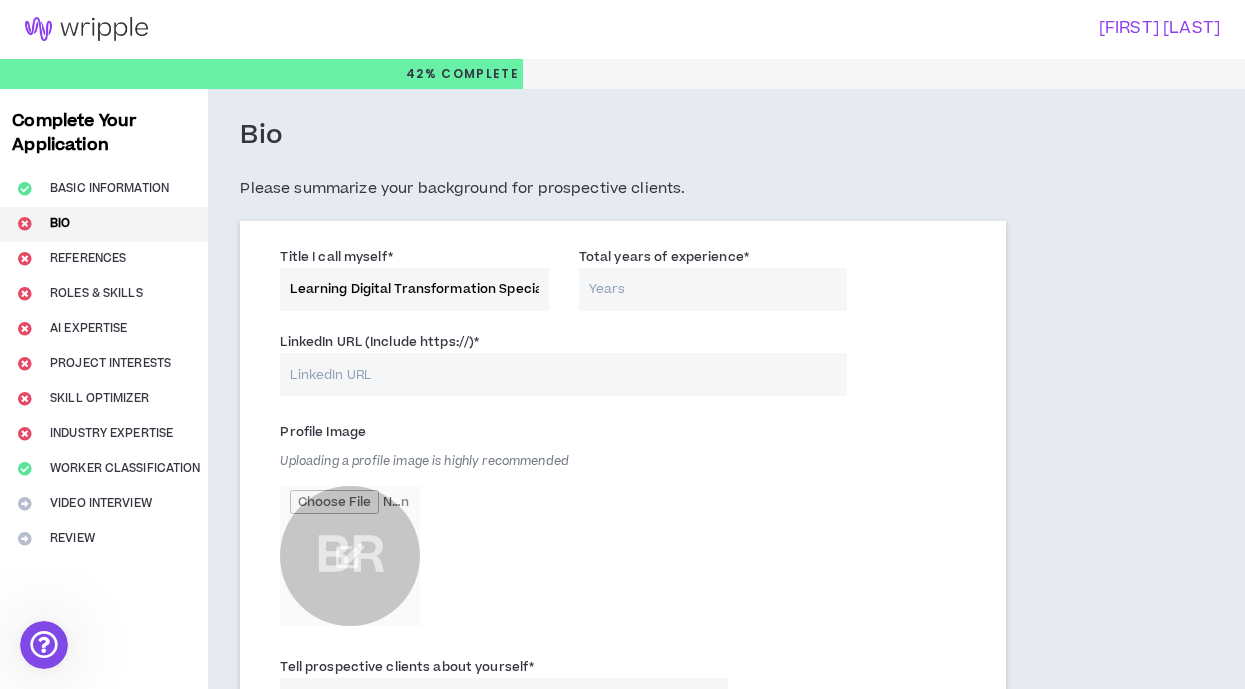 click on "Learning Digital Transformation Specialist" at bounding box center [414, 289] 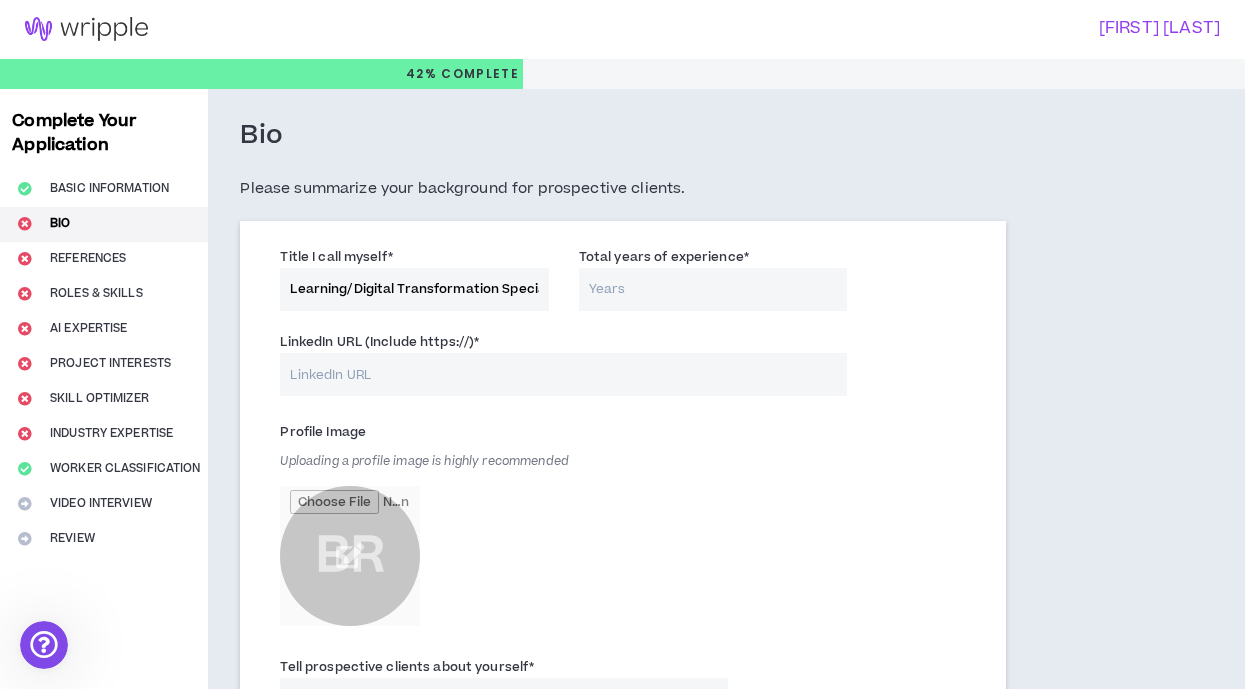type on "Learning/Digital Transformation Specialist" 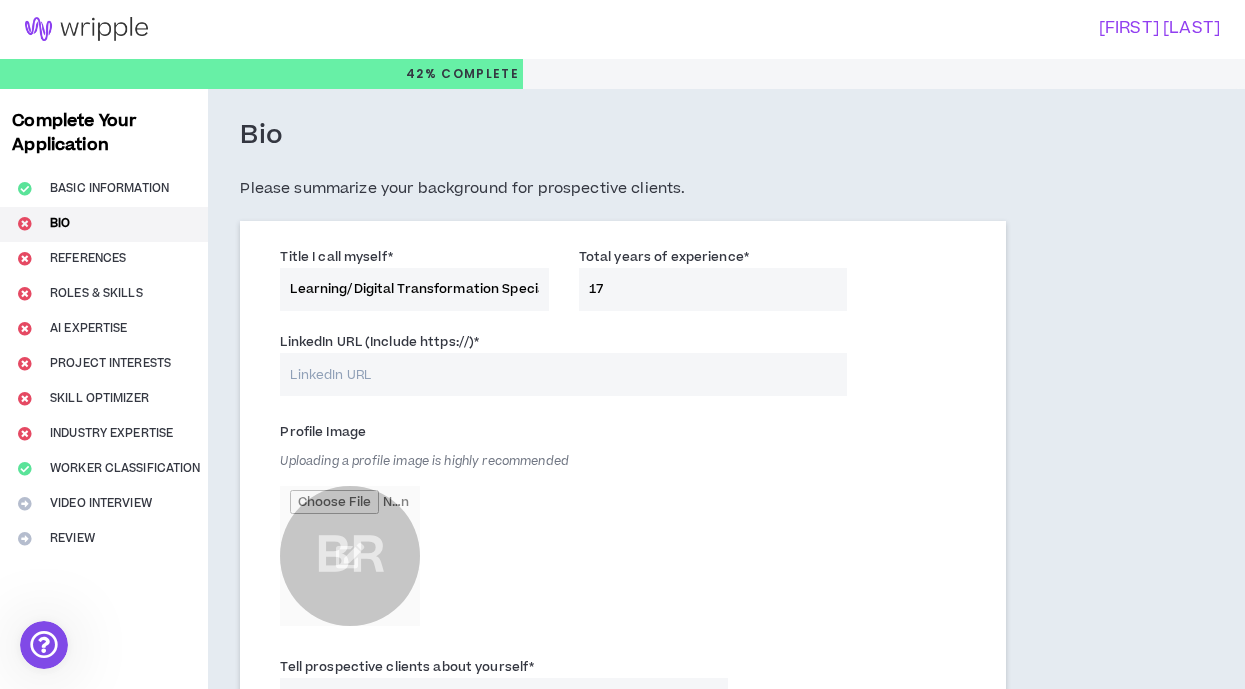 scroll, scrollTop: 0, scrollLeft: 0, axis: both 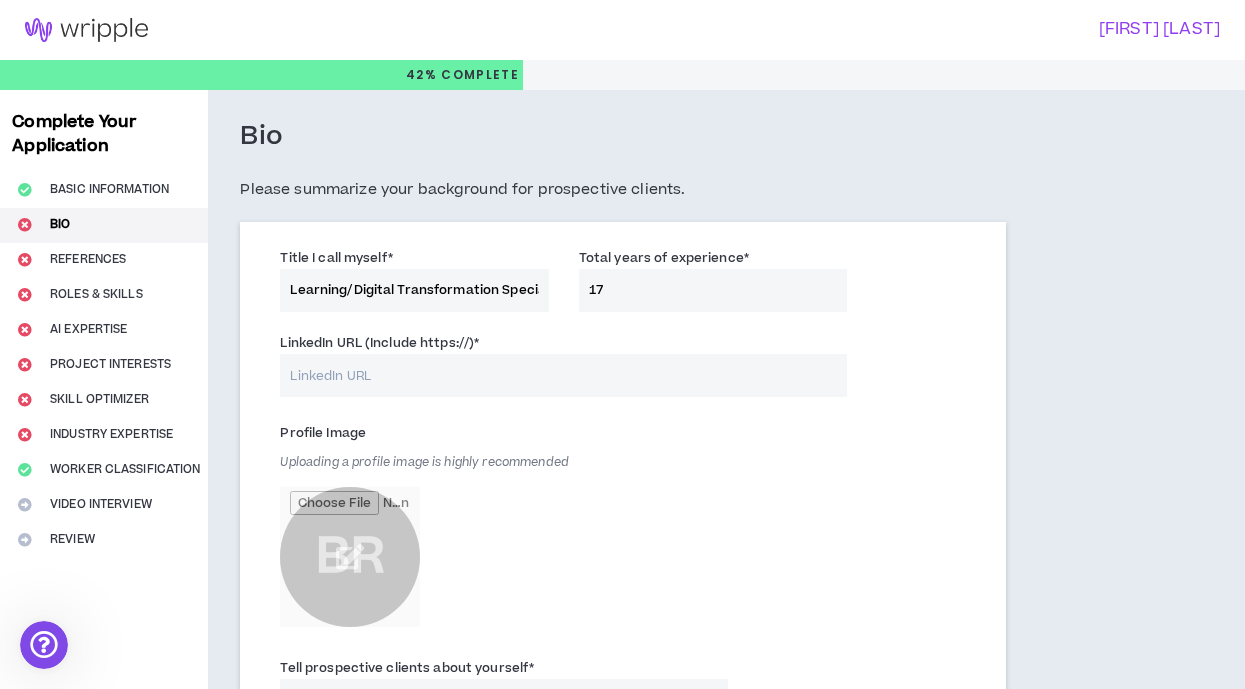 type on "17" 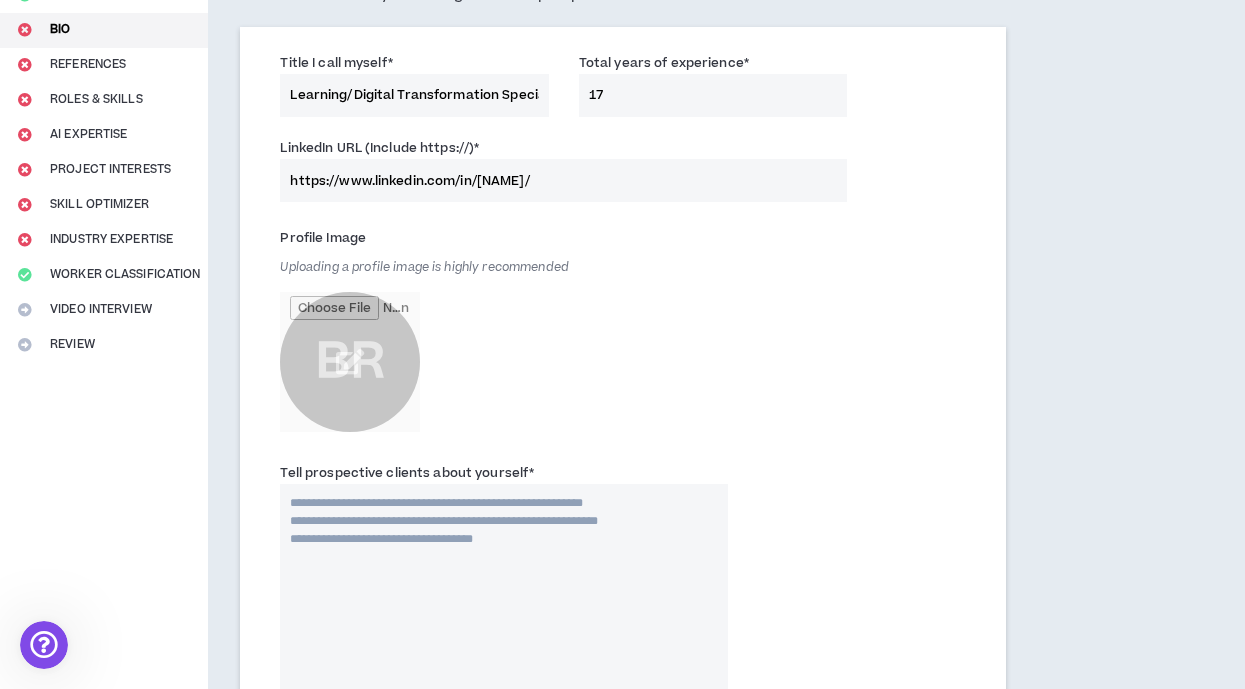 scroll, scrollTop: 197, scrollLeft: 0, axis: vertical 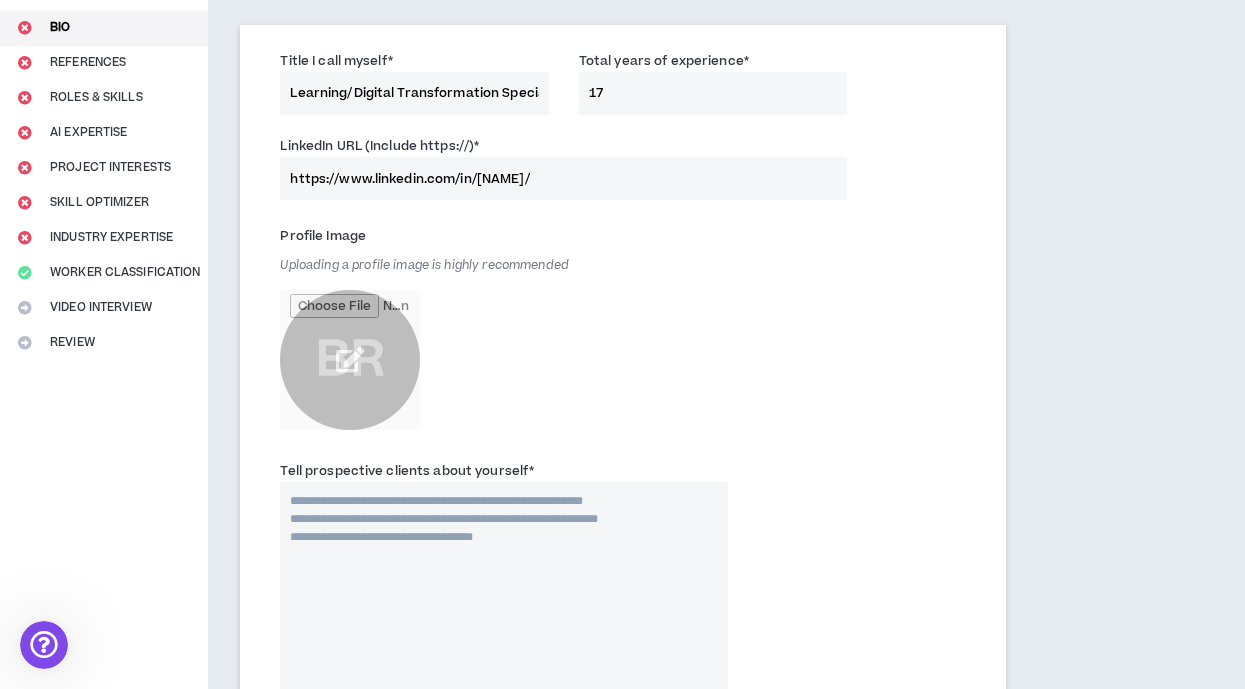 type on "https://www.linkedin.com/in/[NAME]/" 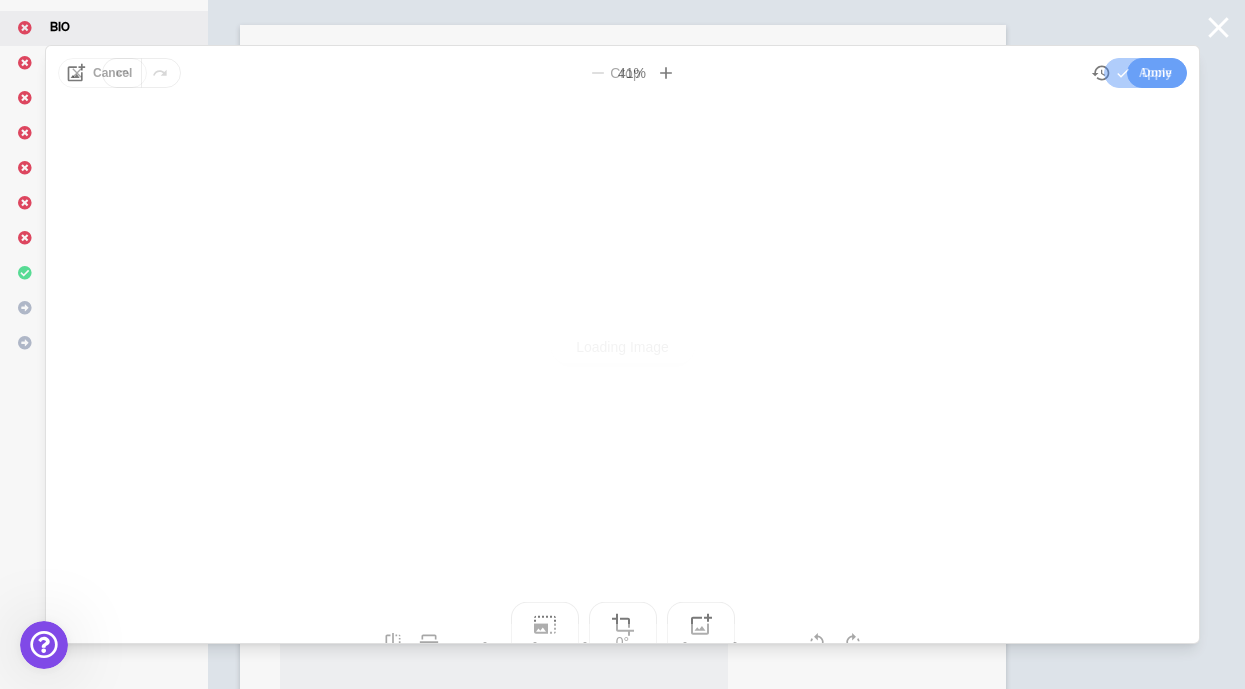 scroll, scrollTop: 0, scrollLeft: 0, axis: both 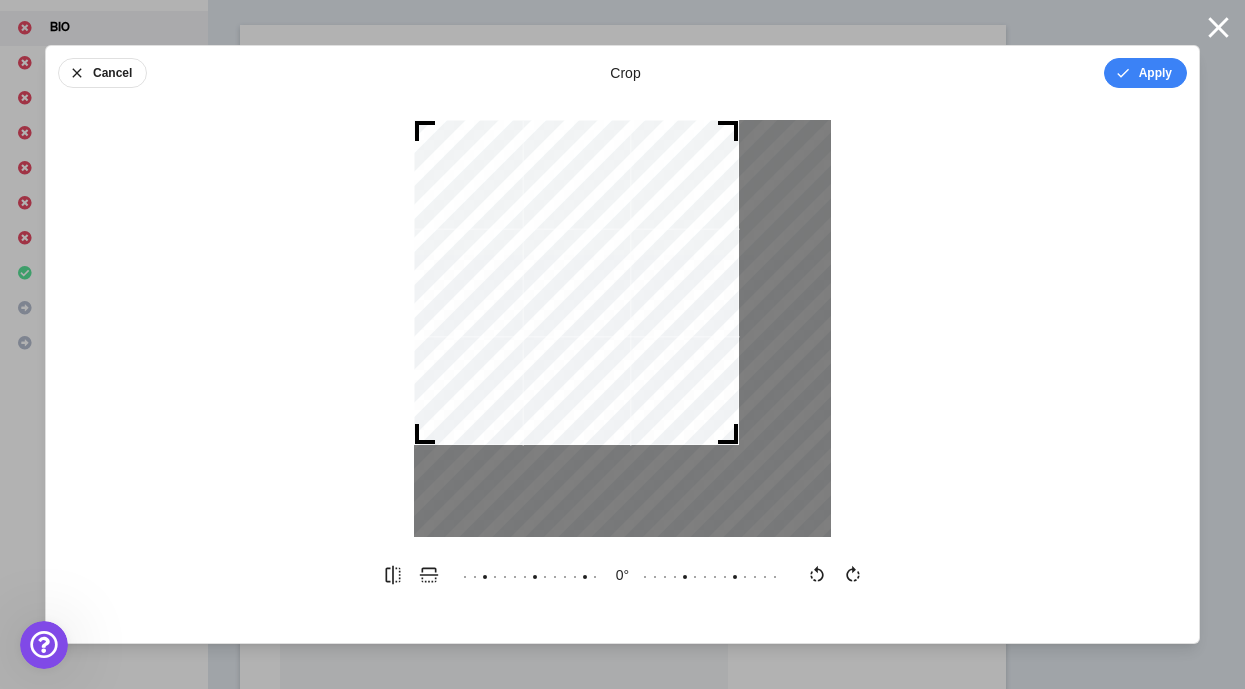 drag, startPoint x: 822, startPoint y: 522, endPoint x: 724, endPoint y: 289, distance: 252.77065 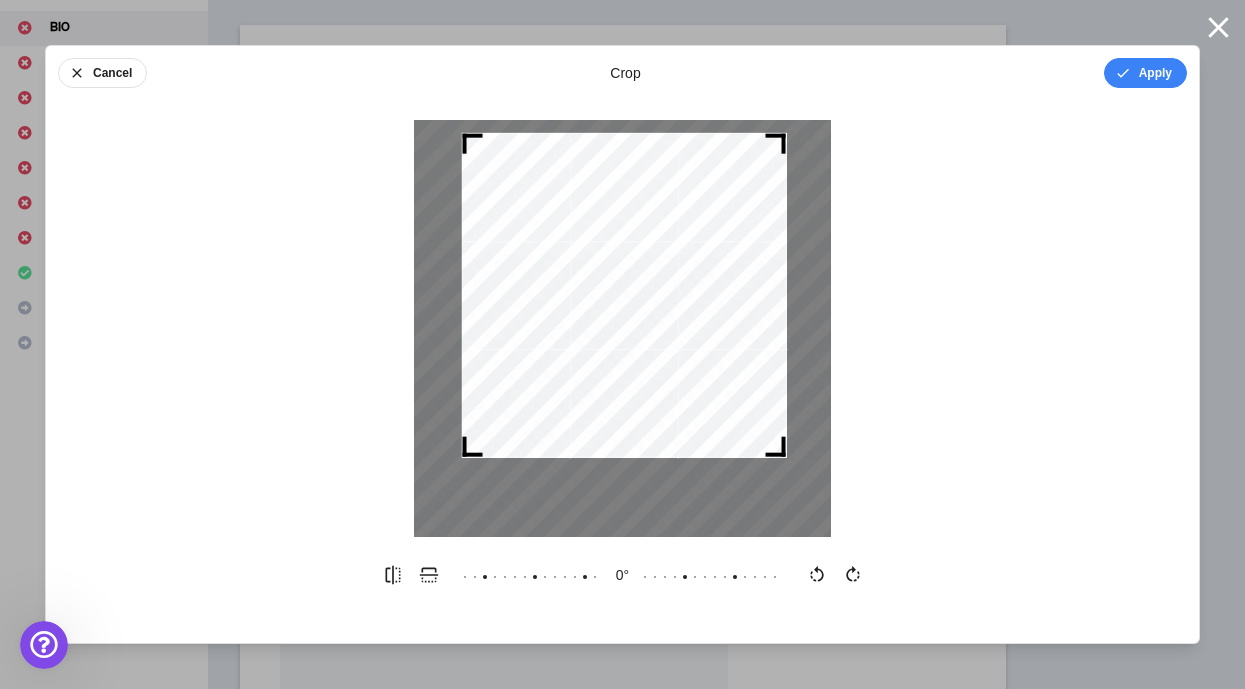 drag, startPoint x: 663, startPoint y: 300, endPoint x: 711, endPoint y: 313, distance: 49.729267 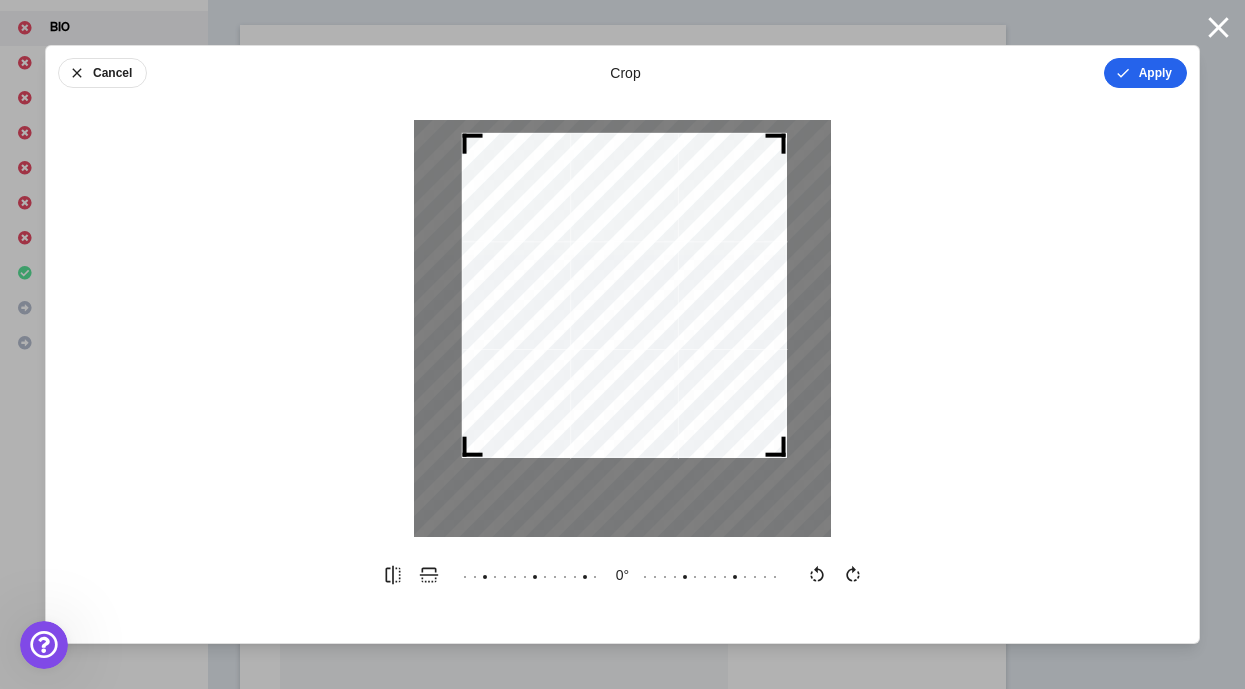 click on "Apply" at bounding box center (1145, 73) 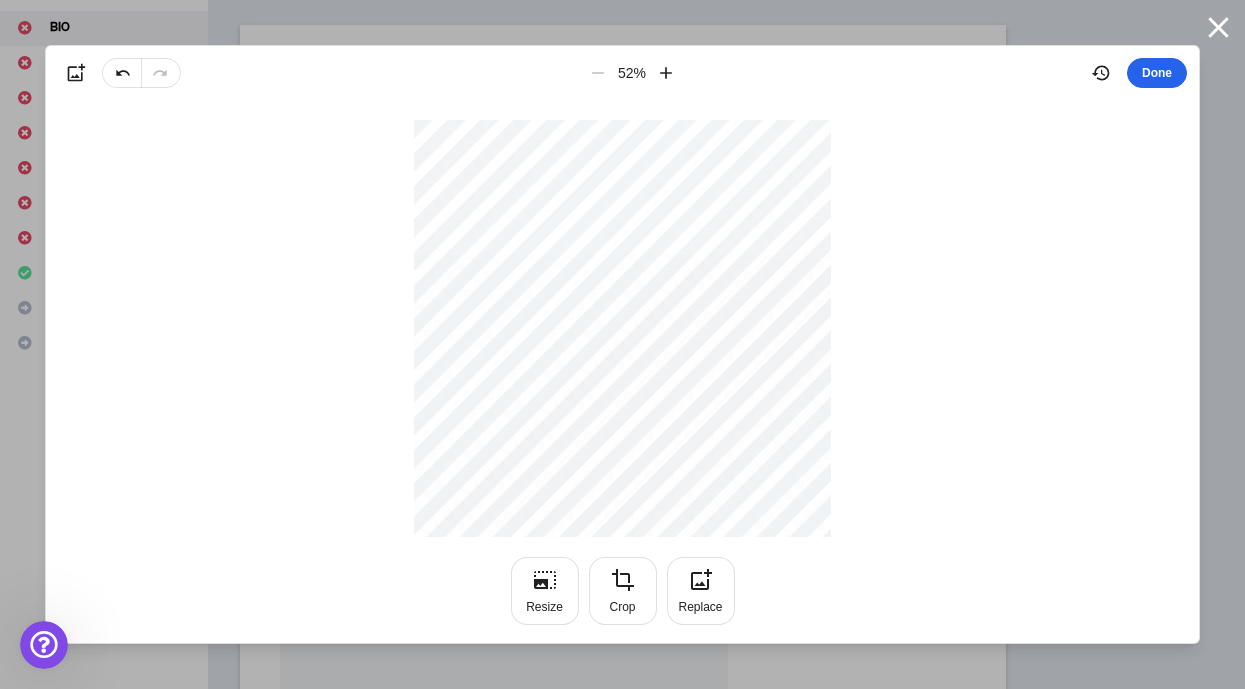click on "Done" at bounding box center (1157, 73) 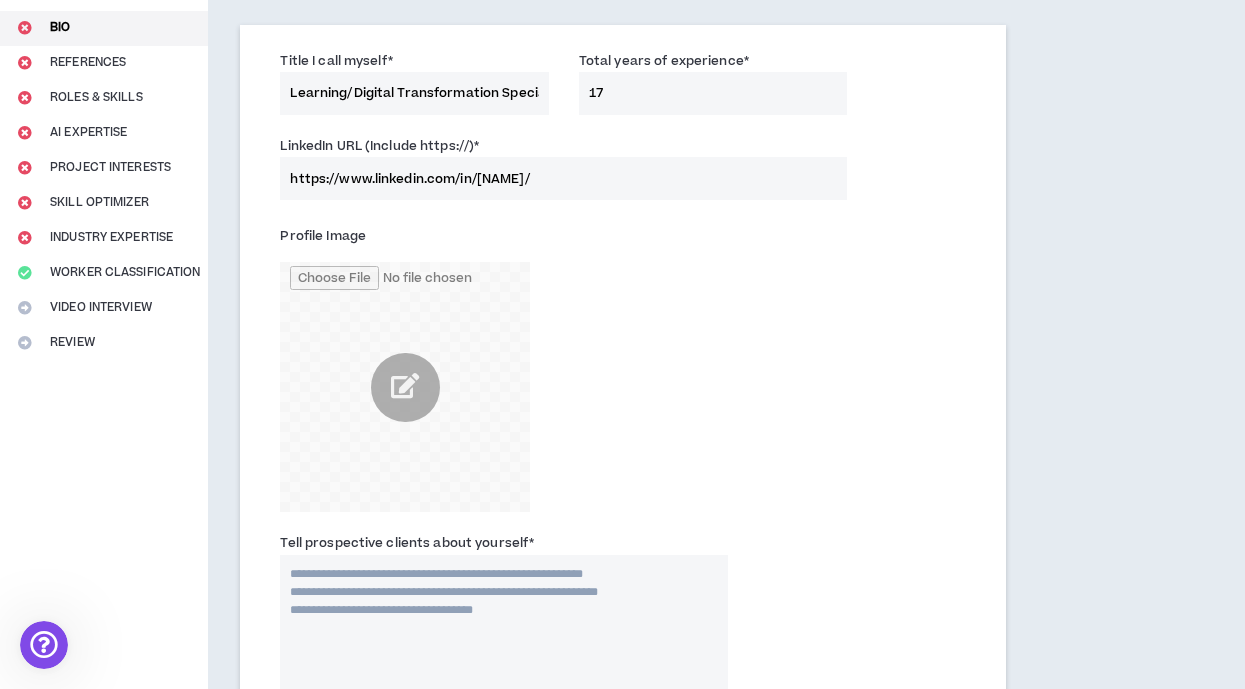 click on "Tell prospective clients about yourself  *" at bounding box center [503, 673] 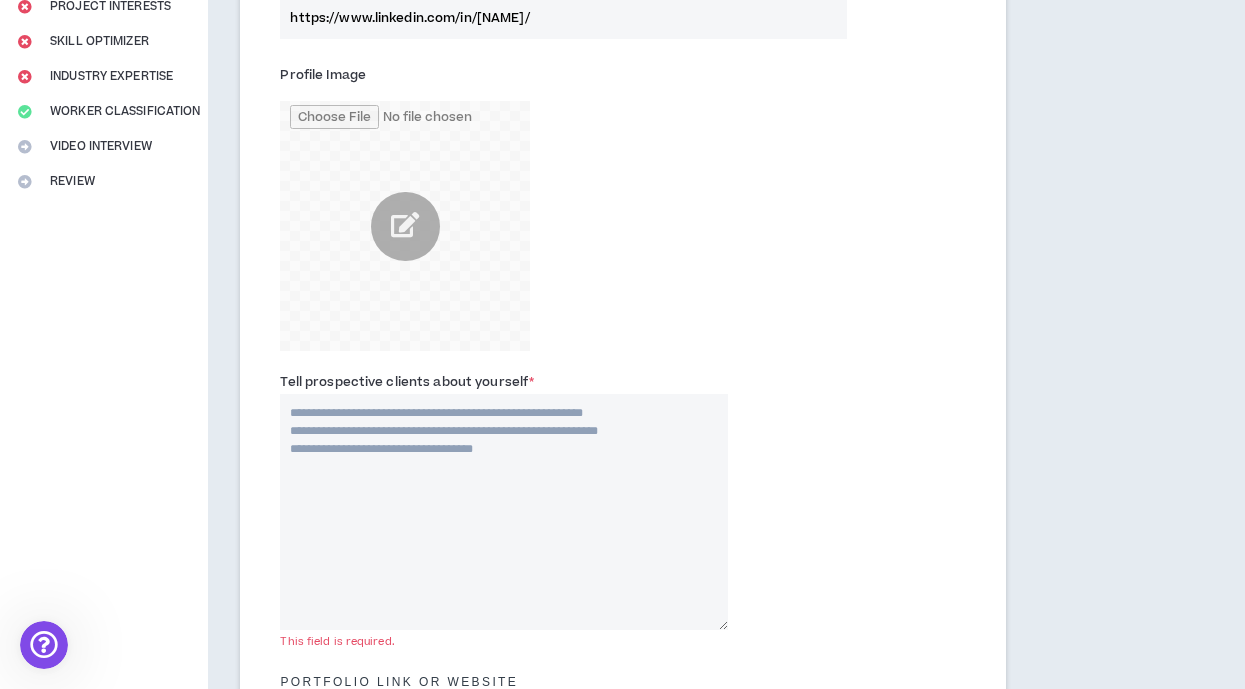 scroll, scrollTop: 359, scrollLeft: 0, axis: vertical 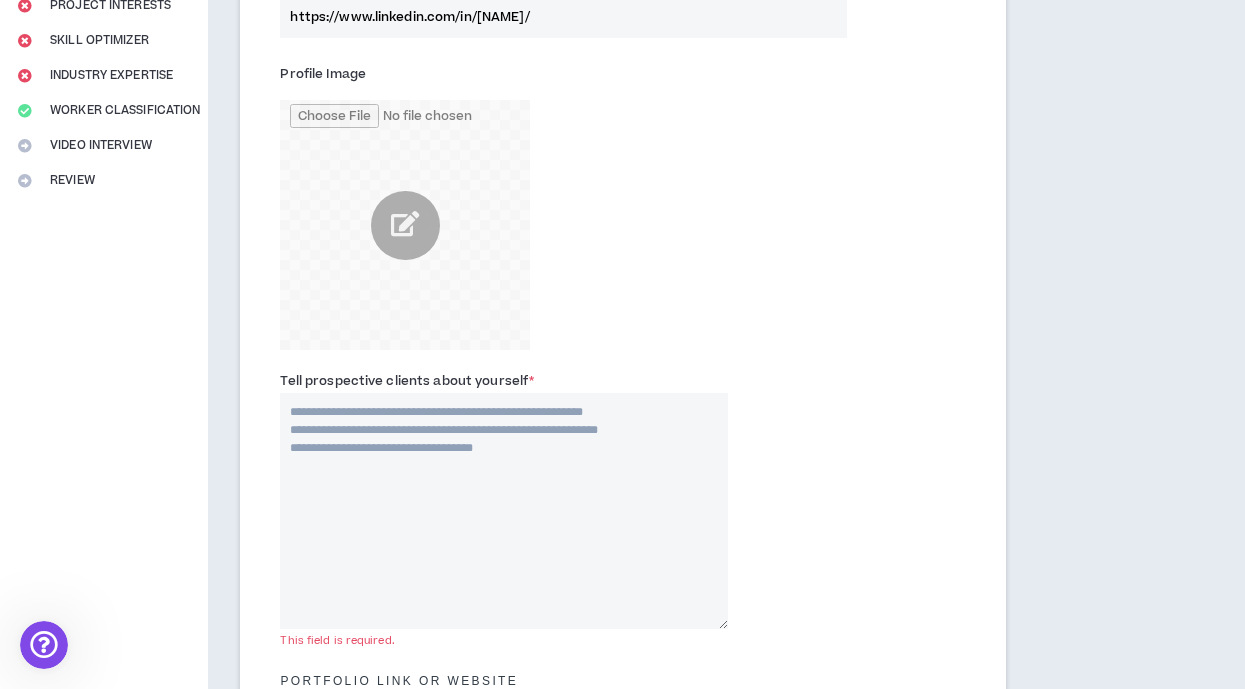 drag, startPoint x: 273, startPoint y: 422, endPoint x: 307, endPoint y: 423, distance: 34.0147 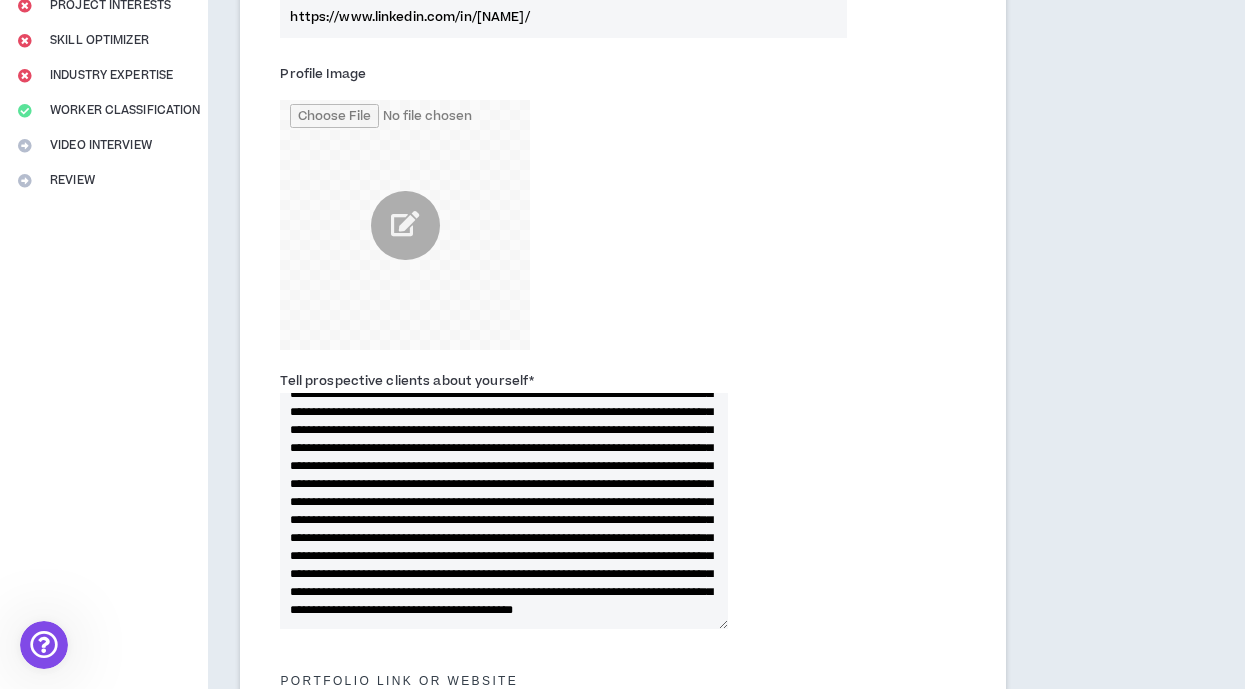 scroll, scrollTop: 0, scrollLeft: 0, axis: both 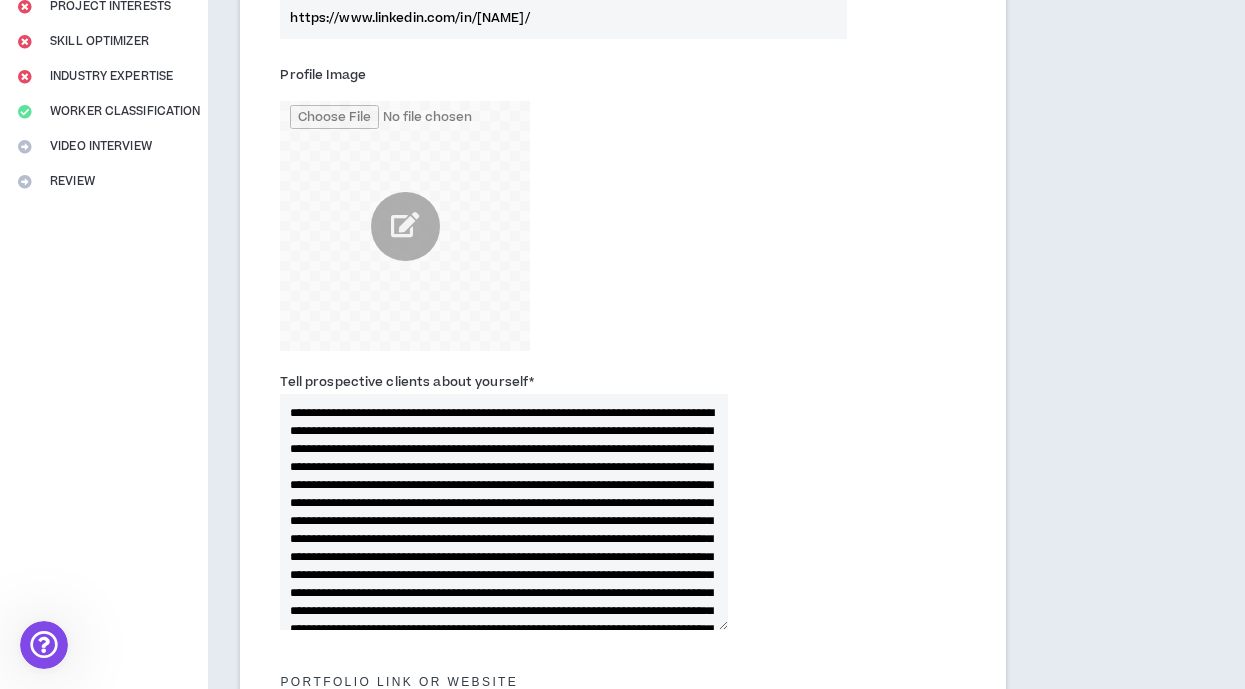 drag, startPoint x: 423, startPoint y: 409, endPoint x: 577, endPoint y: 412, distance: 154.02922 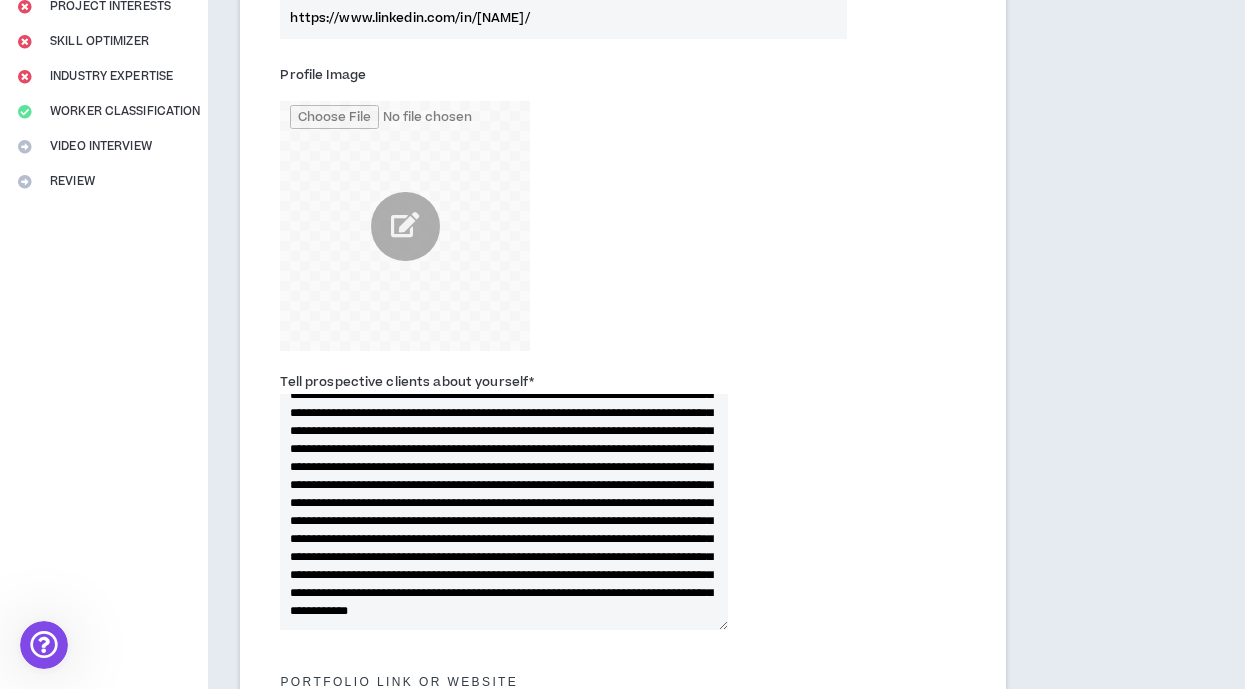 scroll, scrollTop: 162, scrollLeft: 0, axis: vertical 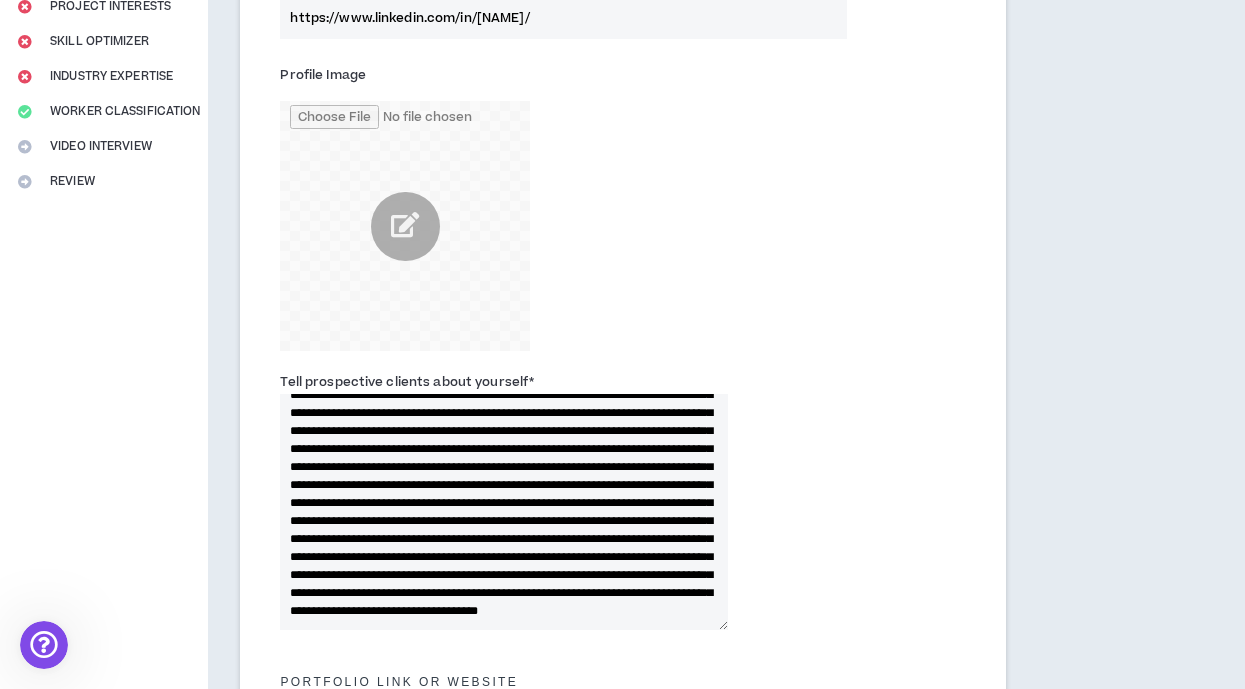 click on "Tell prospective clients about yourself  *" at bounding box center [503, 512] 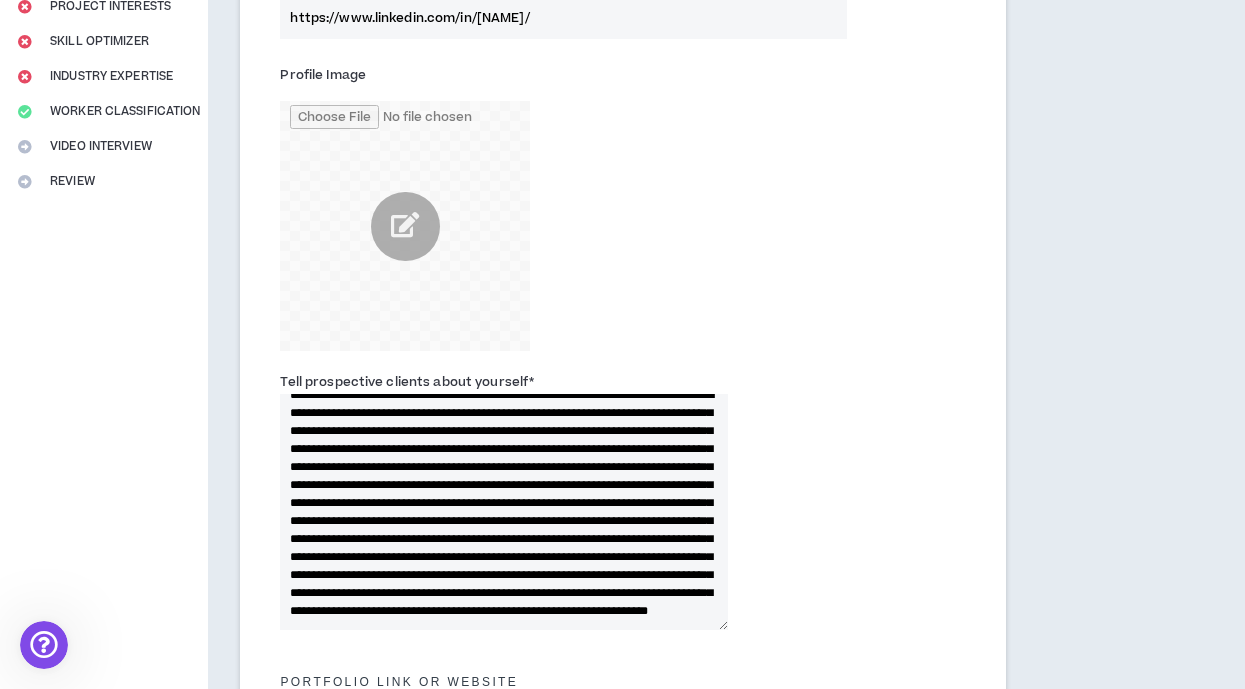 scroll, scrollTop: 108, scrollLeft: 0, axis: vertical 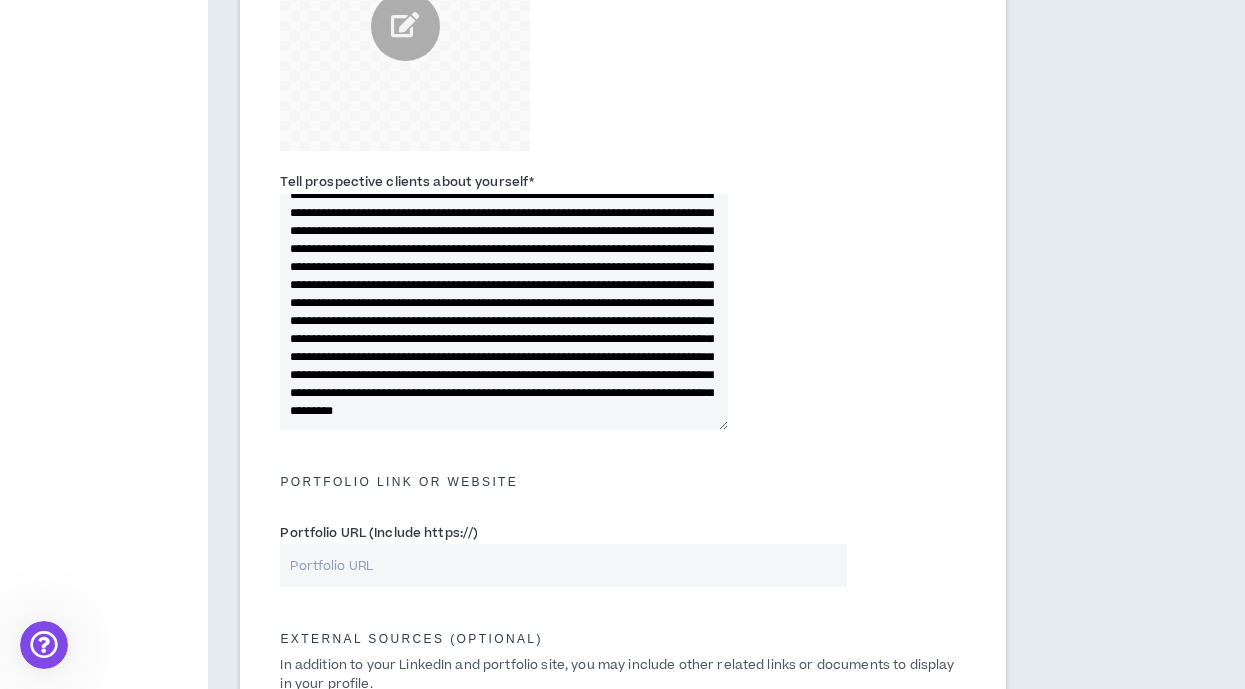 click on "Portfolio URL (Include https://)" at bounding box center [563, 565] 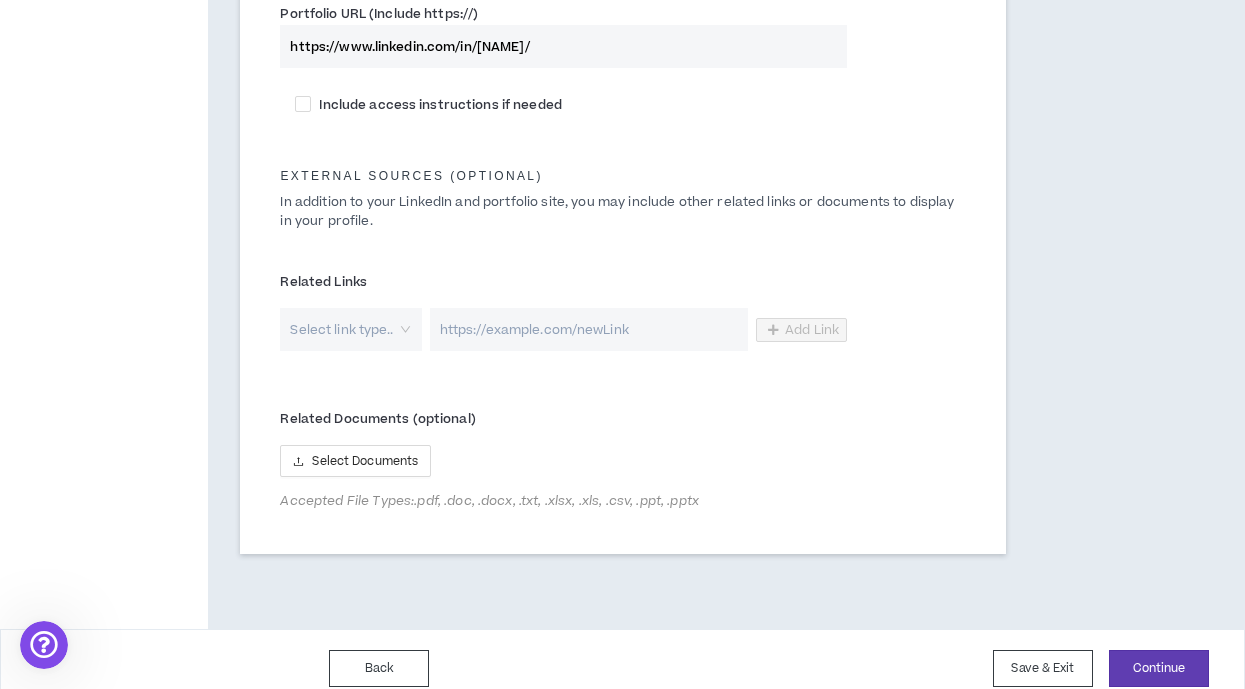 scroll, scrollTop: 1096, scrollLeft: 0, axis: vertical 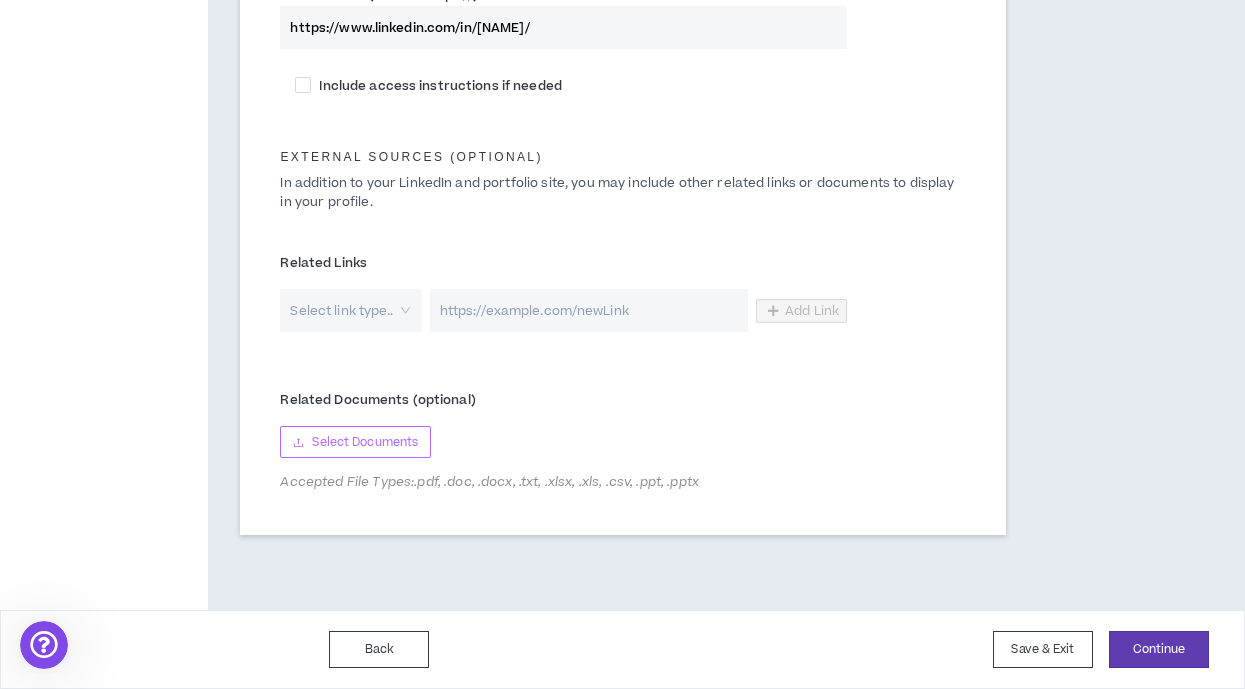 type on "https://www.linkedin.com/in/[NAME]/" 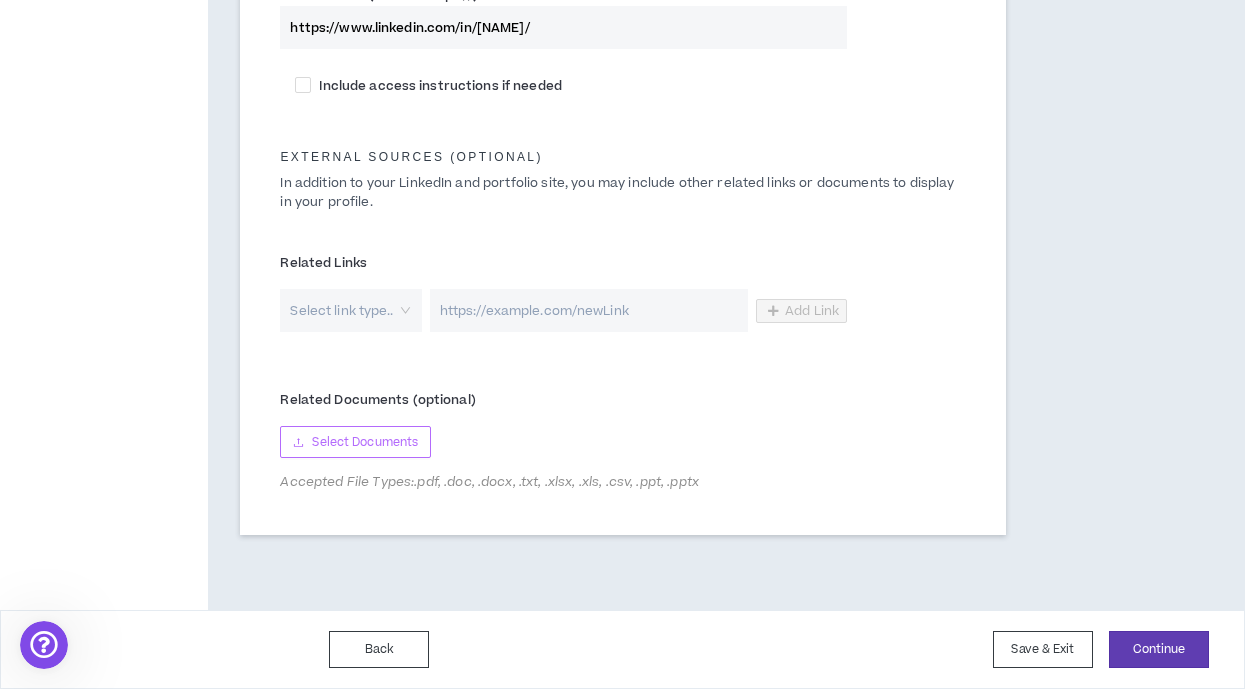click on "Select Documents" at bounding box center (365, 442) 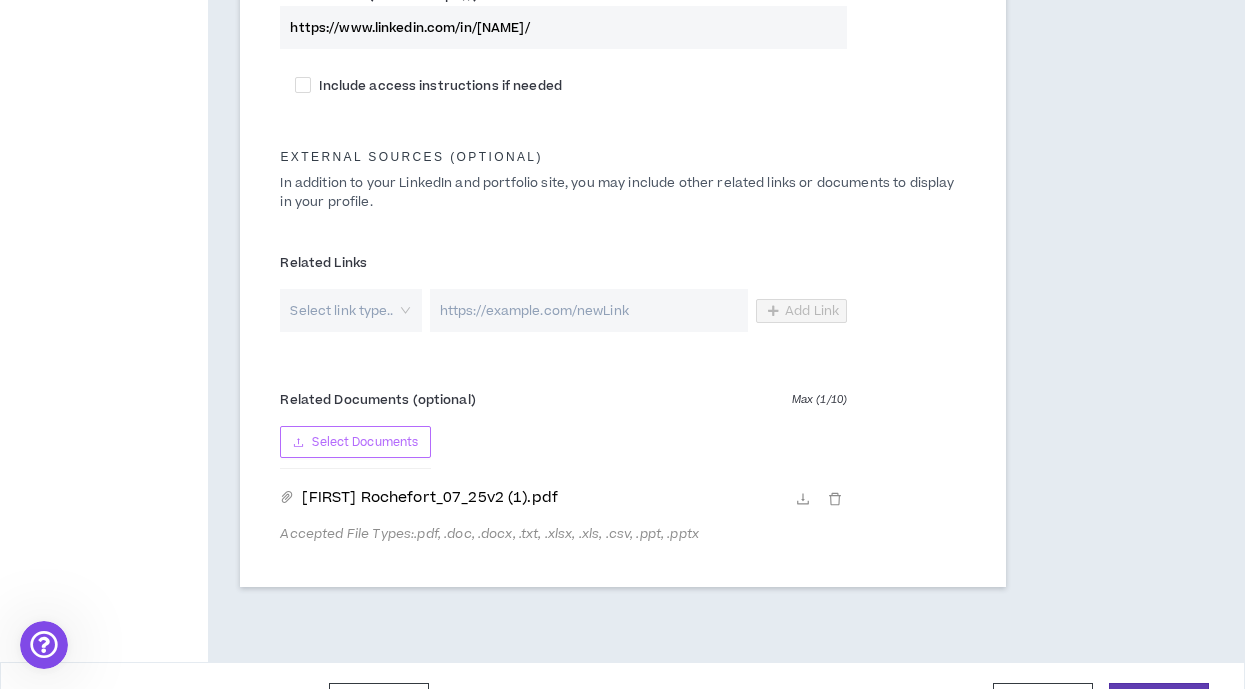 click on "Select Documents" at bounding box center [365, 442] 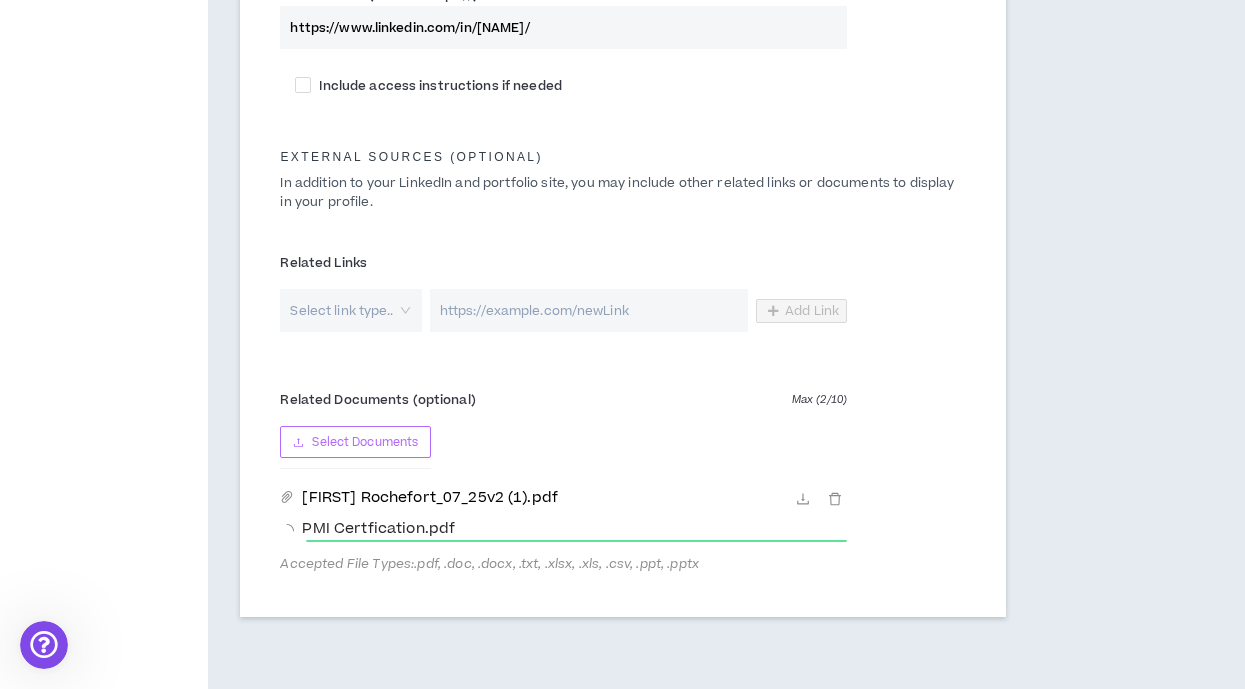 scroll, scrollTop: 1178, scrollLeft: 0, axis: vertical 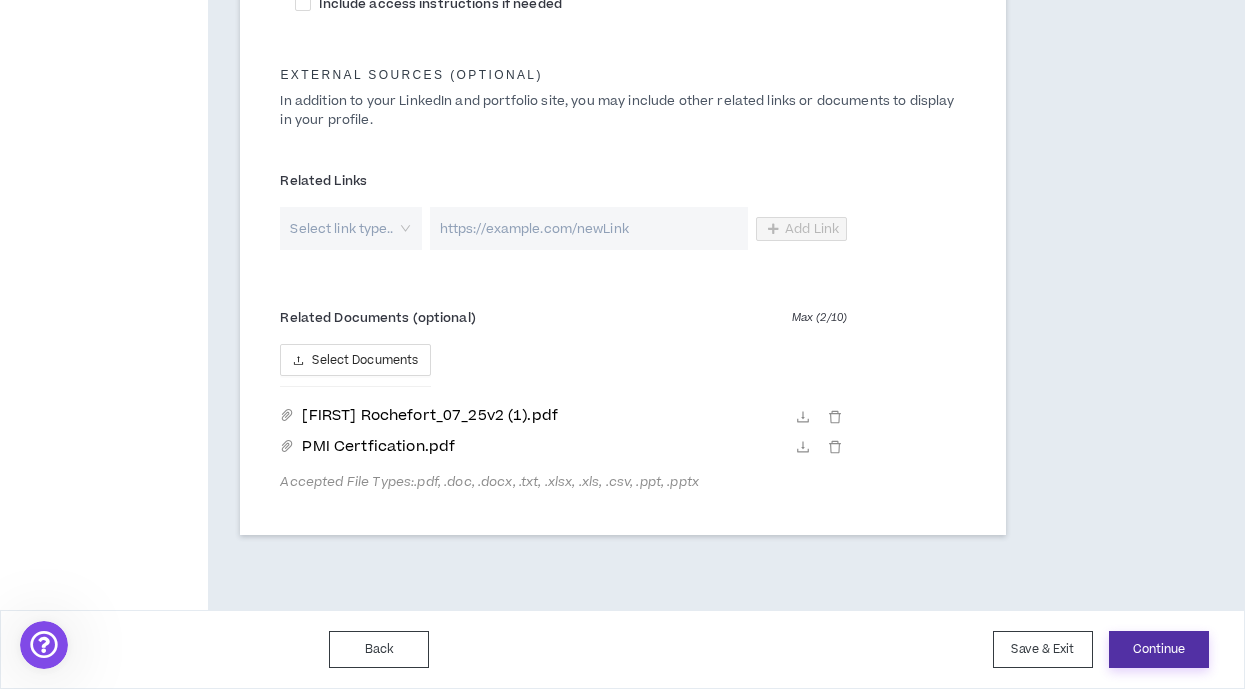 click on "Continue" at bounding box center (1159, 649) 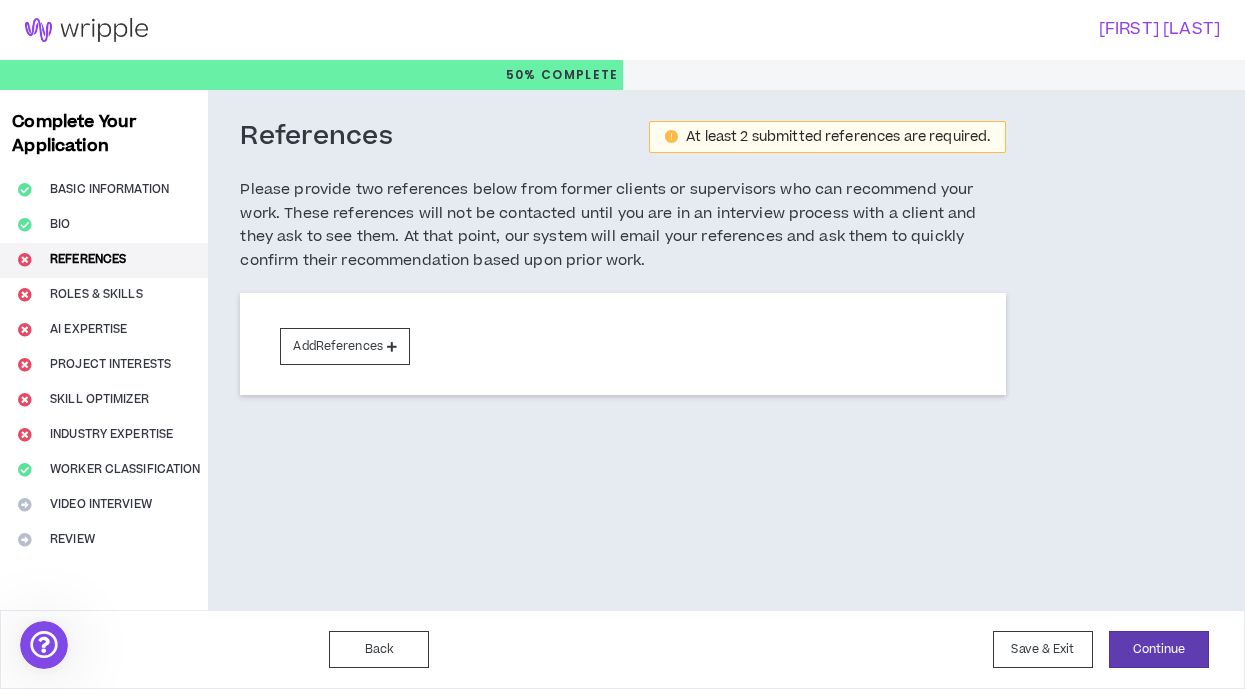 scroll, scrollTop: 0, scrollLeft: 0, axis: both 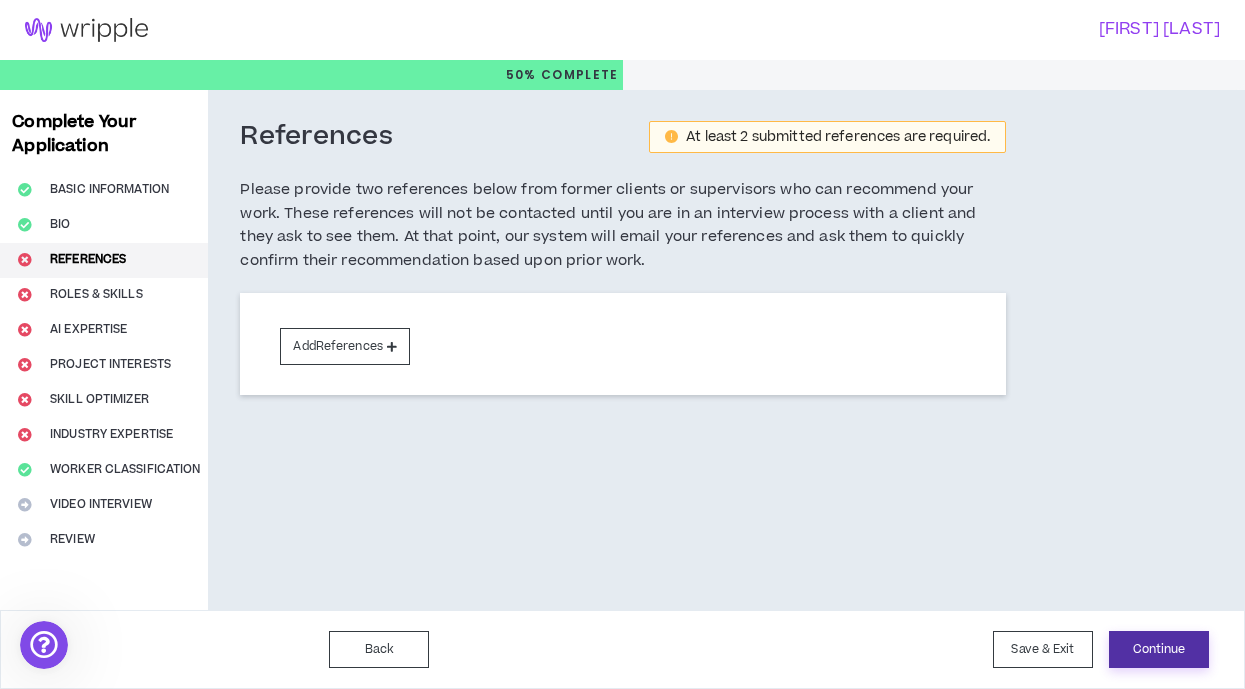 click on "Continue" at bounding box center (1159, 649) 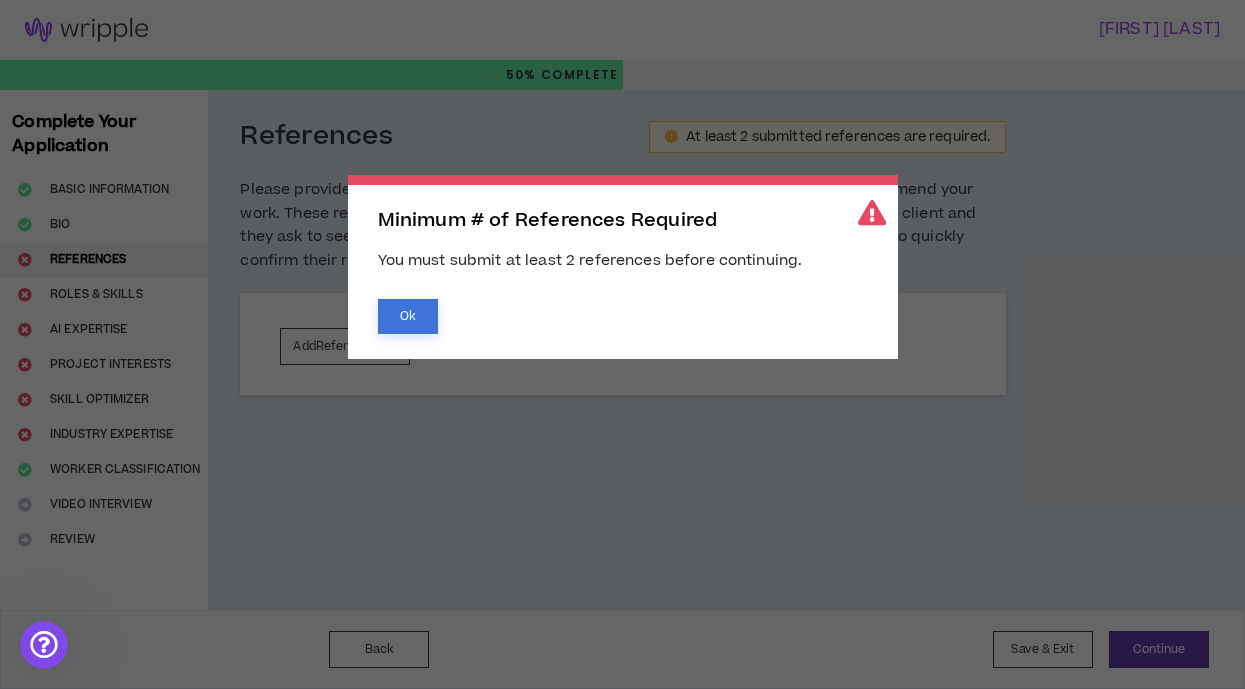click on "Ok" at bounding box center [408, 316] 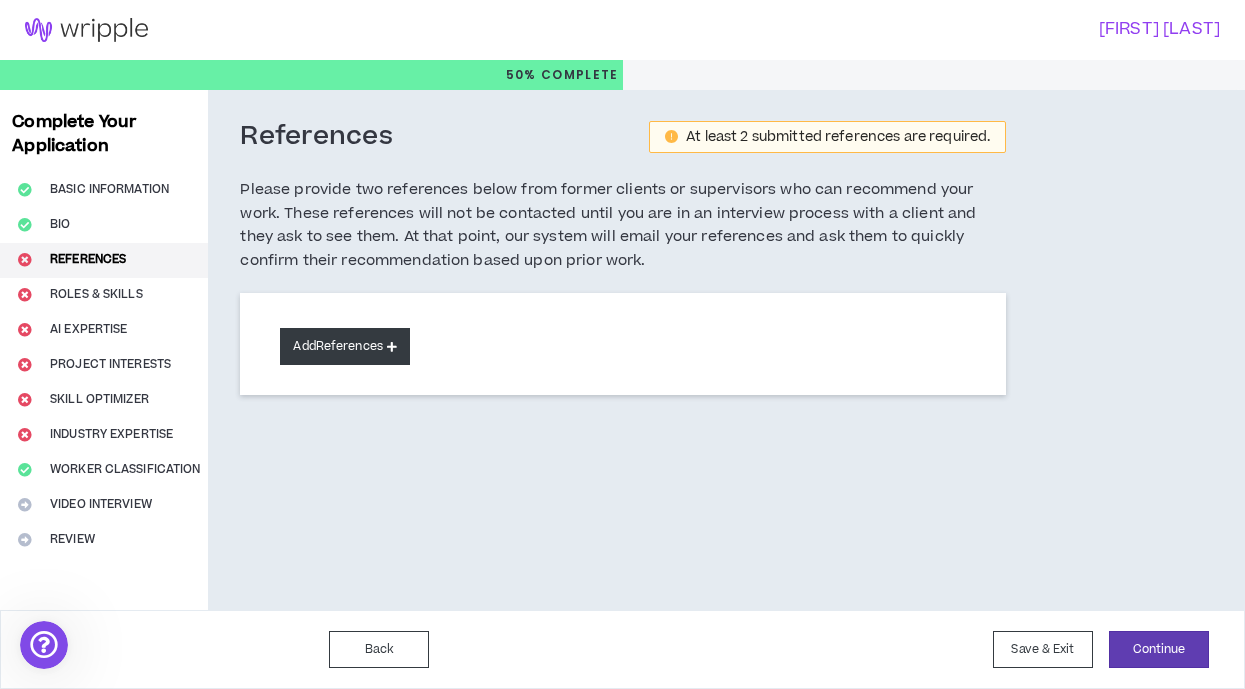 click at bounding box center [392, 346] 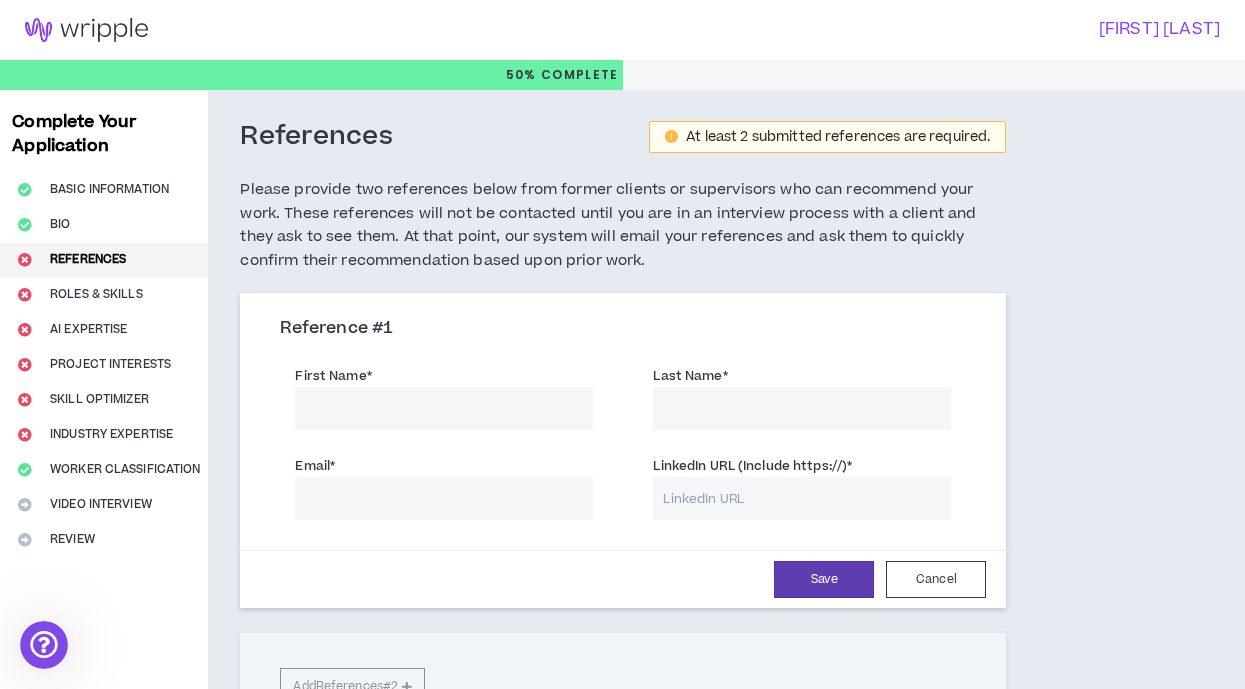 click on "First Name  *" at bounding box center (444, 408) 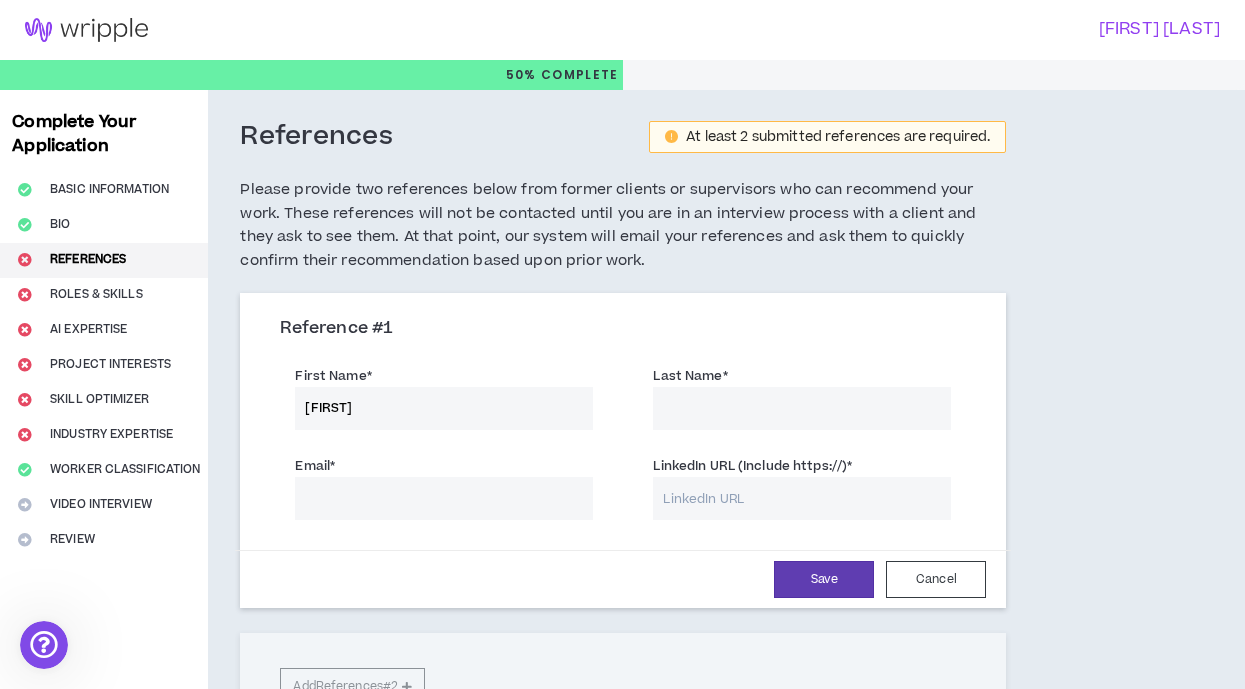 type on "[FIRST]" 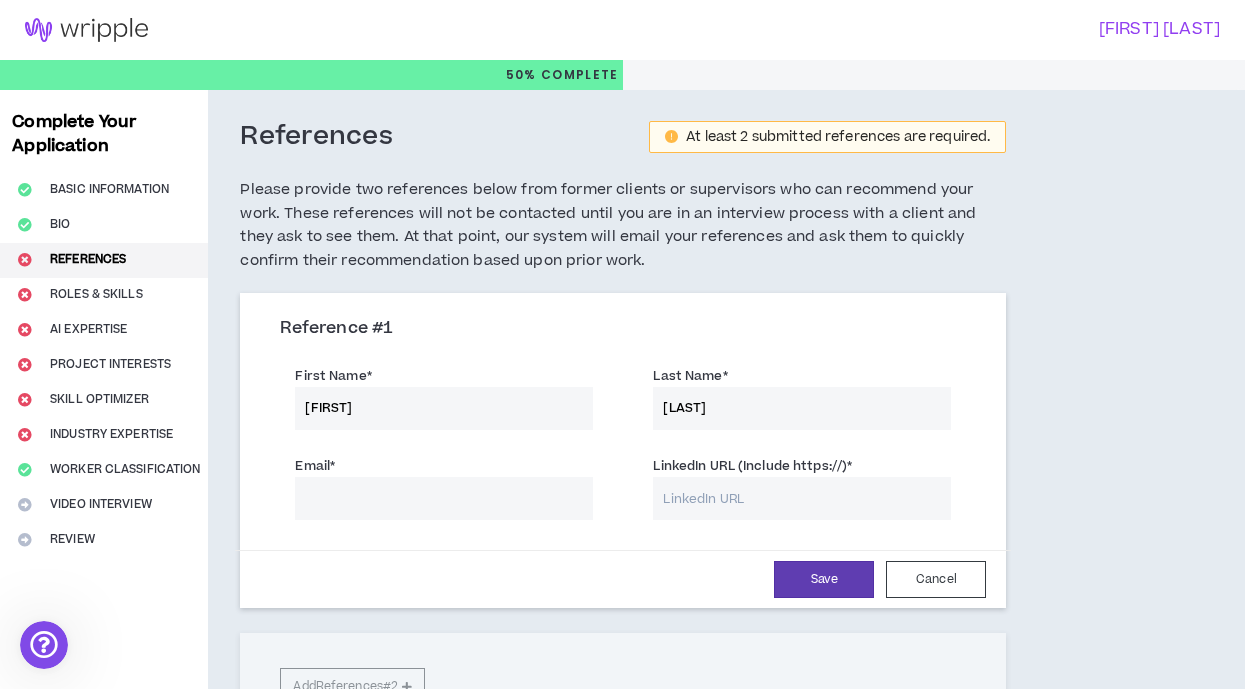 type on "[LAST]" 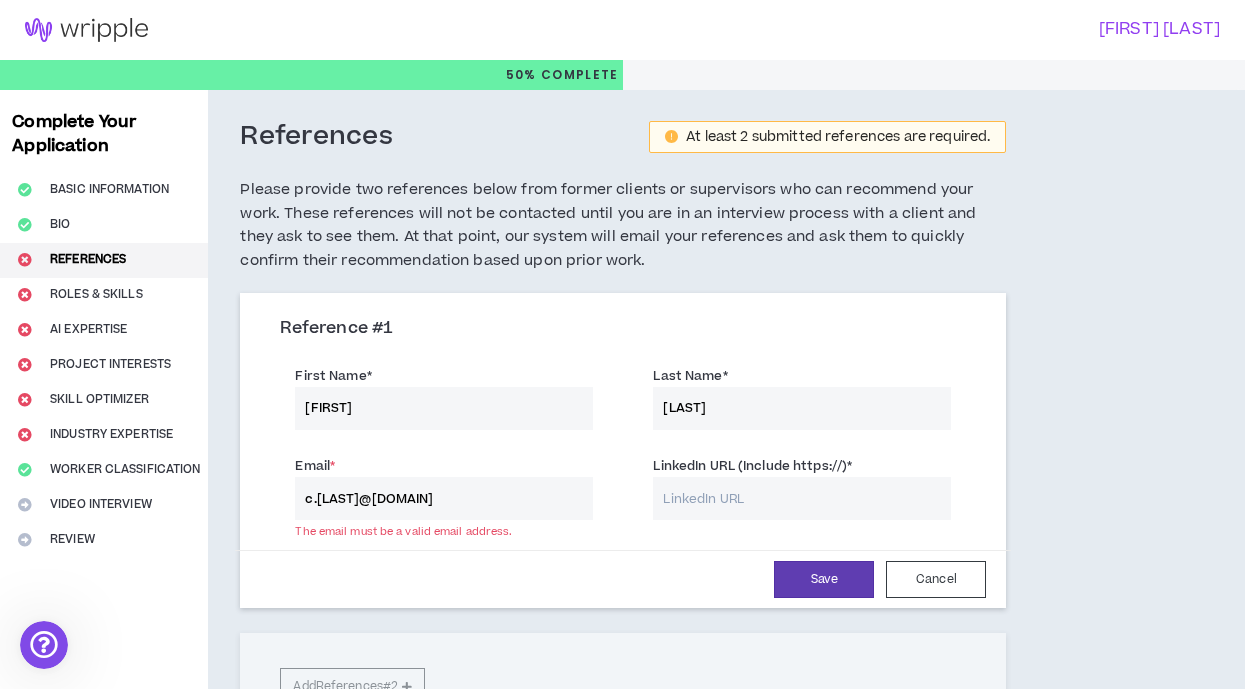 type on "c.[LAST]@[DOMAIN]" 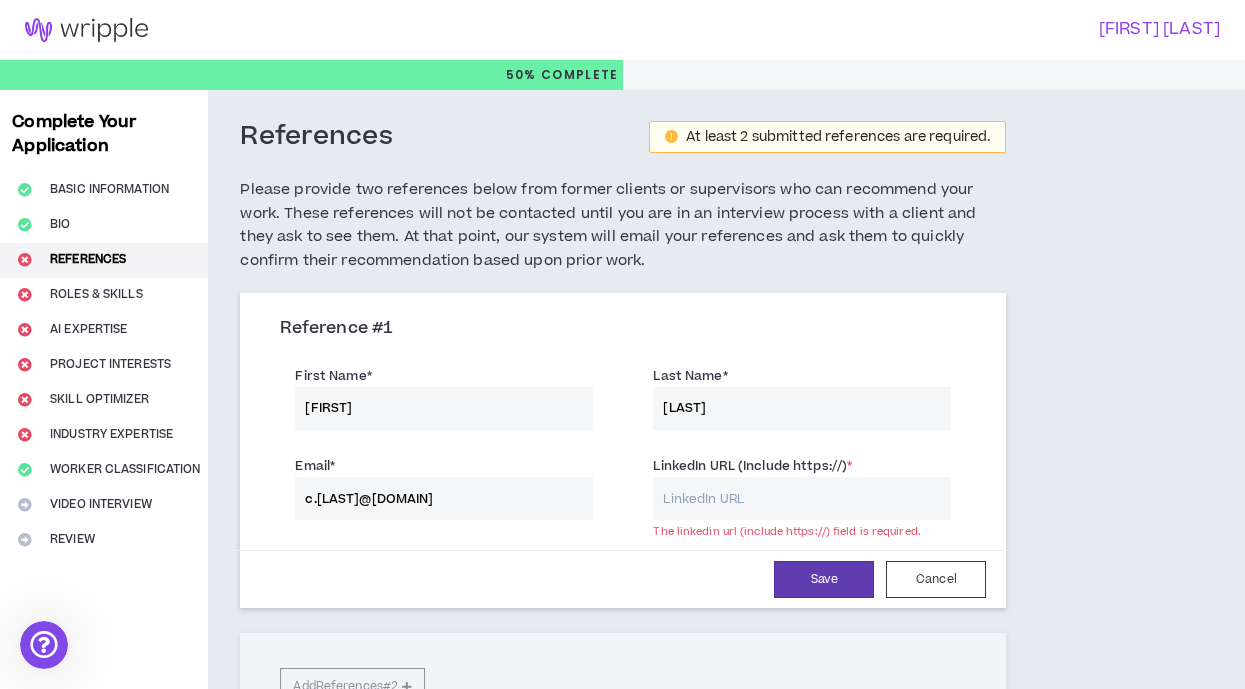 click on "LinkedIn URL (Include https://)  *" at bounding box center (802, 498) 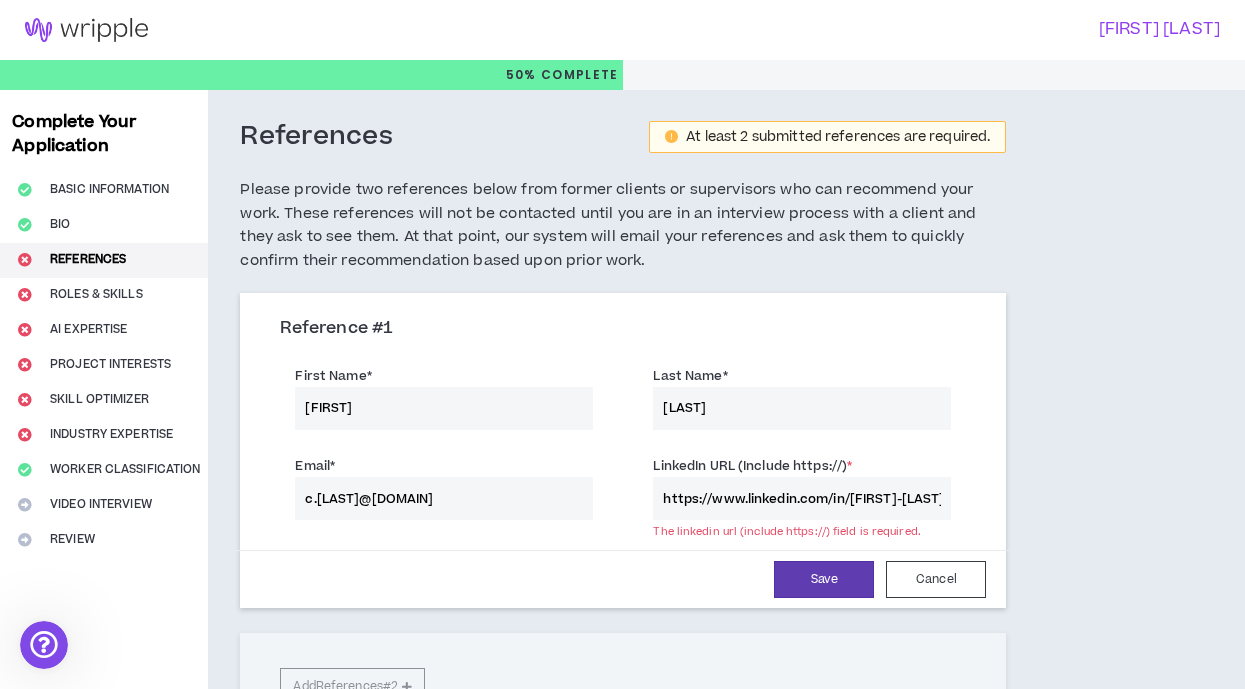 scroll, scrollTop: 0, scrollLeft: 105, axis: horizontal 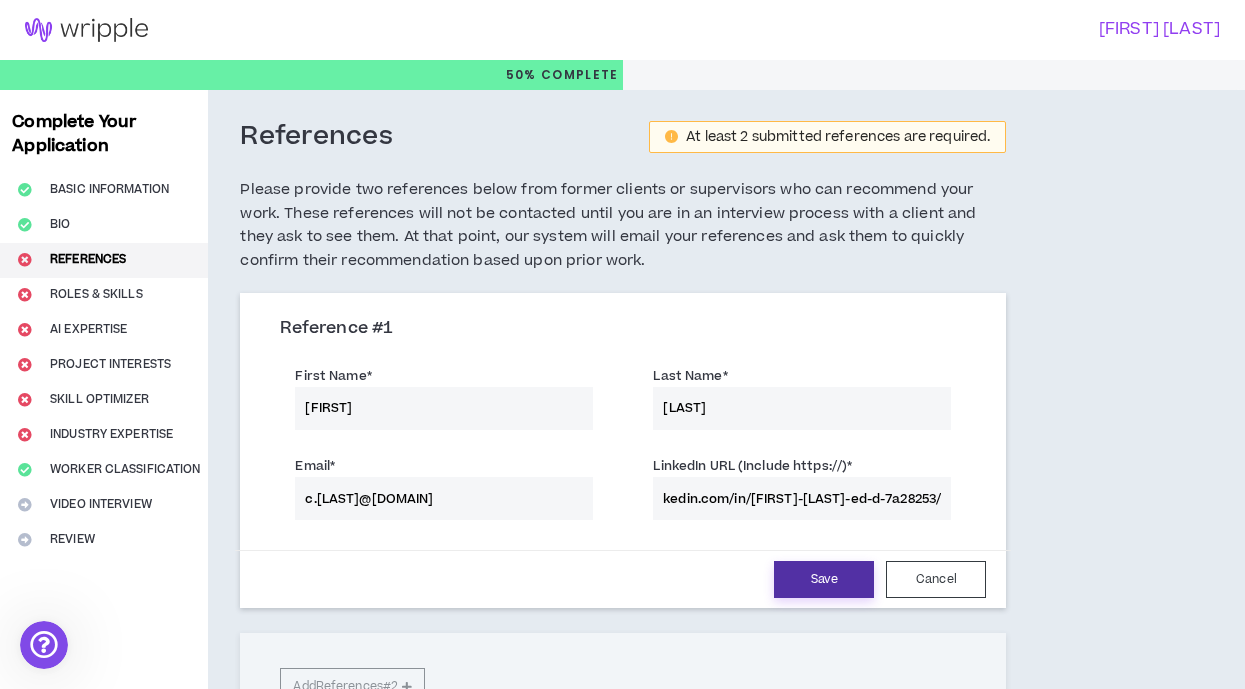 type on "https://www.linkedin.com/in/[FIRST]-[LAST]-ed-d-7a28253/" 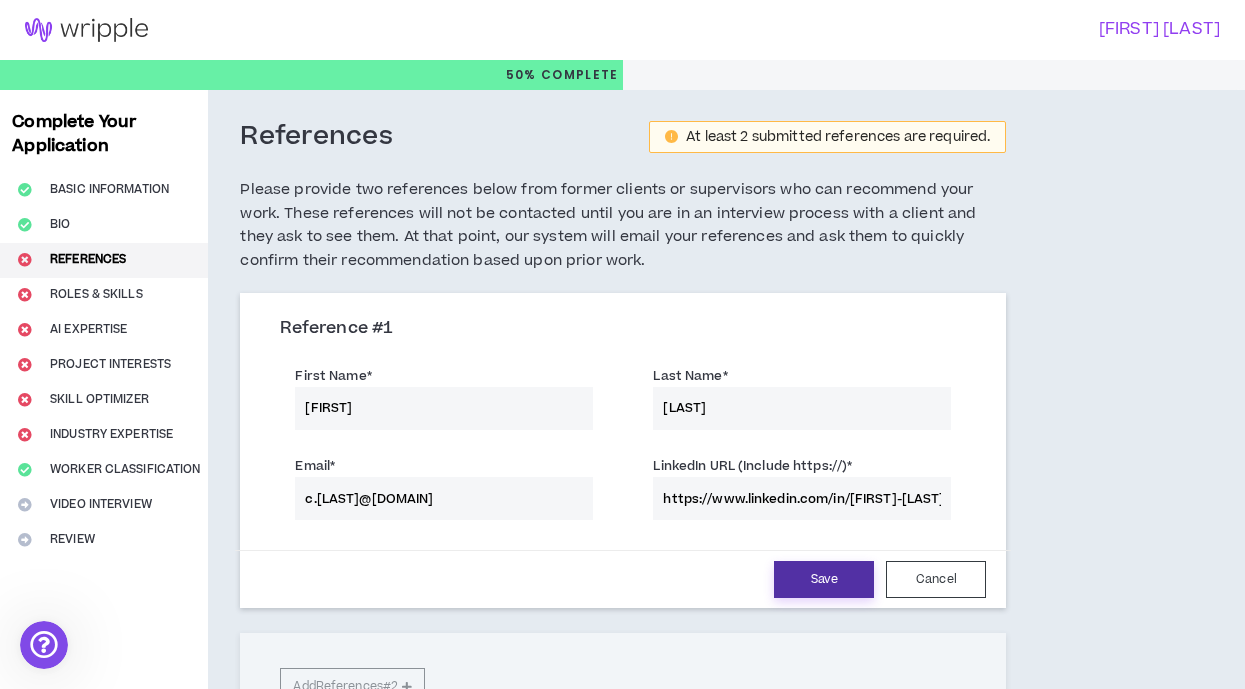 drag, startPoint x: 824, startPoint y: 578, endPoint x: 410, endPoint y: 558, distance: 414.48282 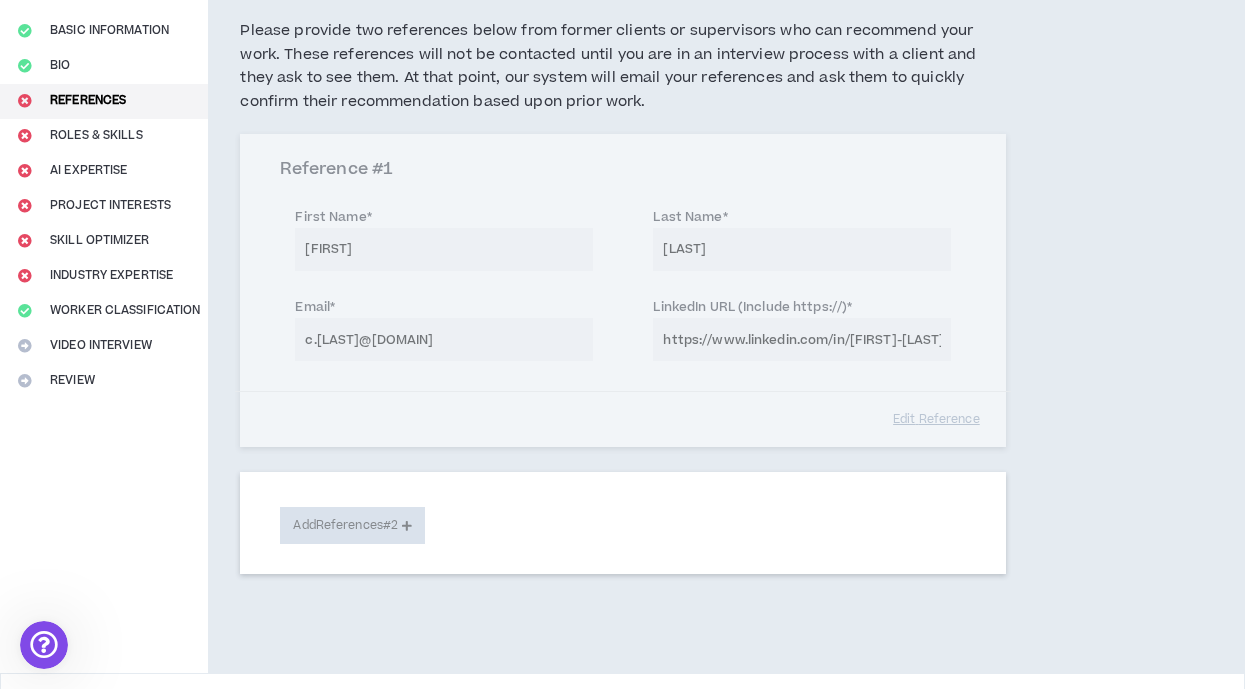 scroll, scrollTop: 199, scrollLeft: 0, axis: vertical 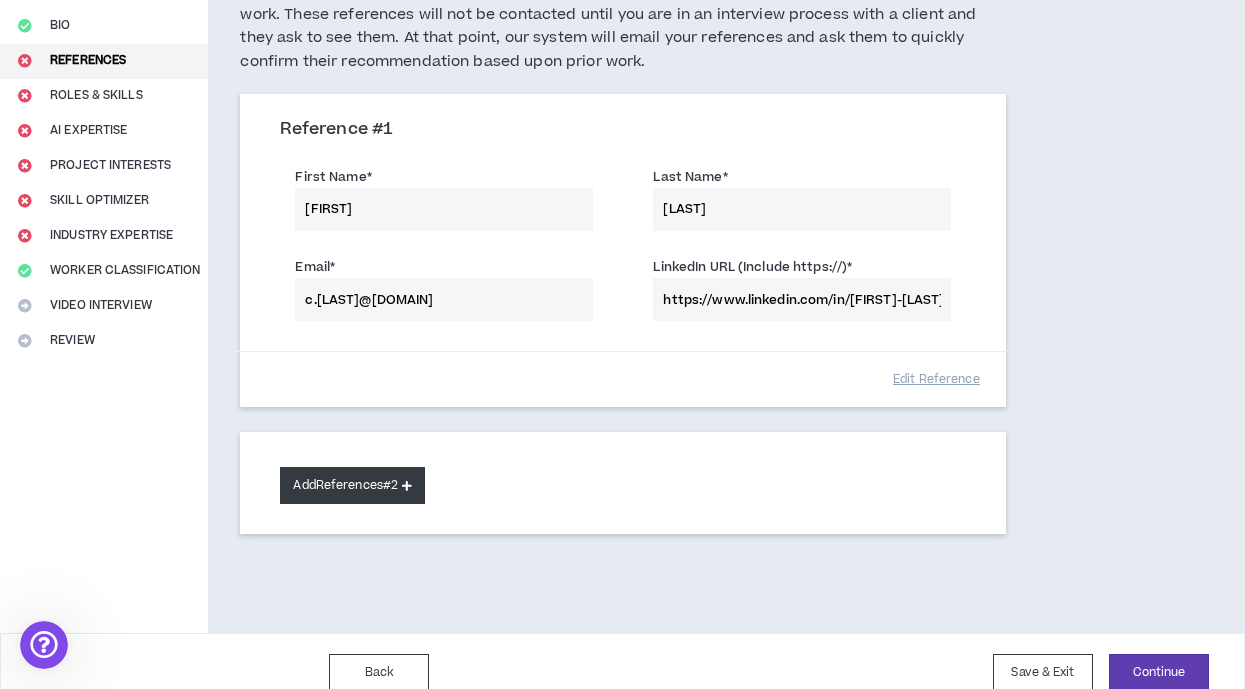 click on "Add  References  #2" at bounding box center (352, 485) 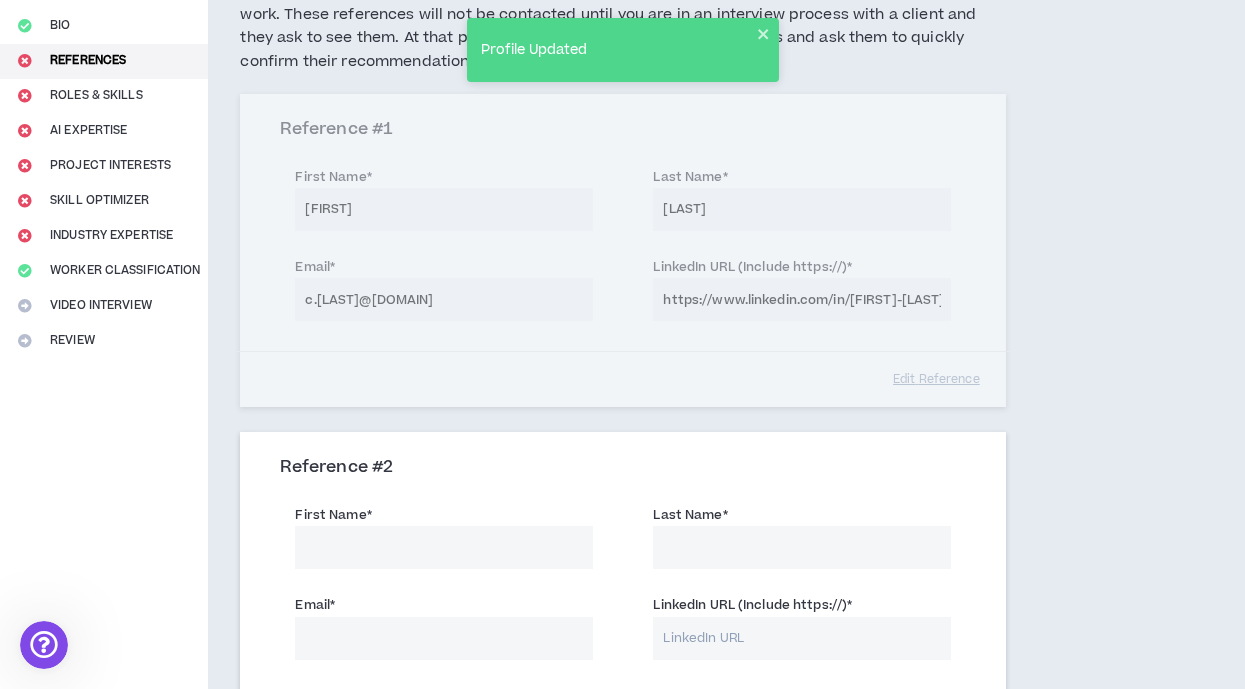 click on "First Name  *" at bounding box center [444, 547] 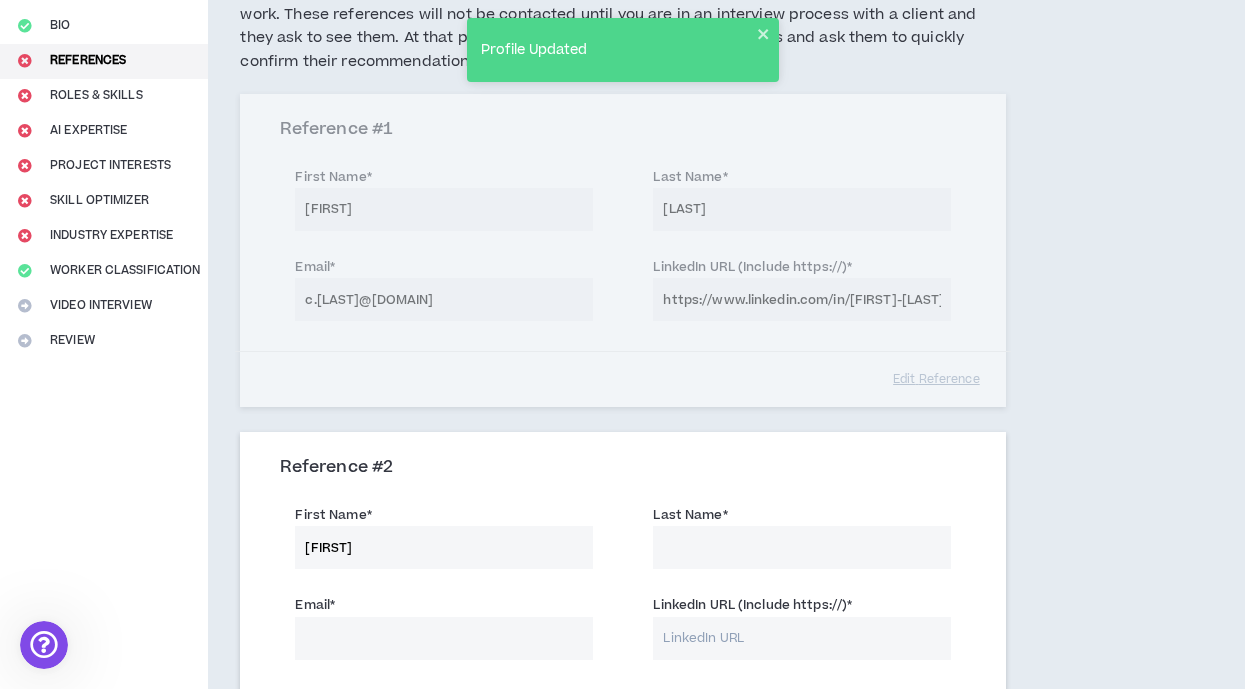 type on "[FIRST]" 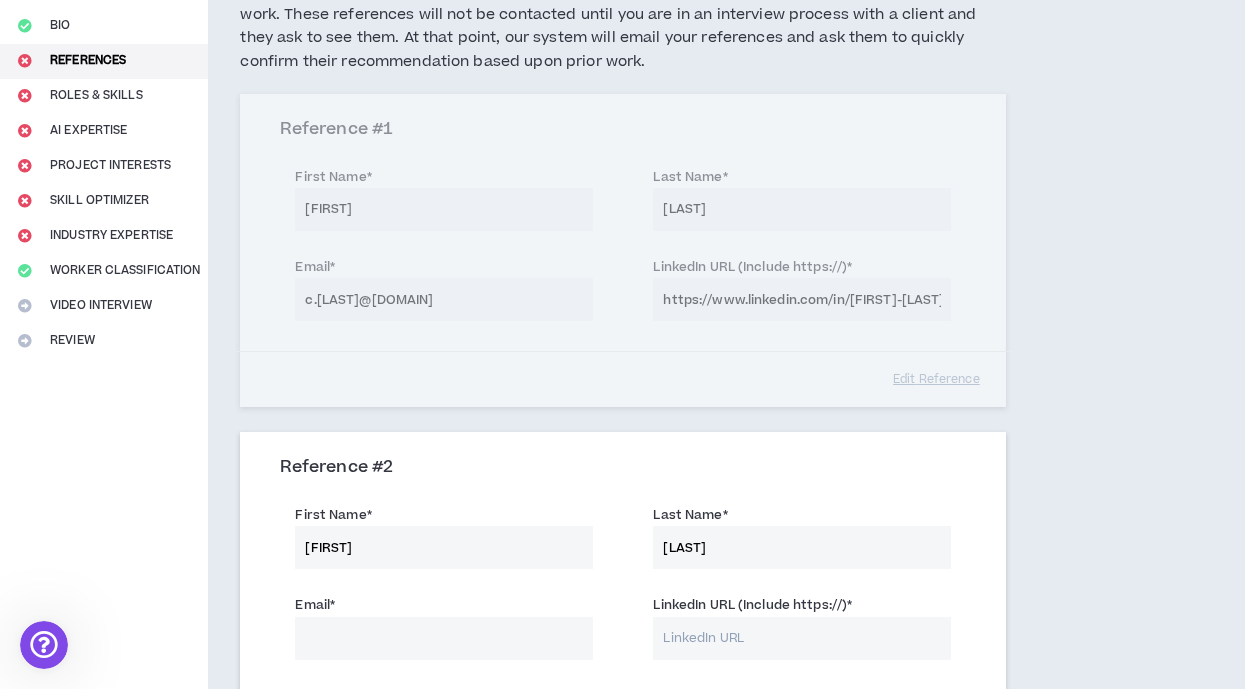 type on "[LAST]" 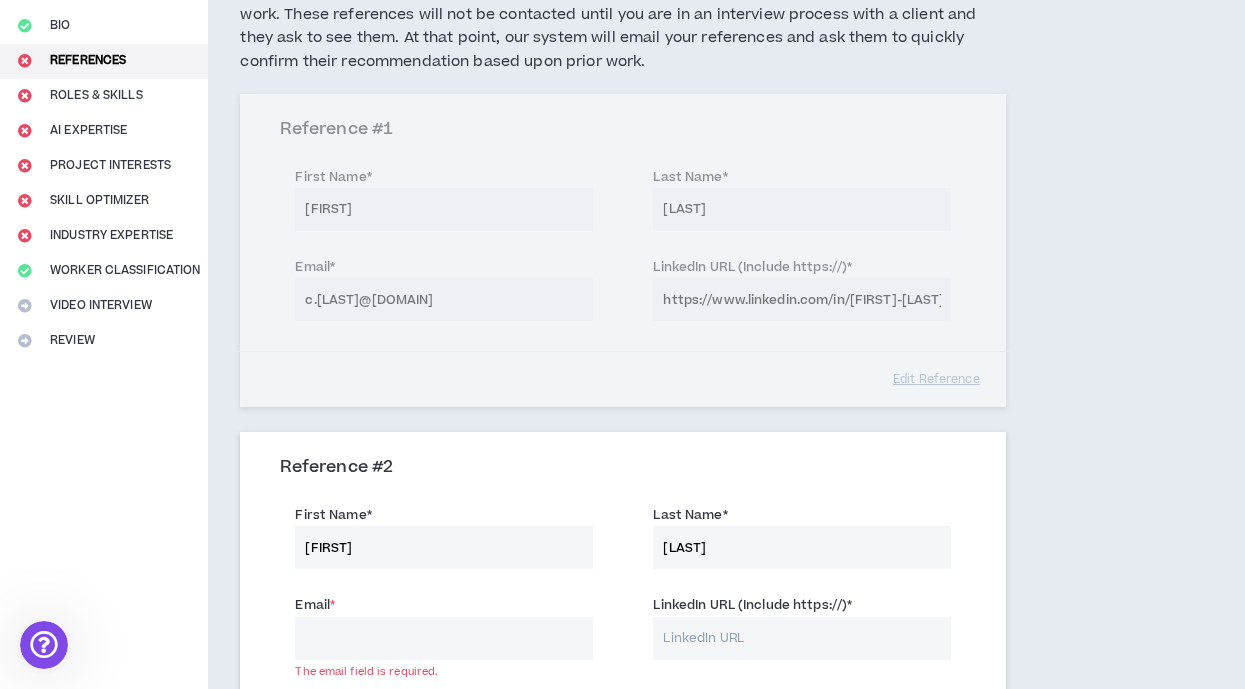 click on "Email  *" at bounding box center [444, 638] 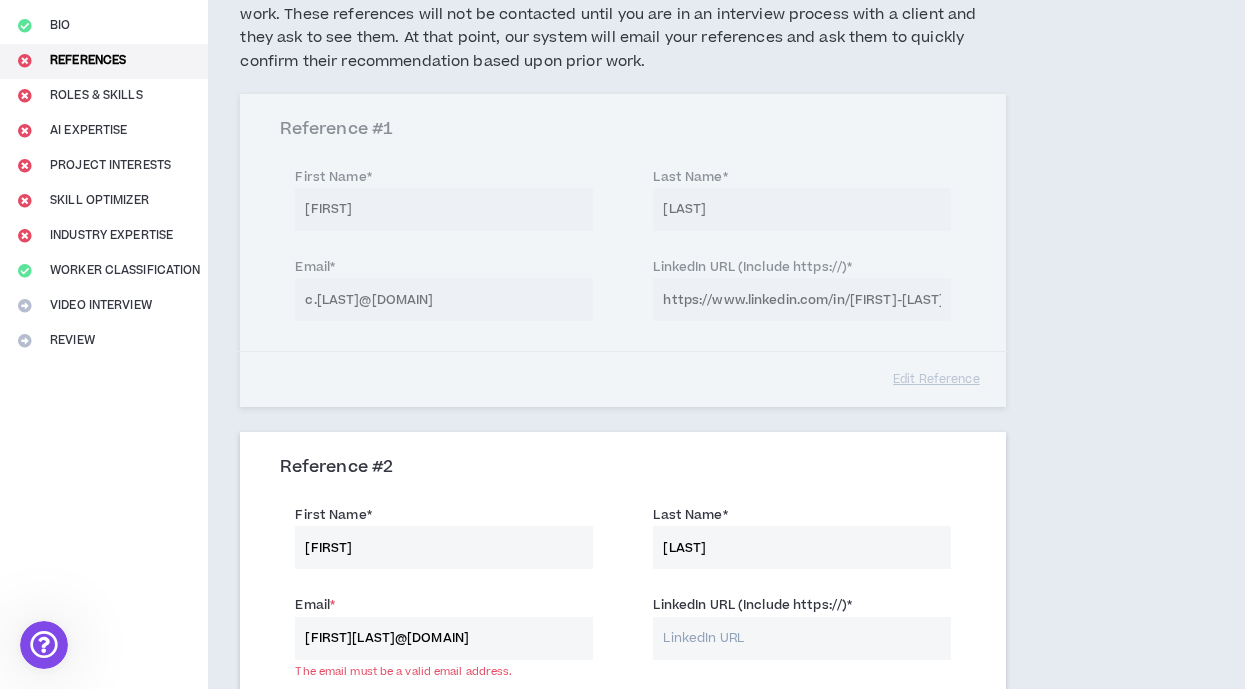 type on "[FIRST][LAST]@[DOMAIN]" 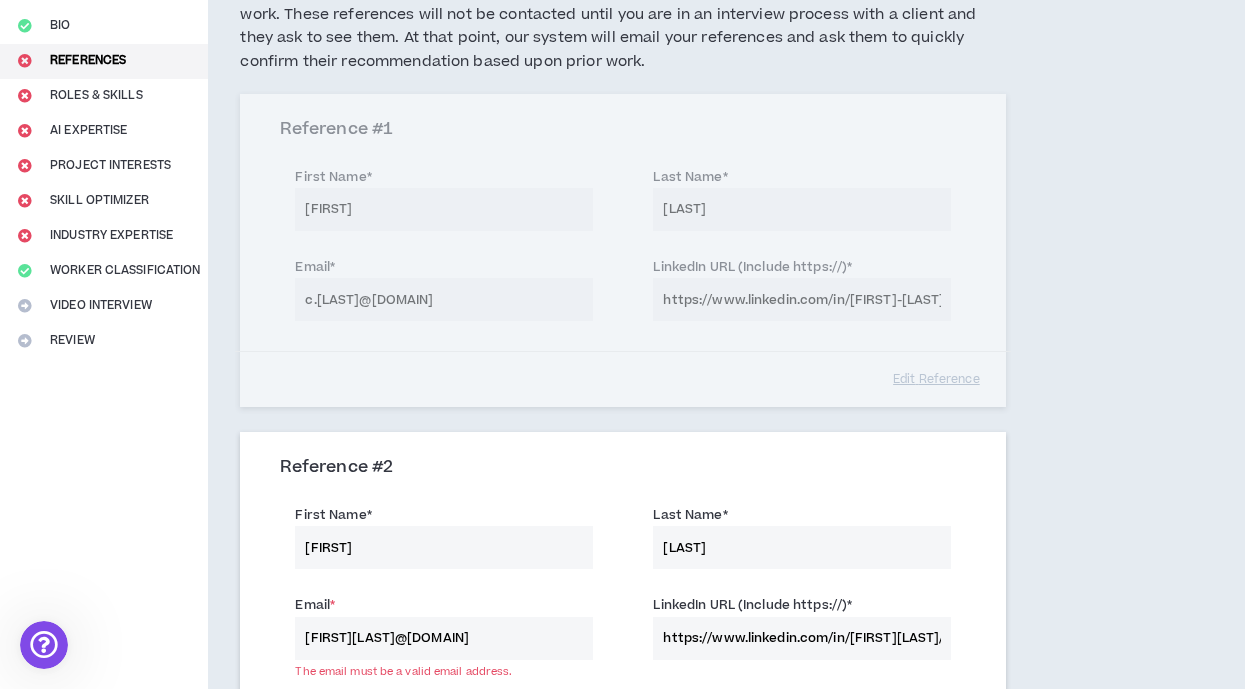 scroll, scrollTop: 0, scrollLeft: 9, axis: horizontal 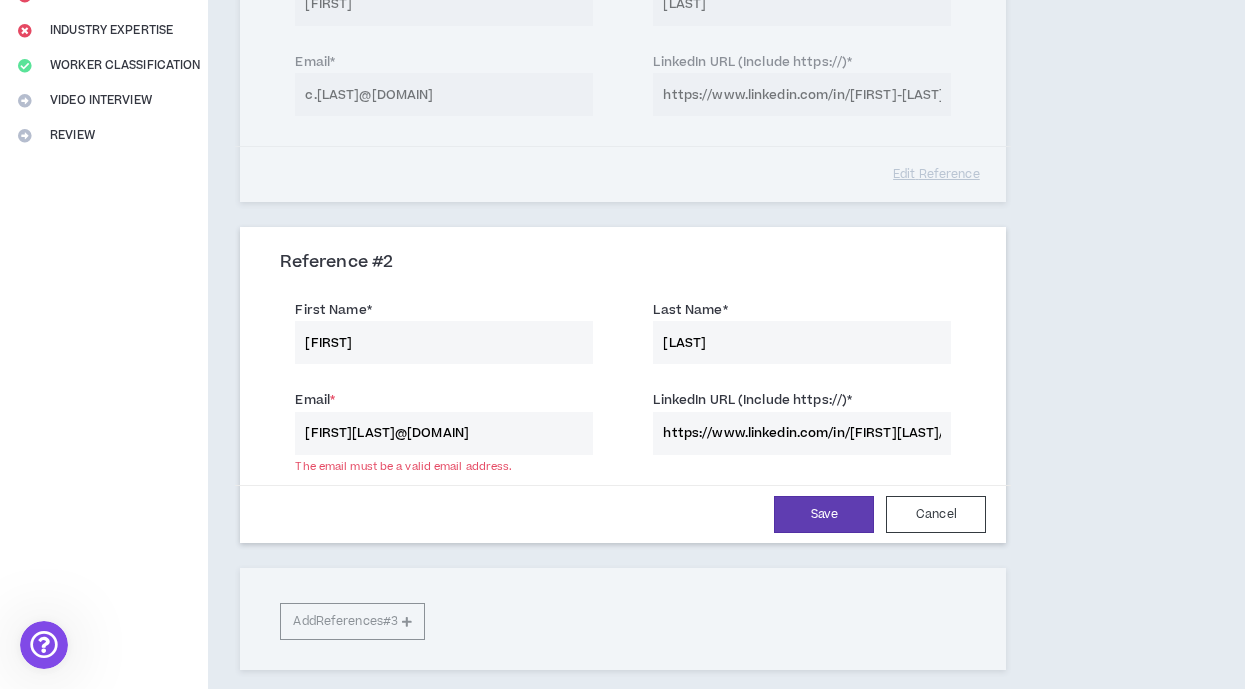 drag, startPoint x: 683, startPoint y: 431, endPoint x: 878, endPoint y: 554, distance: 230.55151 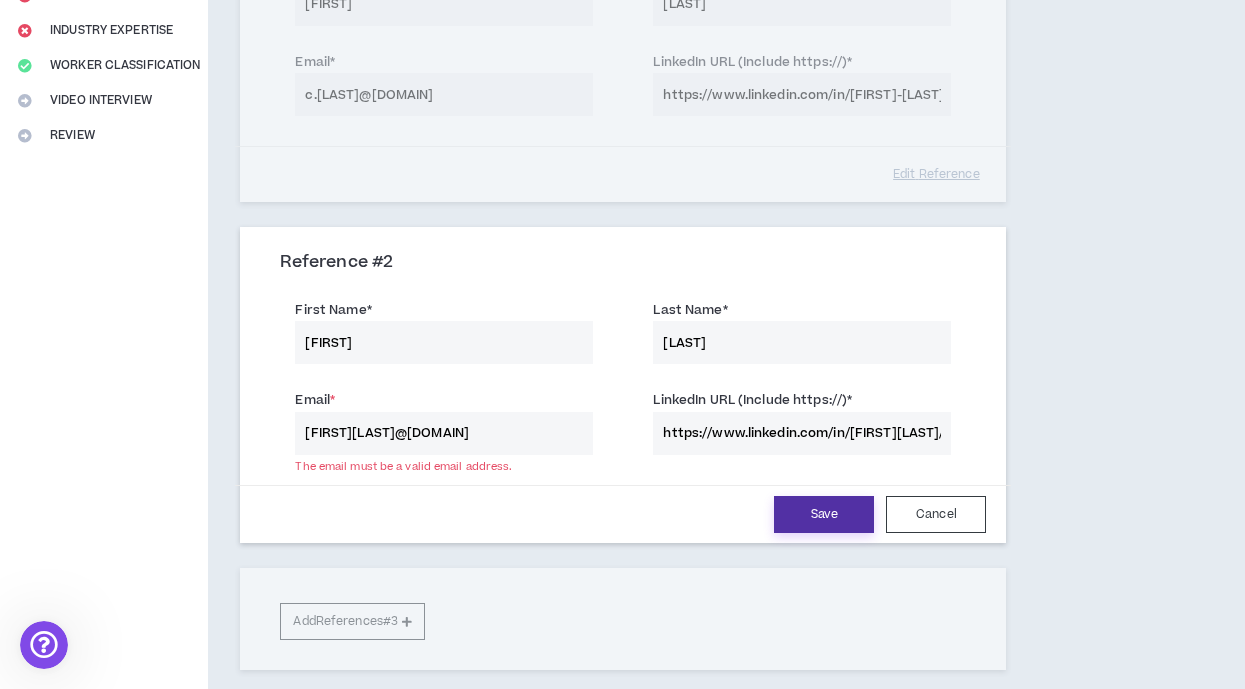 type on "https://www.linkedin.com/in/[FIRST][LAST]/" 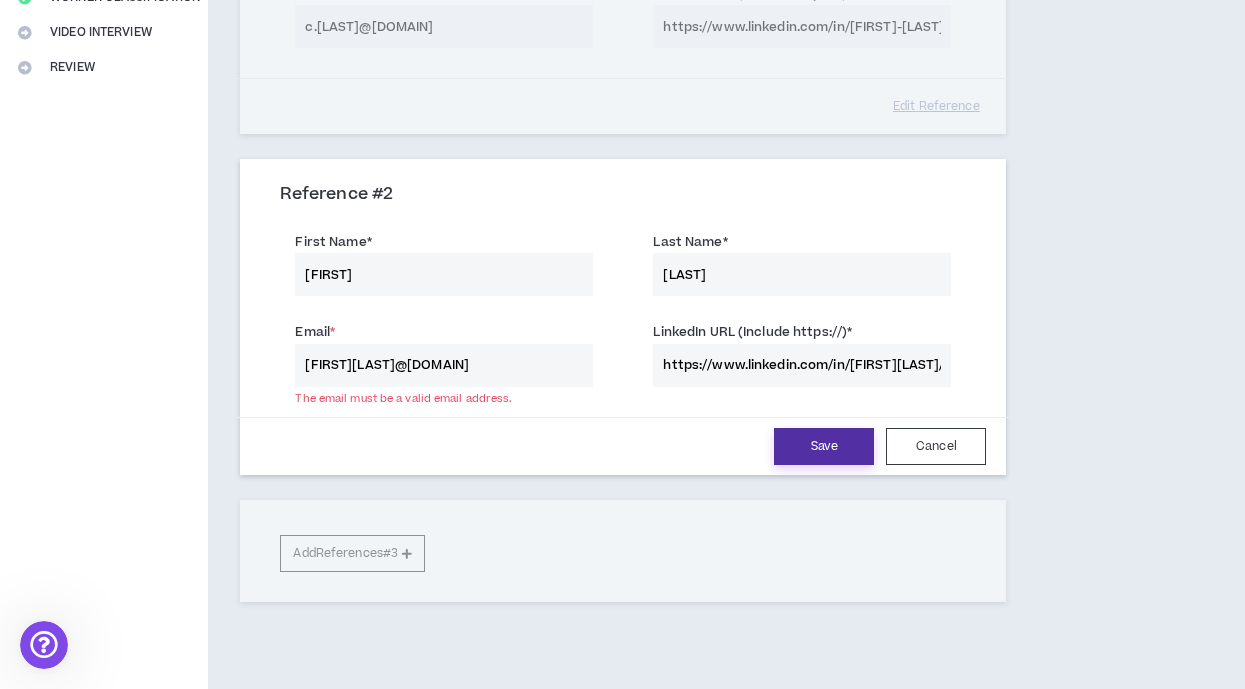 scroll, scrollTop: 563, scrollLeft: 0, axis: vertical 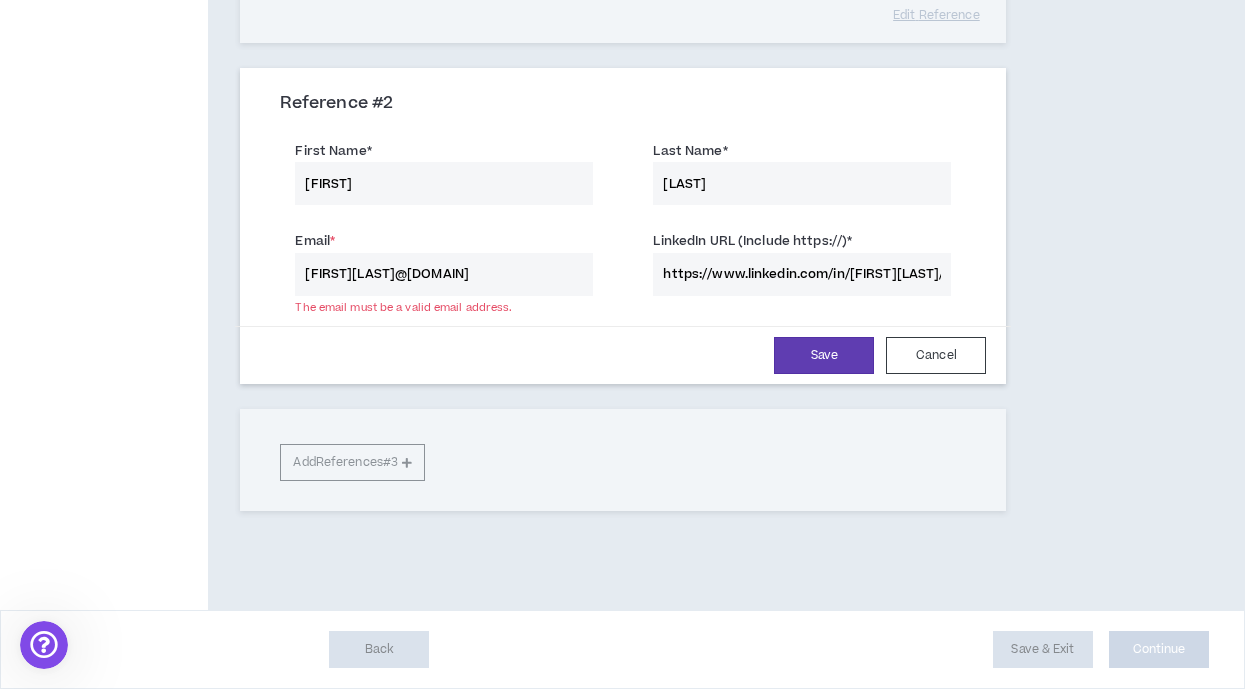 click on "[FIRST][LAST]@[DOMAIN]" at bounding box center [444, 274] 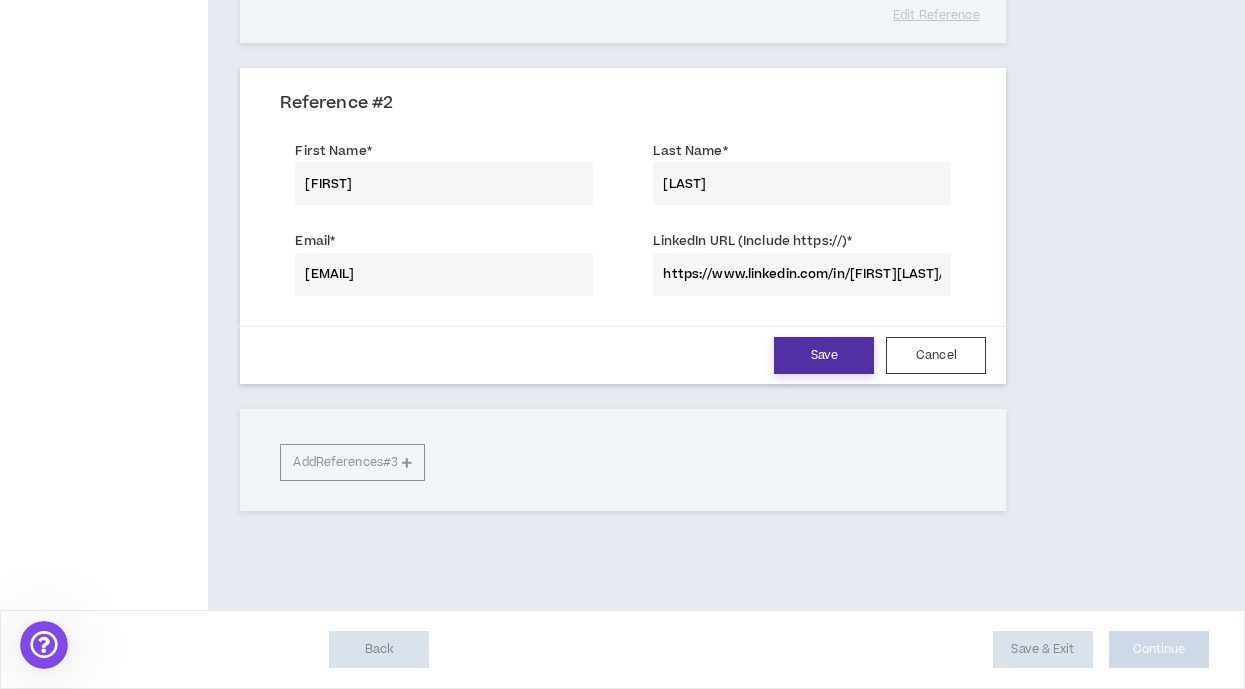 type on "[EMAIL]" 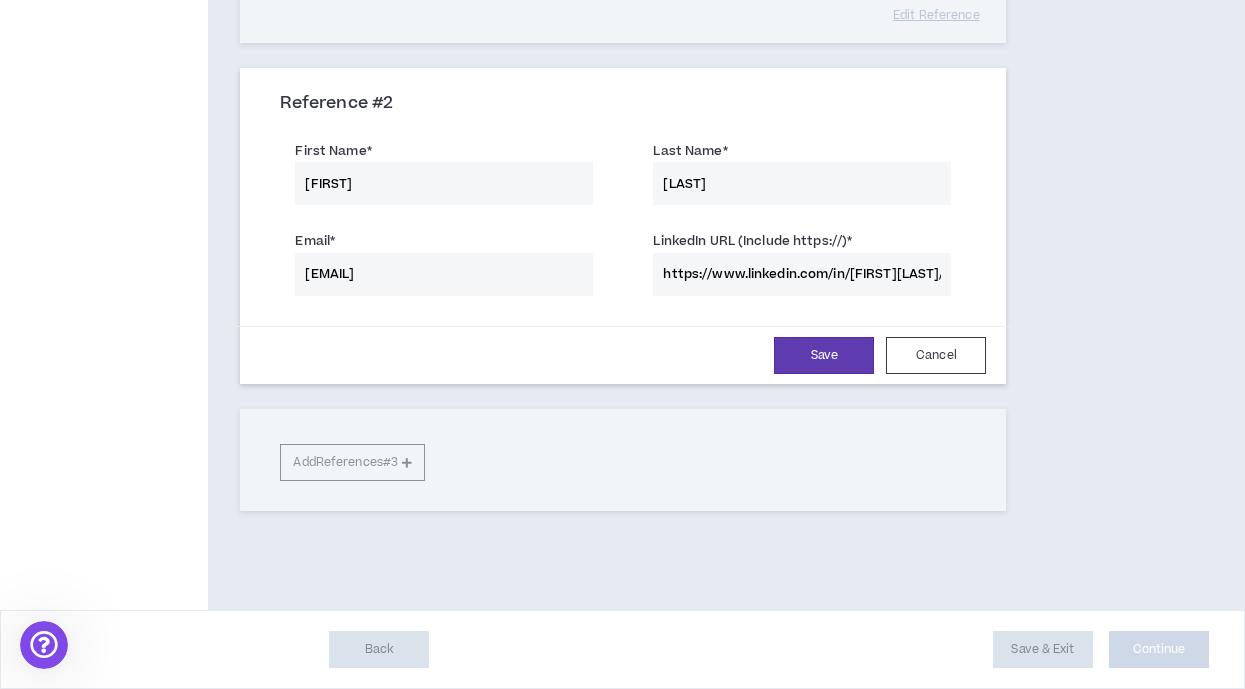 scroll, scrollTop: 561, scrollLeft: 0, axis: vertical 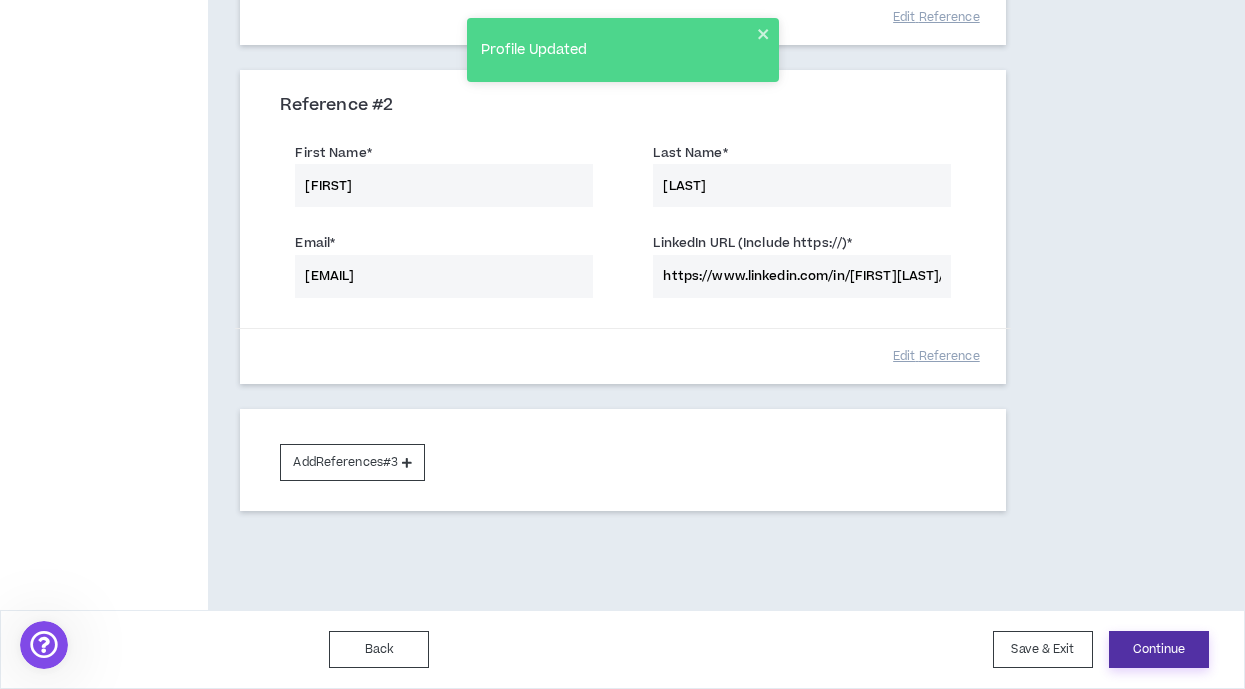 click on "Continue" at bounding box center (1159, 649) 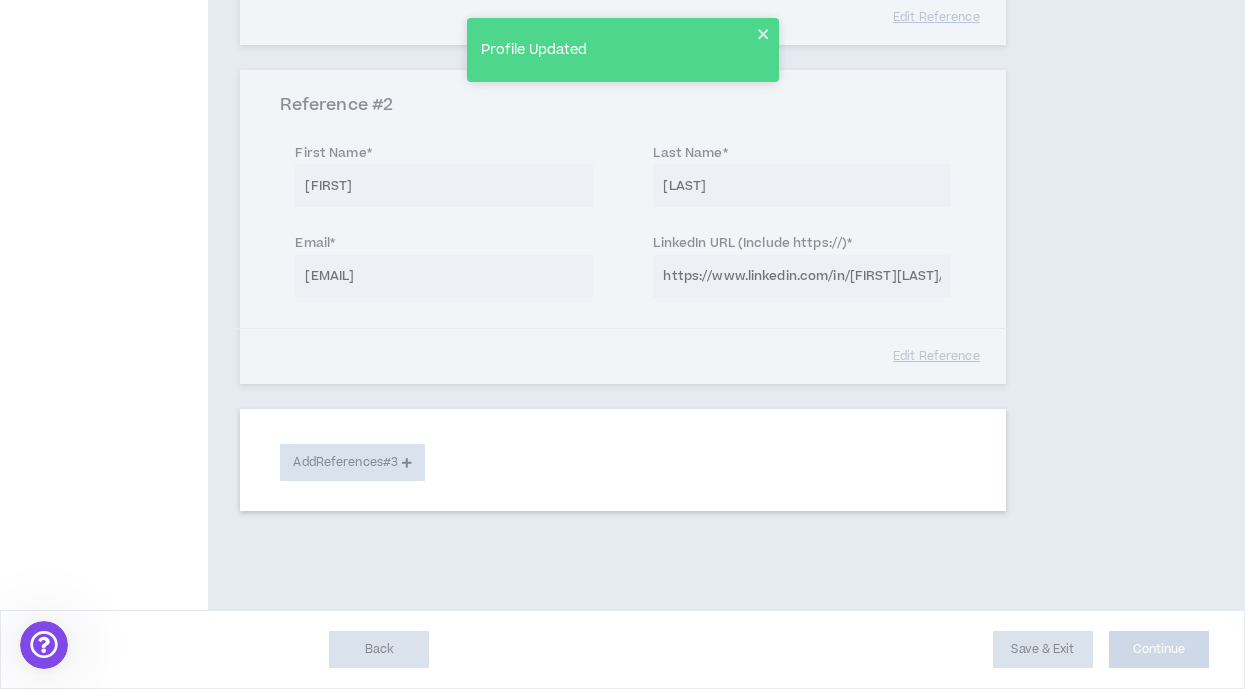 scroll, scrollTop: 0, scrollLeft: 0, axis: both 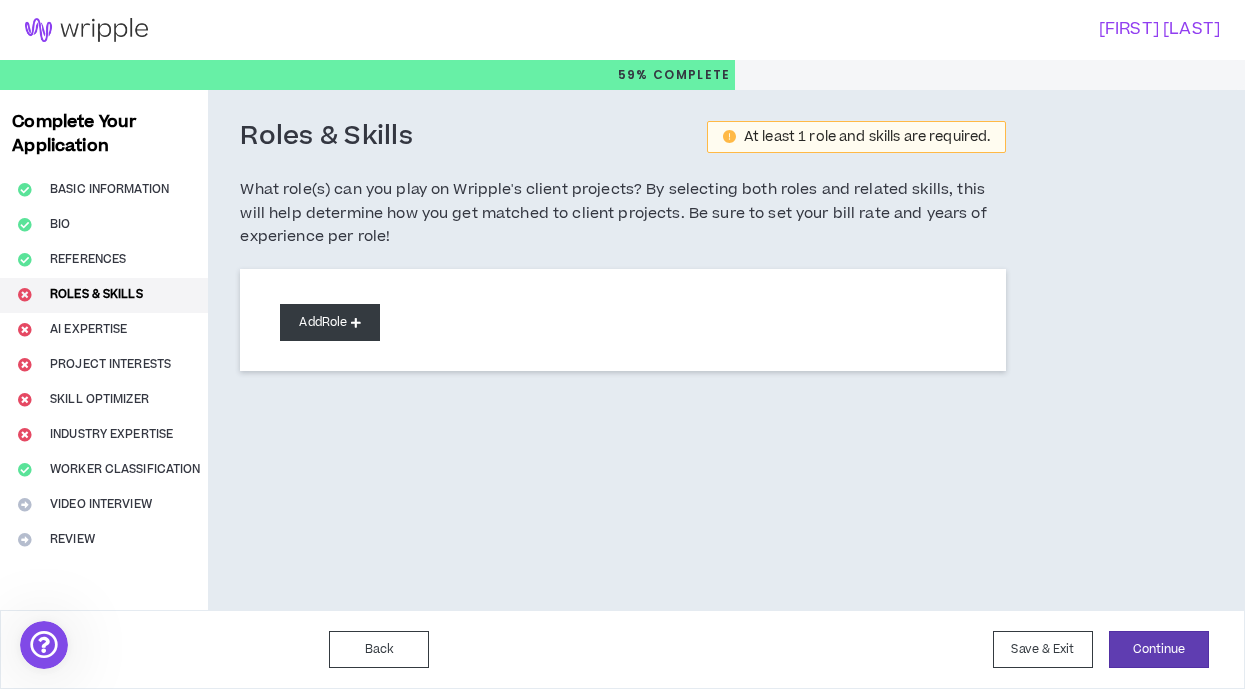 click on "Add  Role" at bounding box center [330, 322] 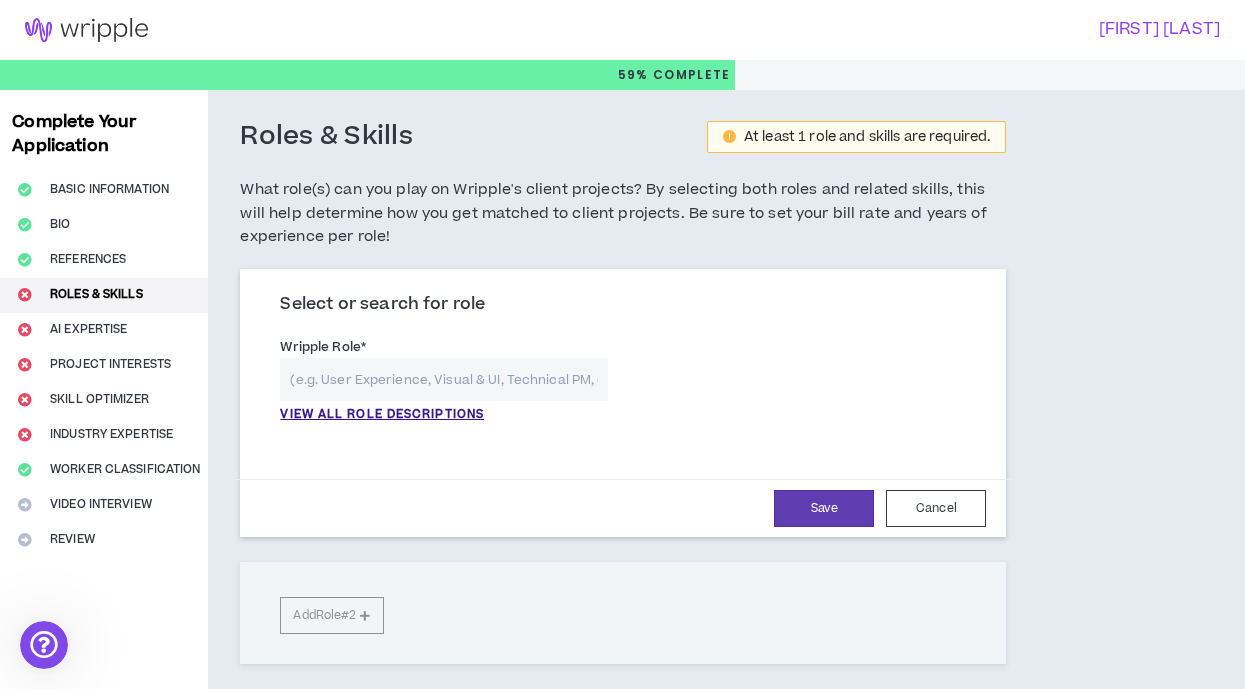 click at bounding box center (444, 379) 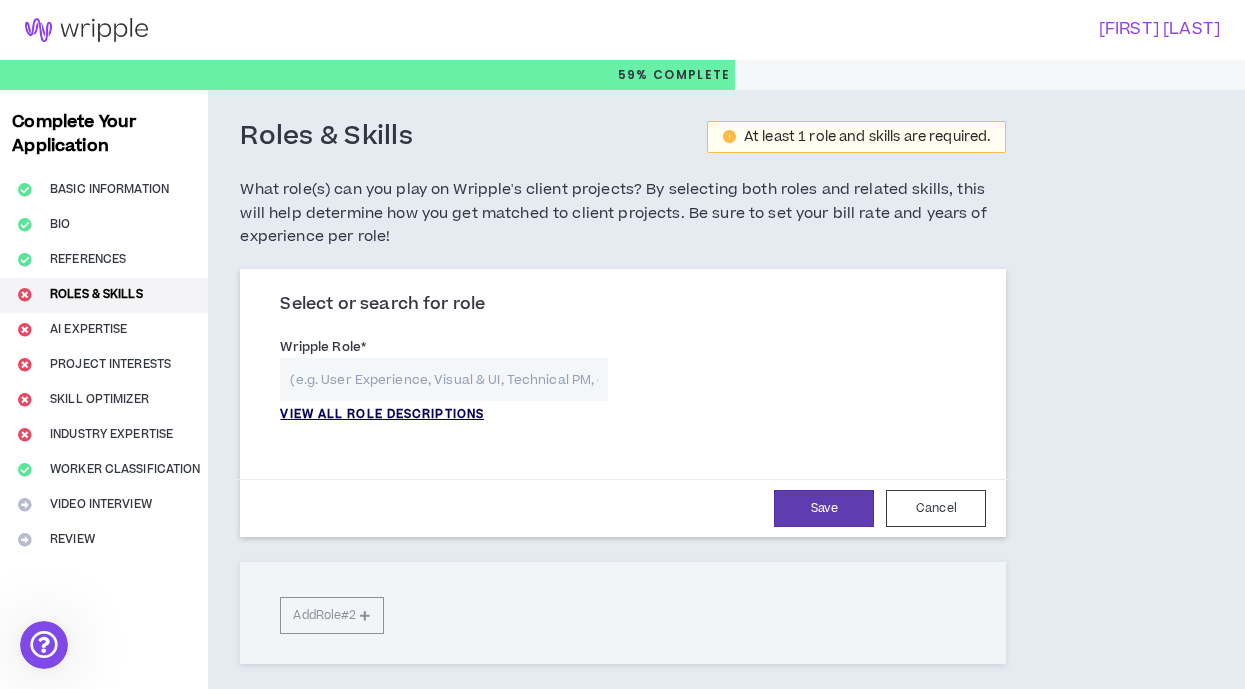 click on "VIEW ALL ROLE DESCRIPTIONS" at bounding box center (382, 415) 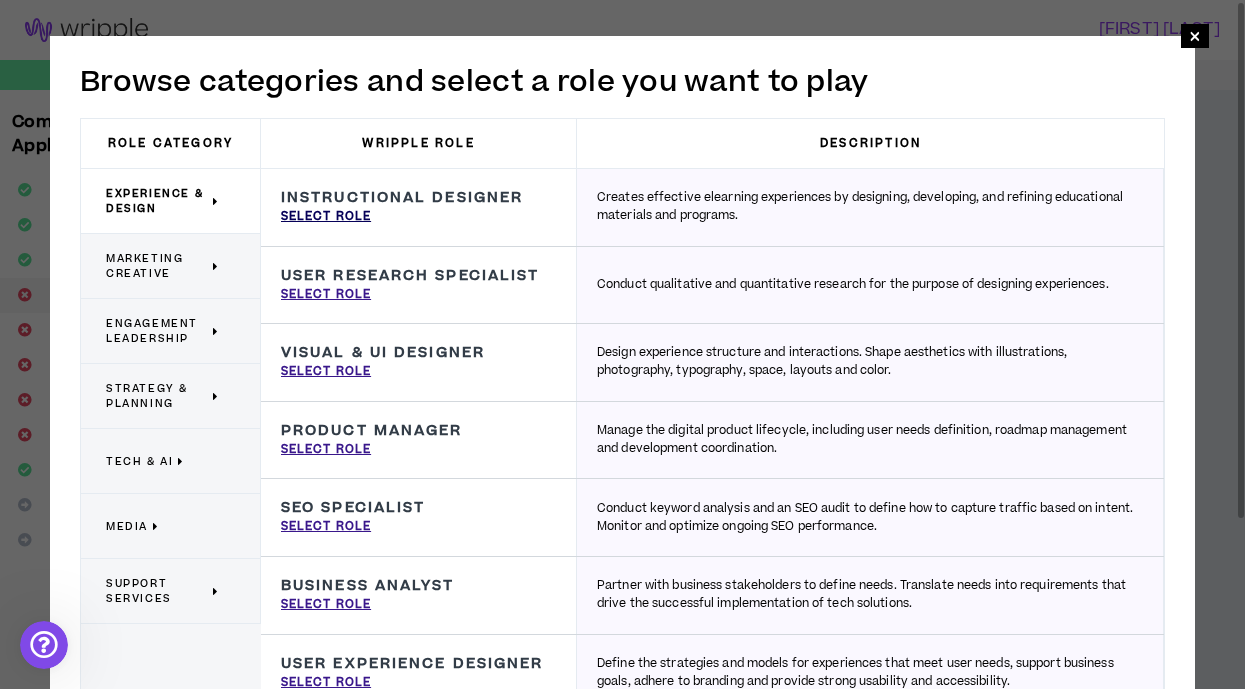 click on "Select Role" at bounding box center (326, 217) 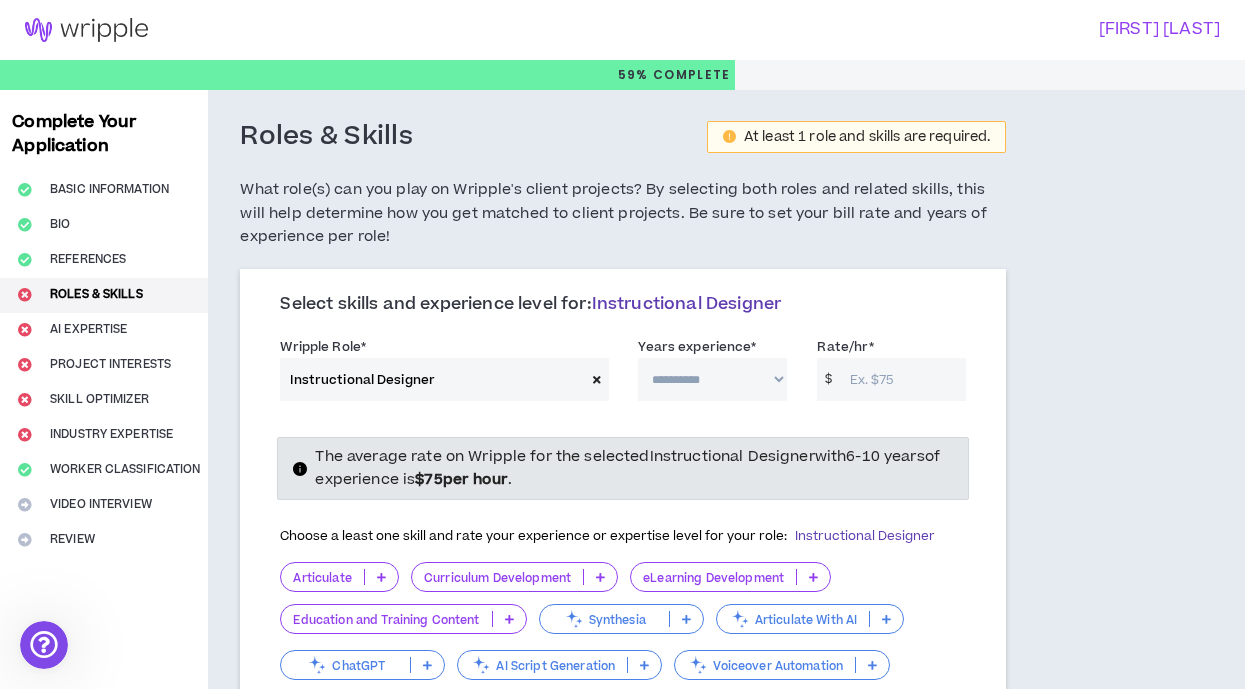 click on "**********" at bounding box center (712, 379) 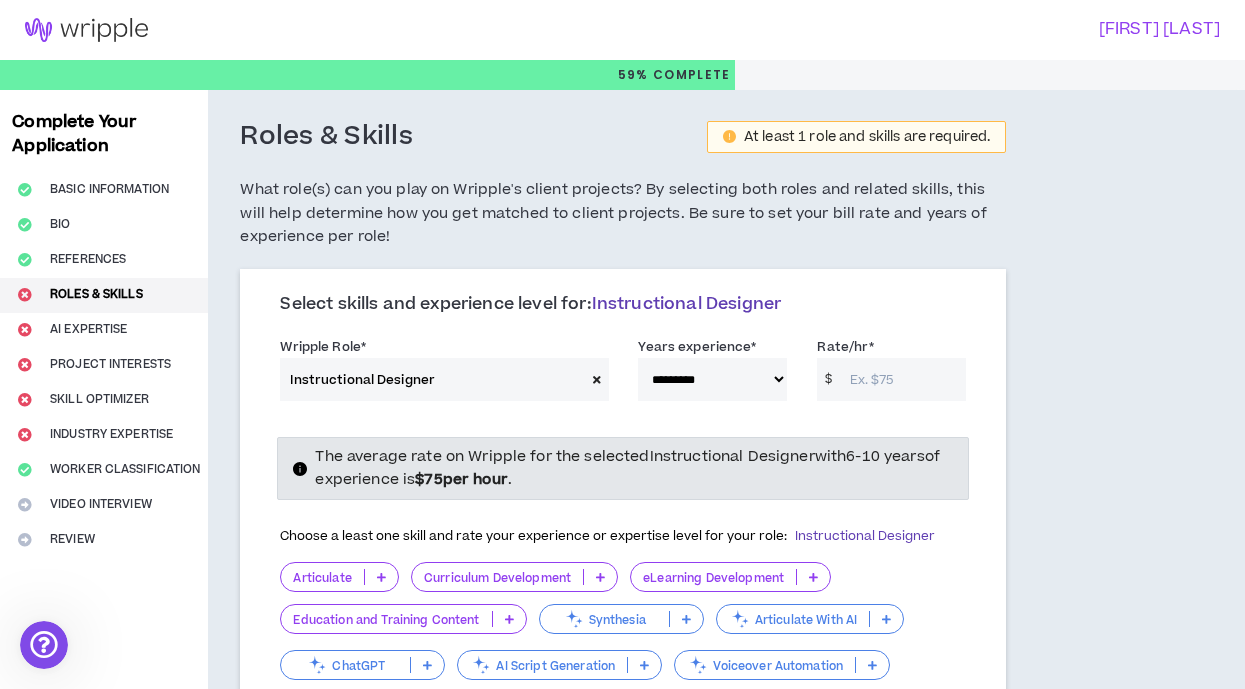 click on "Rate/hr  *" at bounding box center (903, 379) 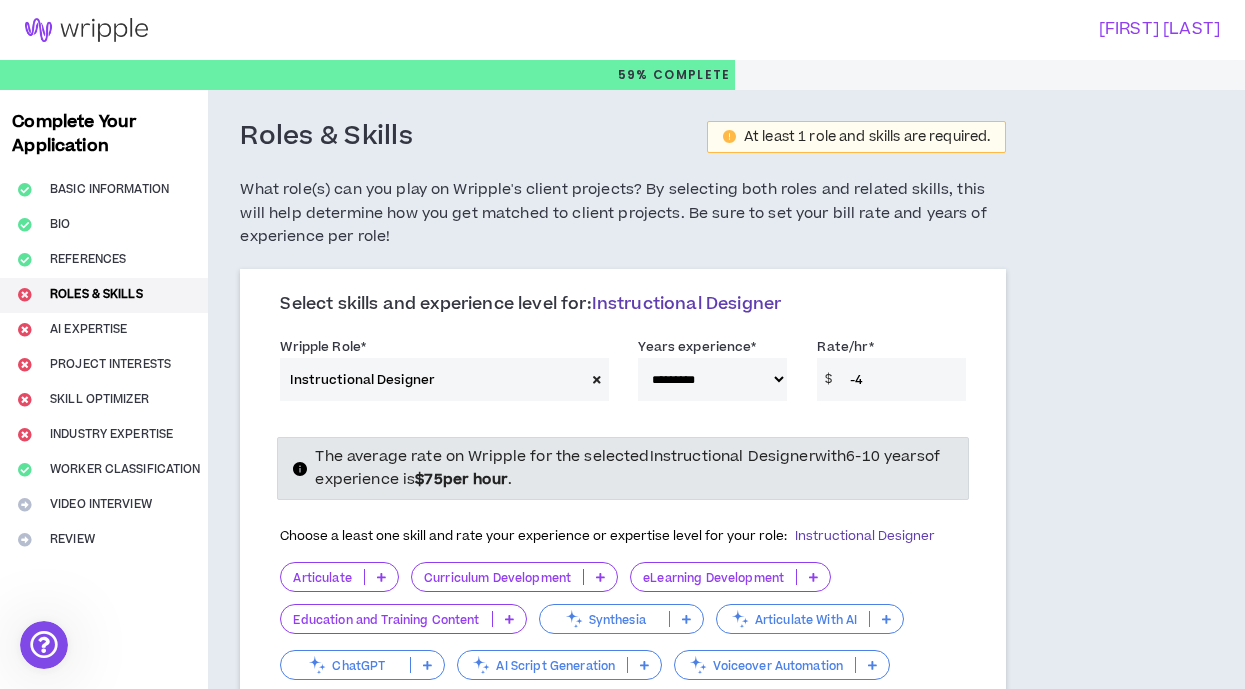scroll, scrollTop: 4, scrollLeft: 0, axis: vertical 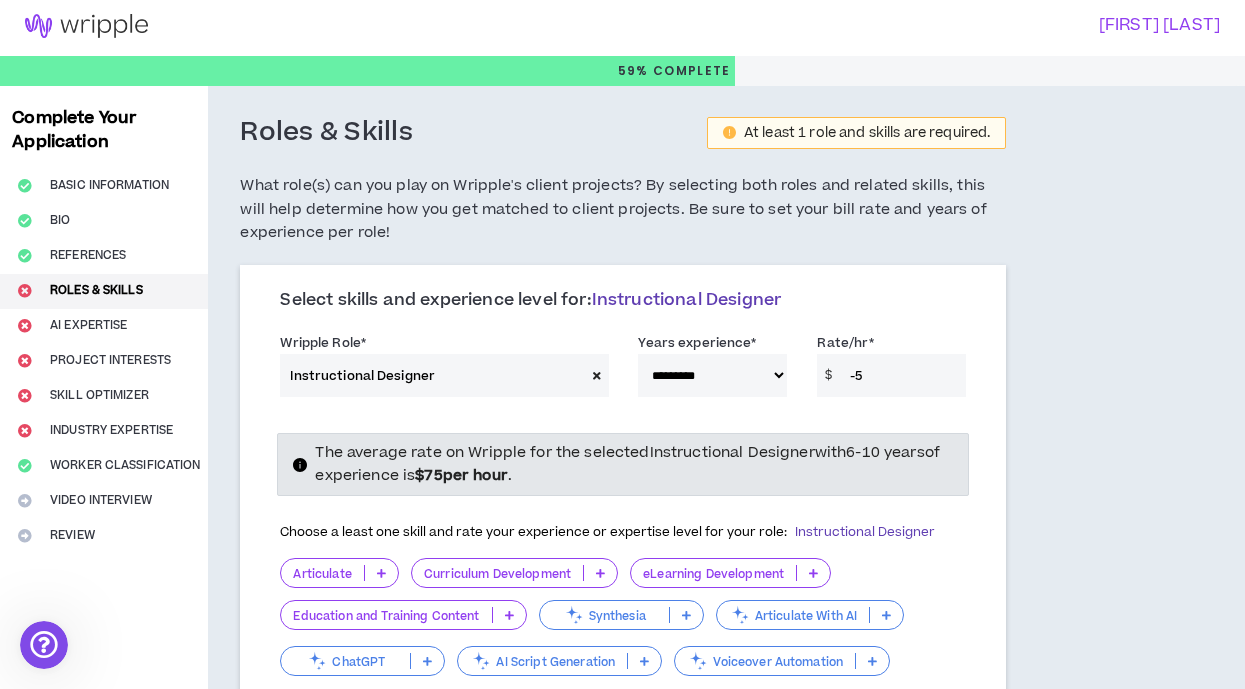 type on "-6" 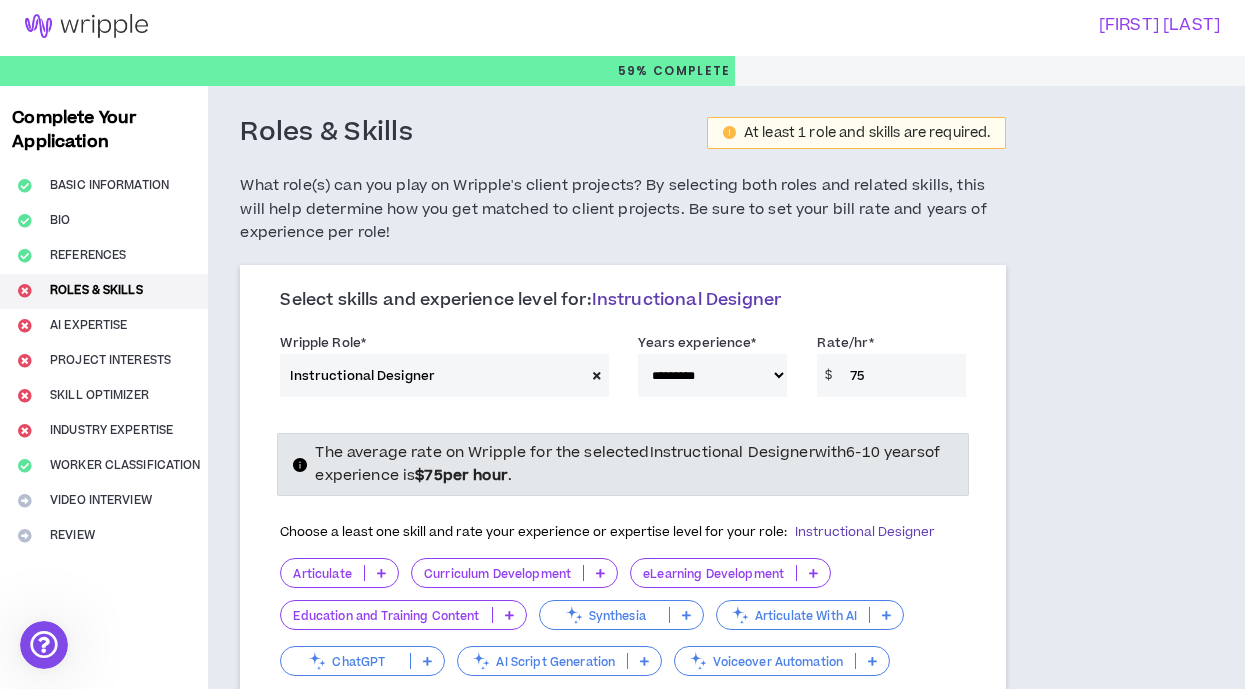 type on "75" 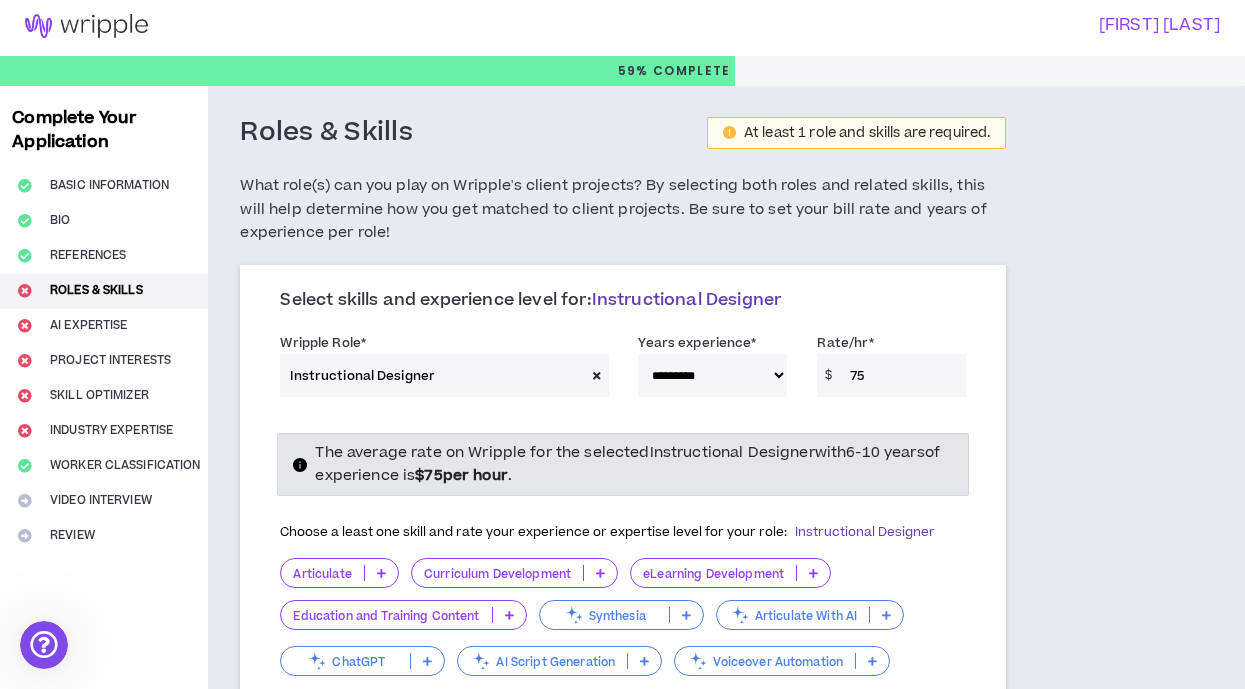 click on "**********" at bounding box center [623, 369] 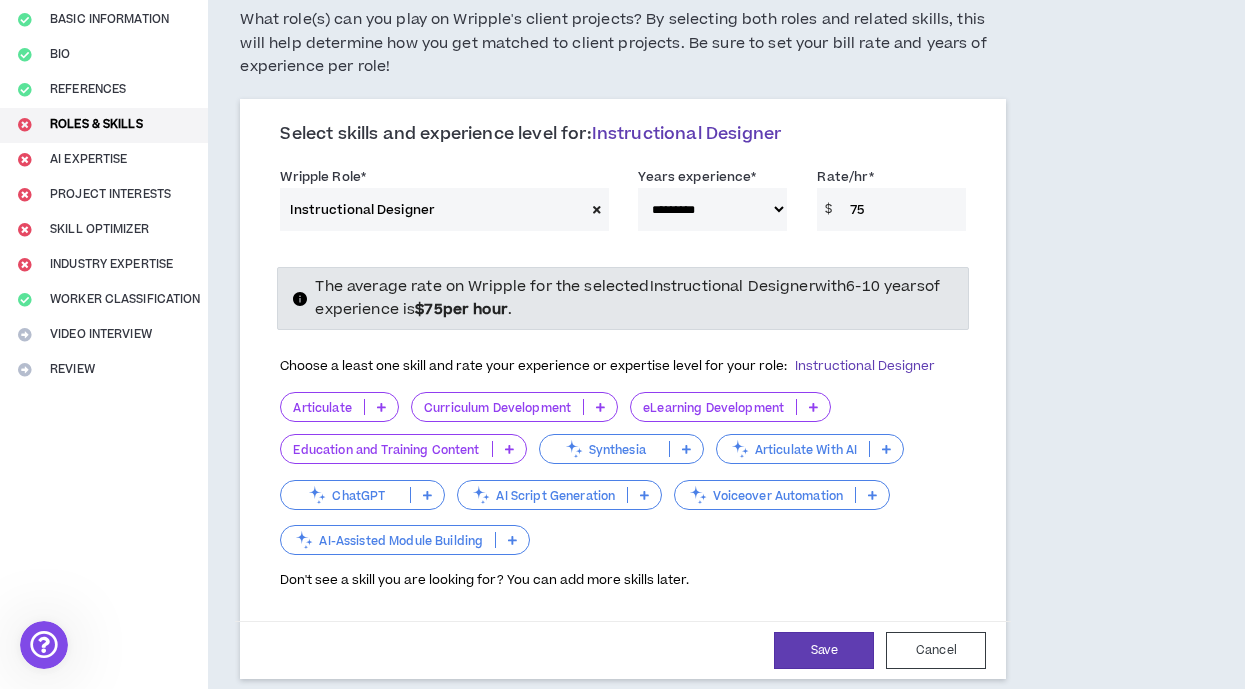 scroll, scrollTop: 222, scrollLeft: 0, axis: vertical 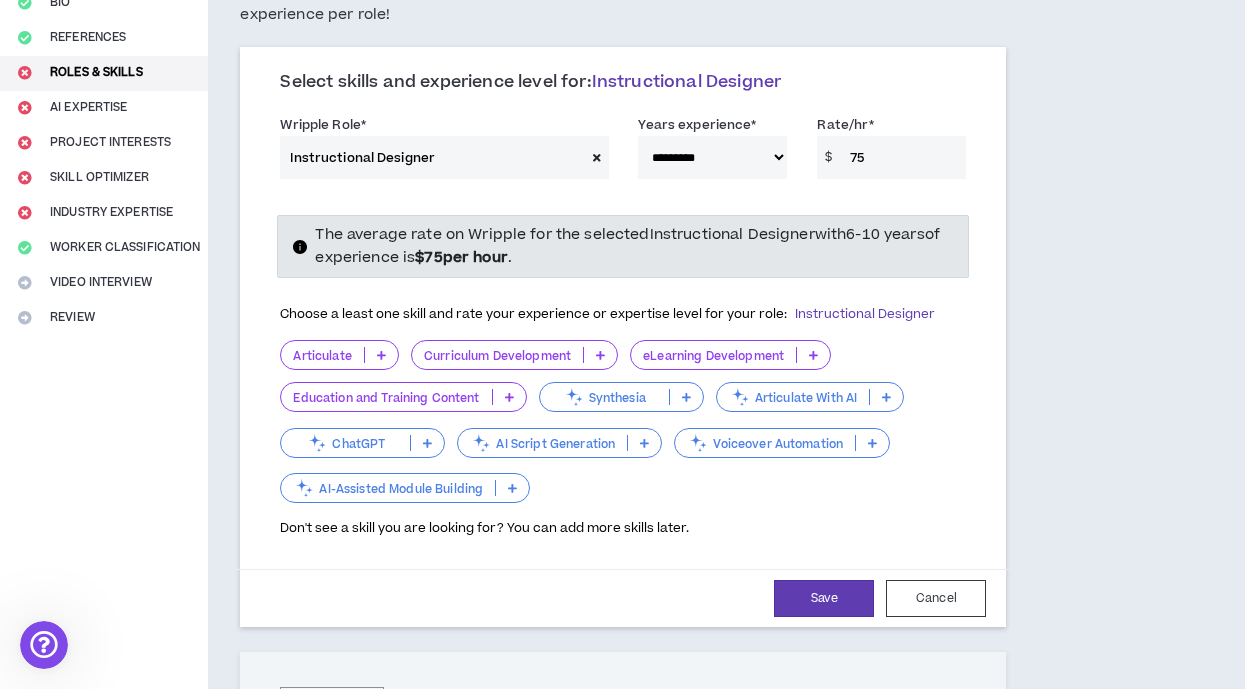 click at bounding box center [600, 355] 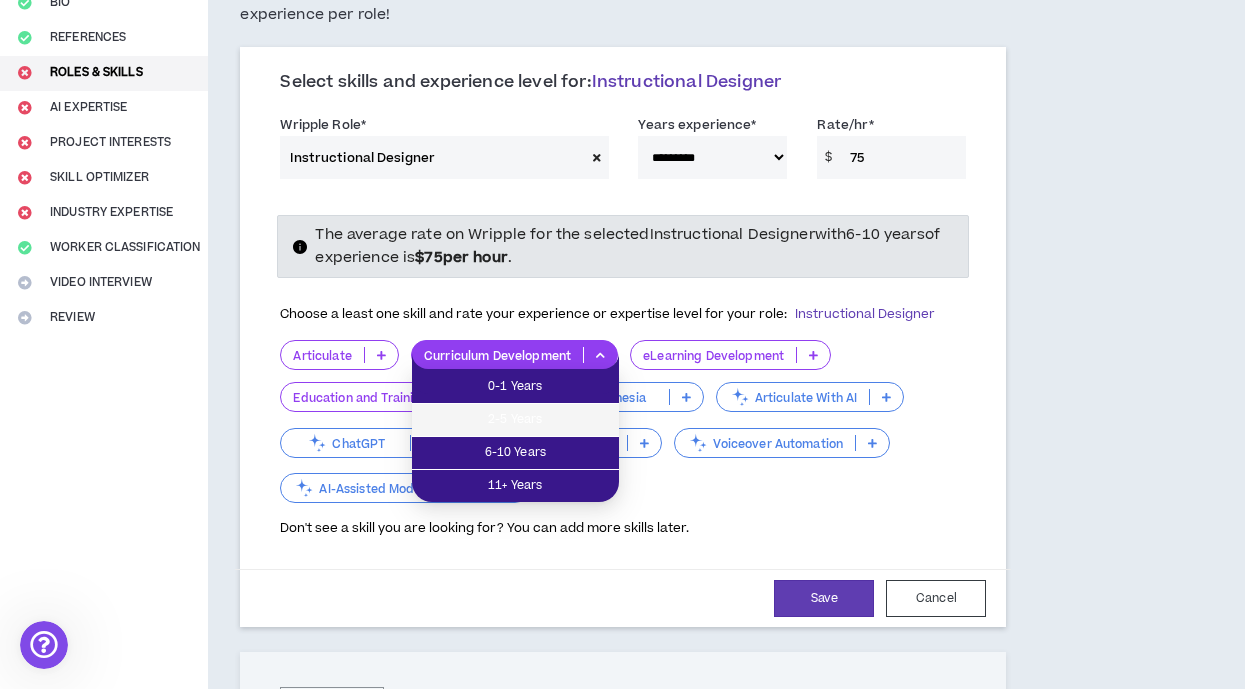drag, startPoint x: 579, startPoint y: 421, endPoint x: 669, endPoint y: 401, distance: 92.19544 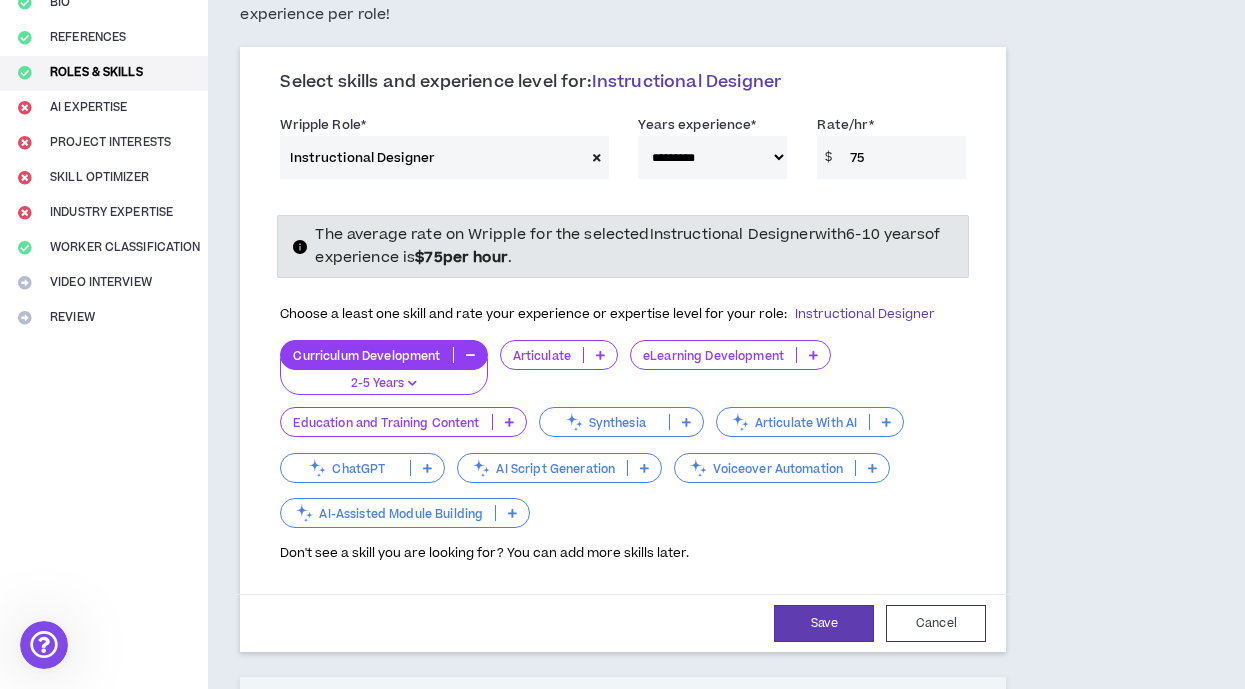 click at bounding box center (813, 355) 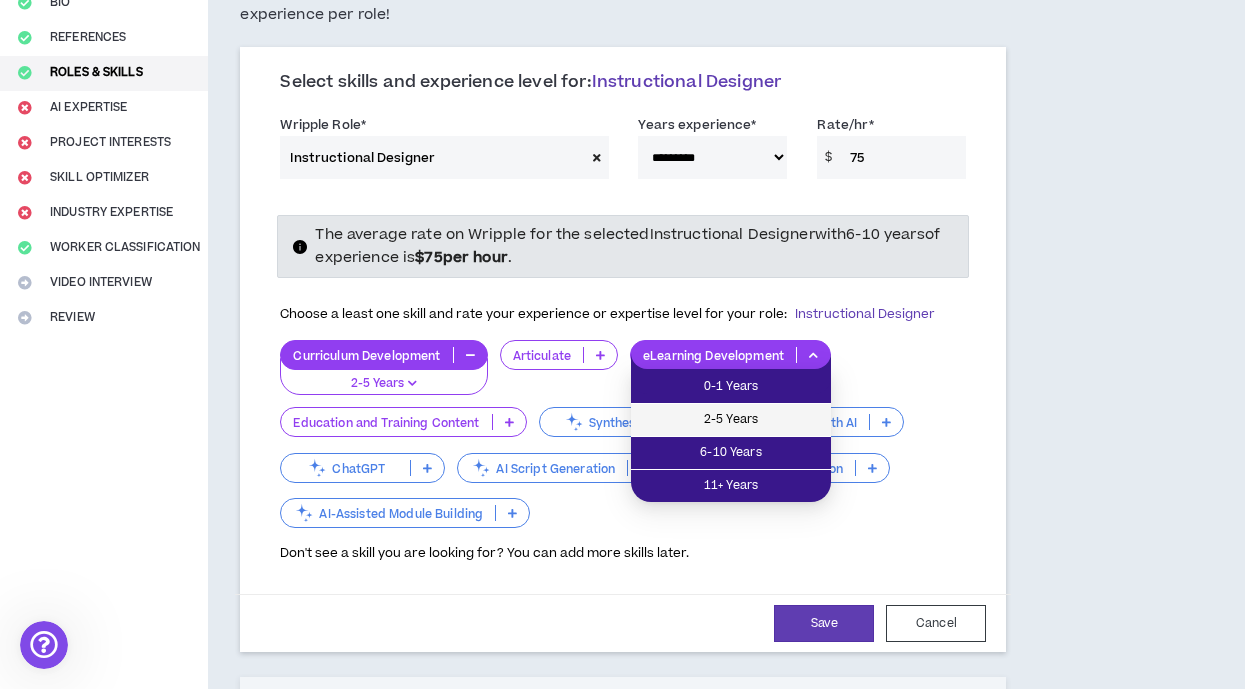 click on "2-5 Years" at bounding box center [731, 420] 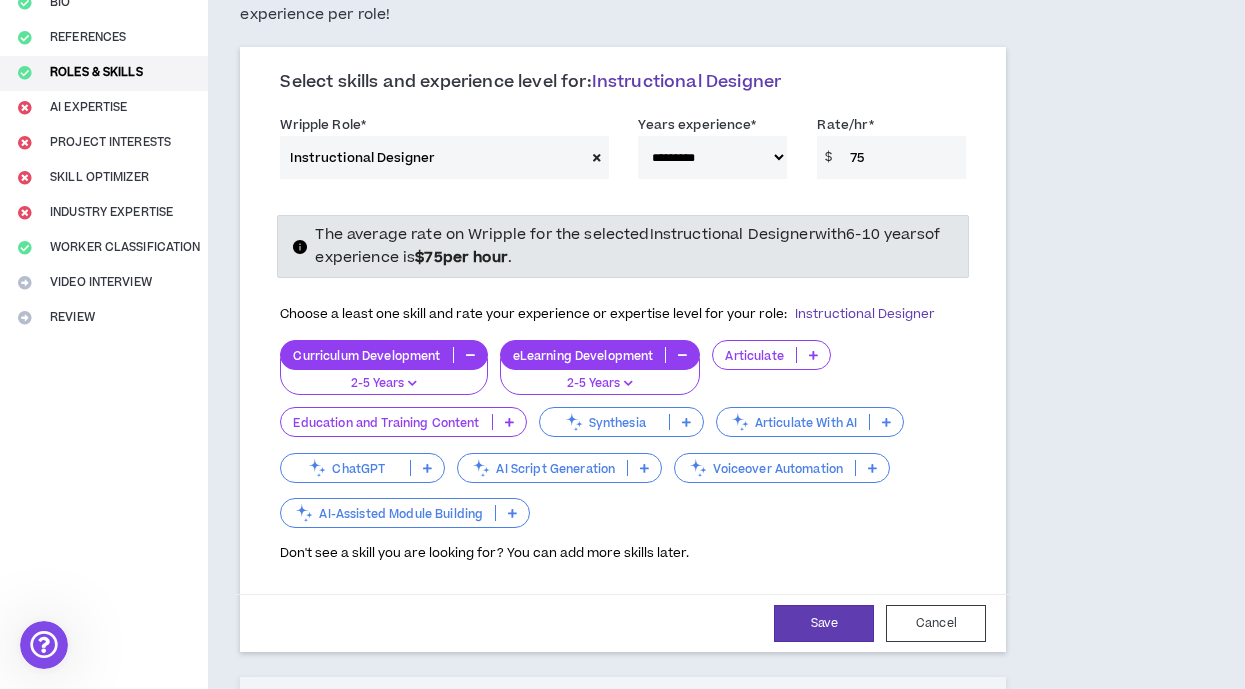 click at bounding box center (509, 422) 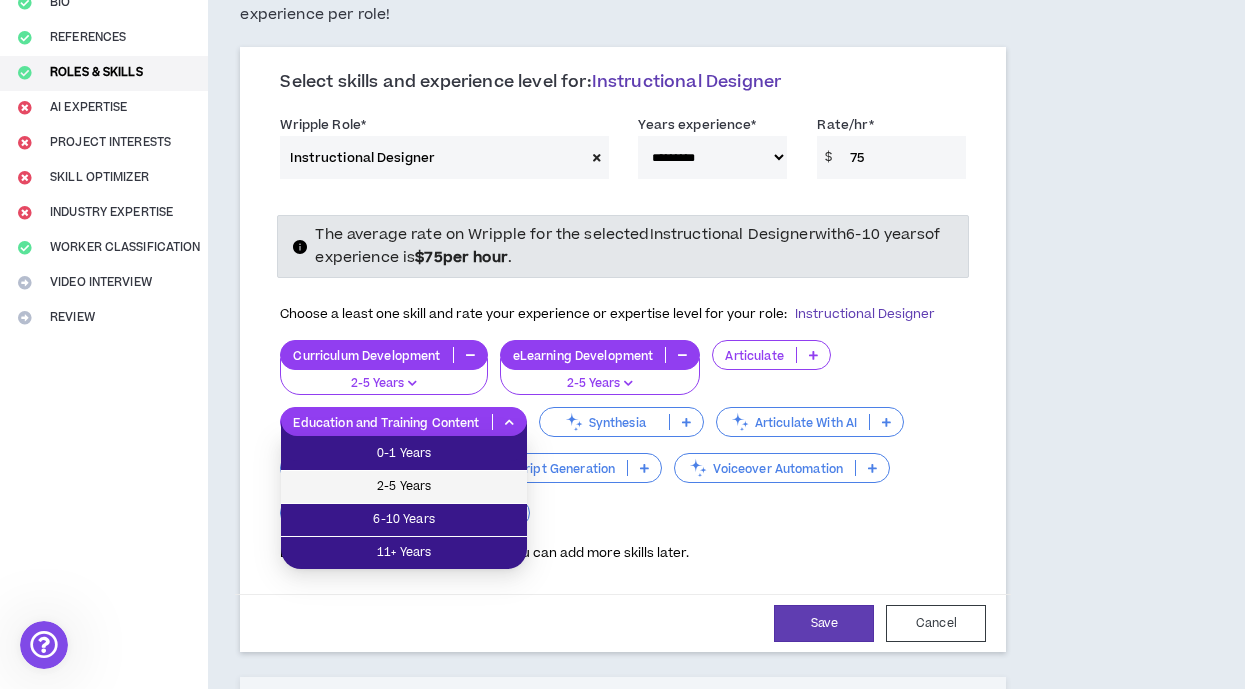 click on "2-5 Years" at bounding box center [404, 487] 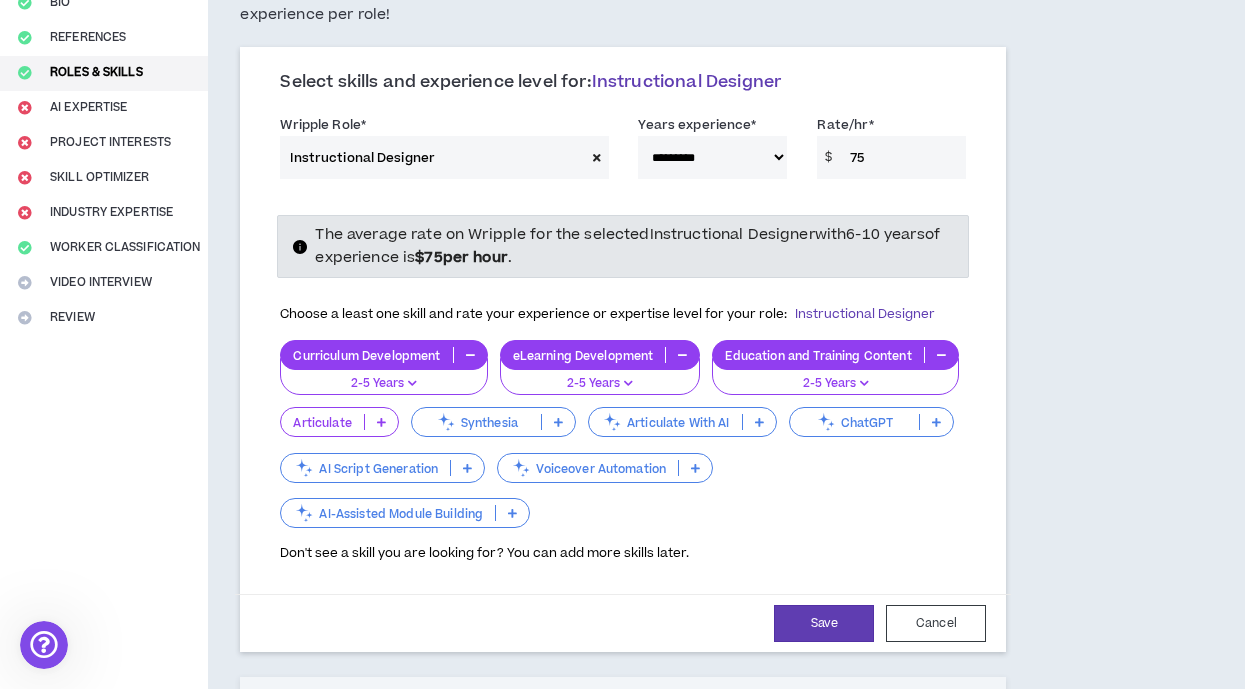 click at bounding box center [936, 422] 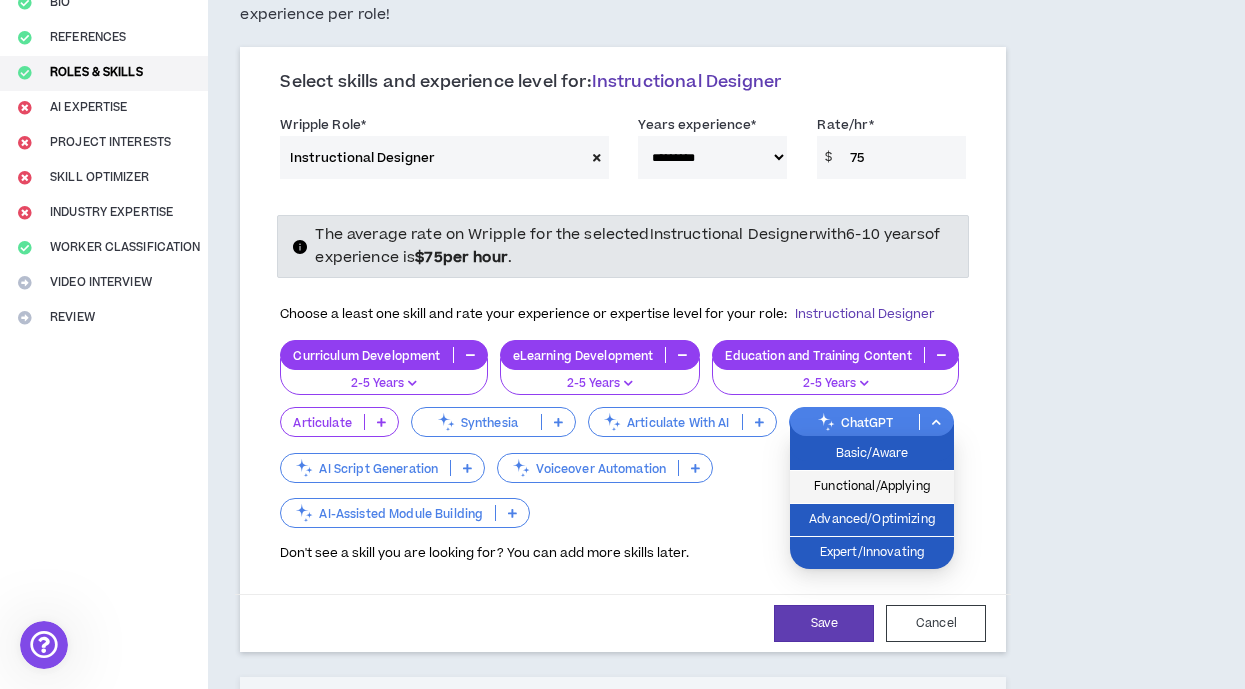 click on "Functional/Applying" at bounding box center [872, 487] 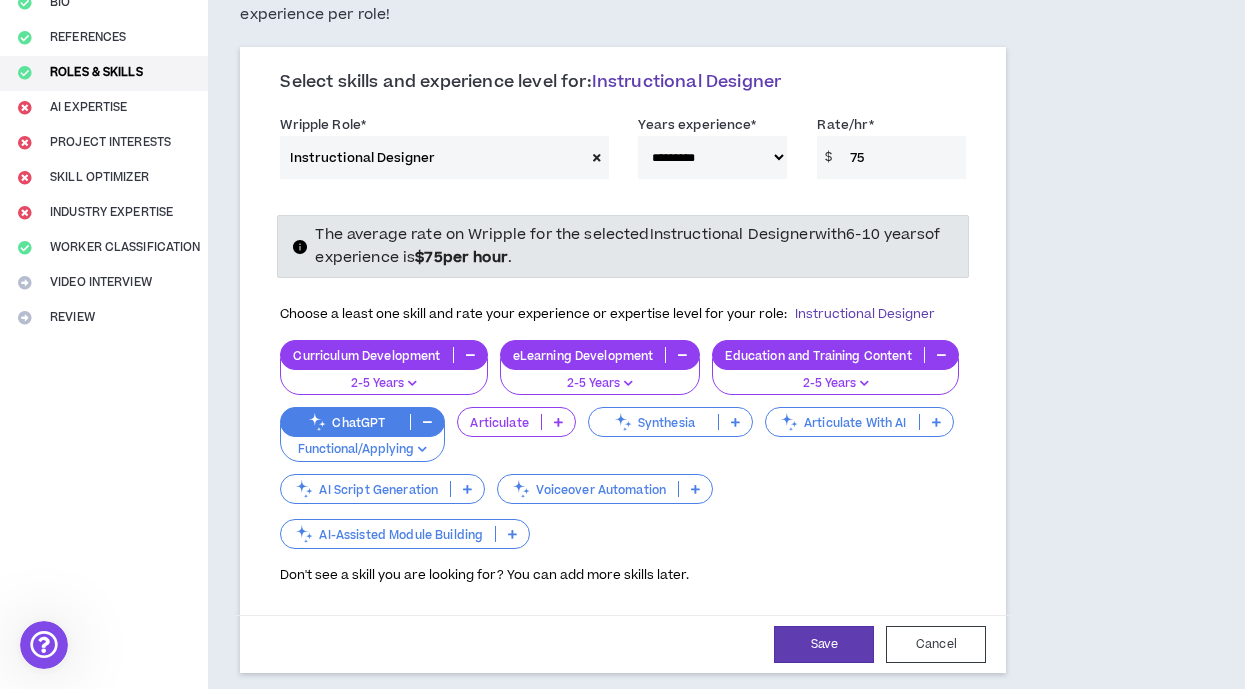 click at bounding box center [467, 489] 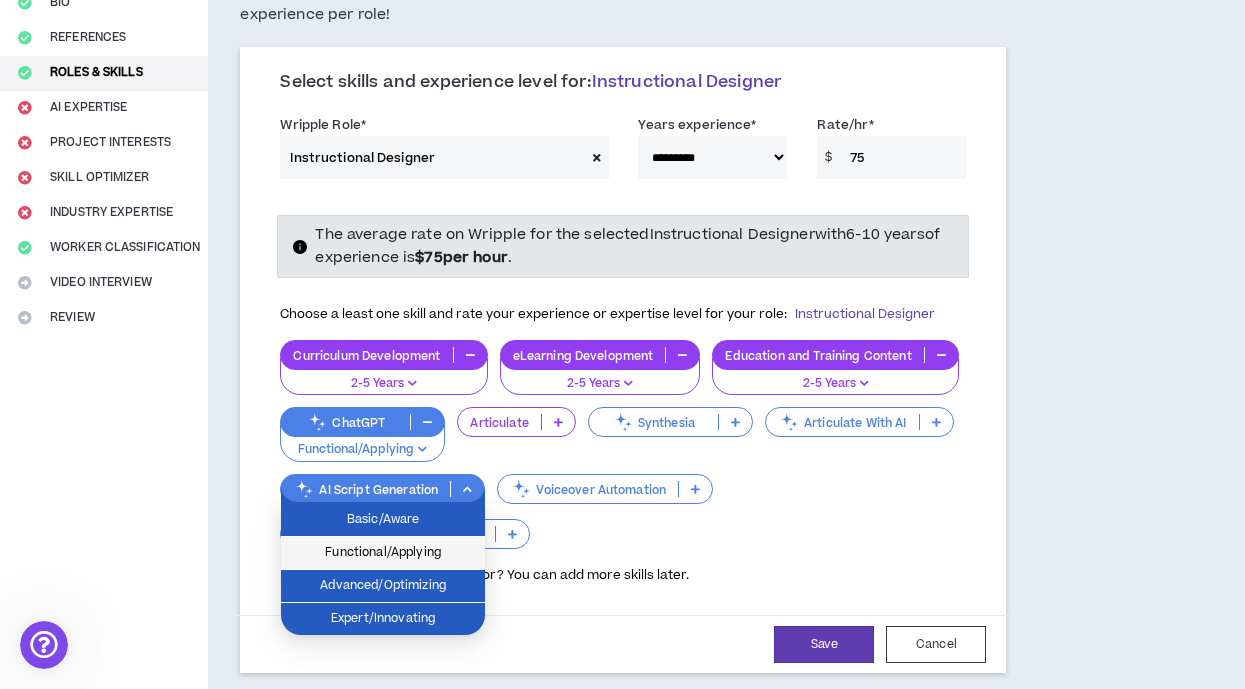 click on "Functional/Applying" at bounding box center [383, 553] 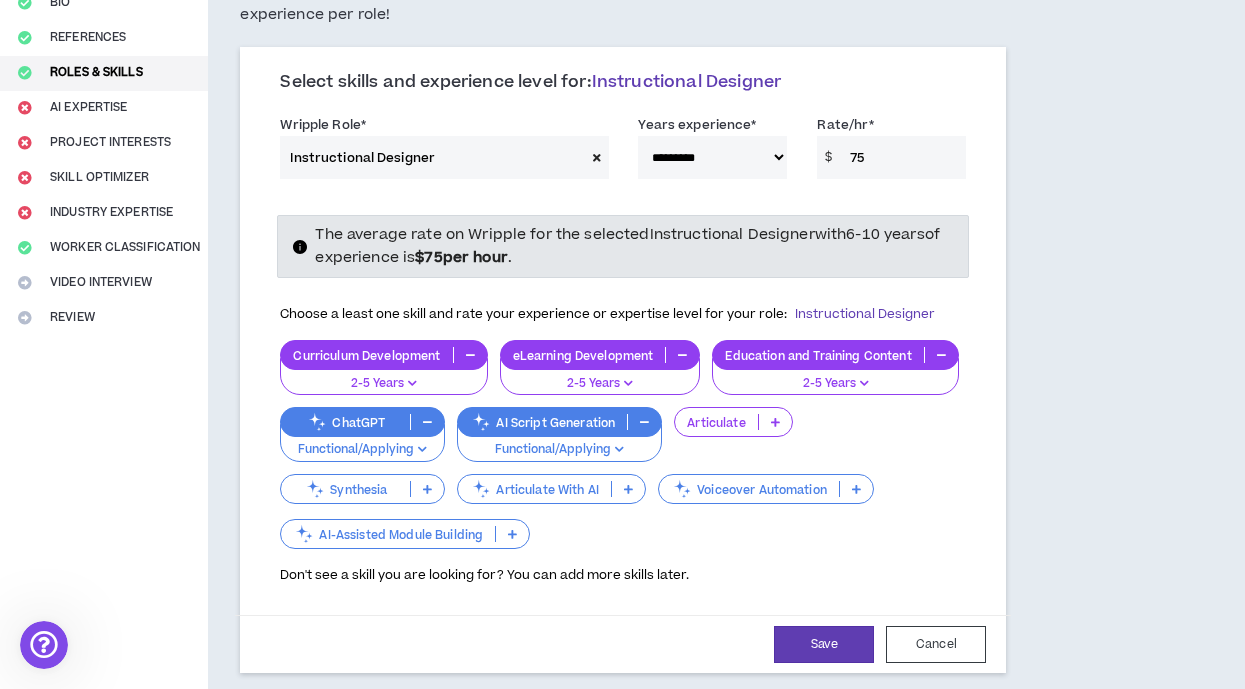 click at bounding box center (775, 422) 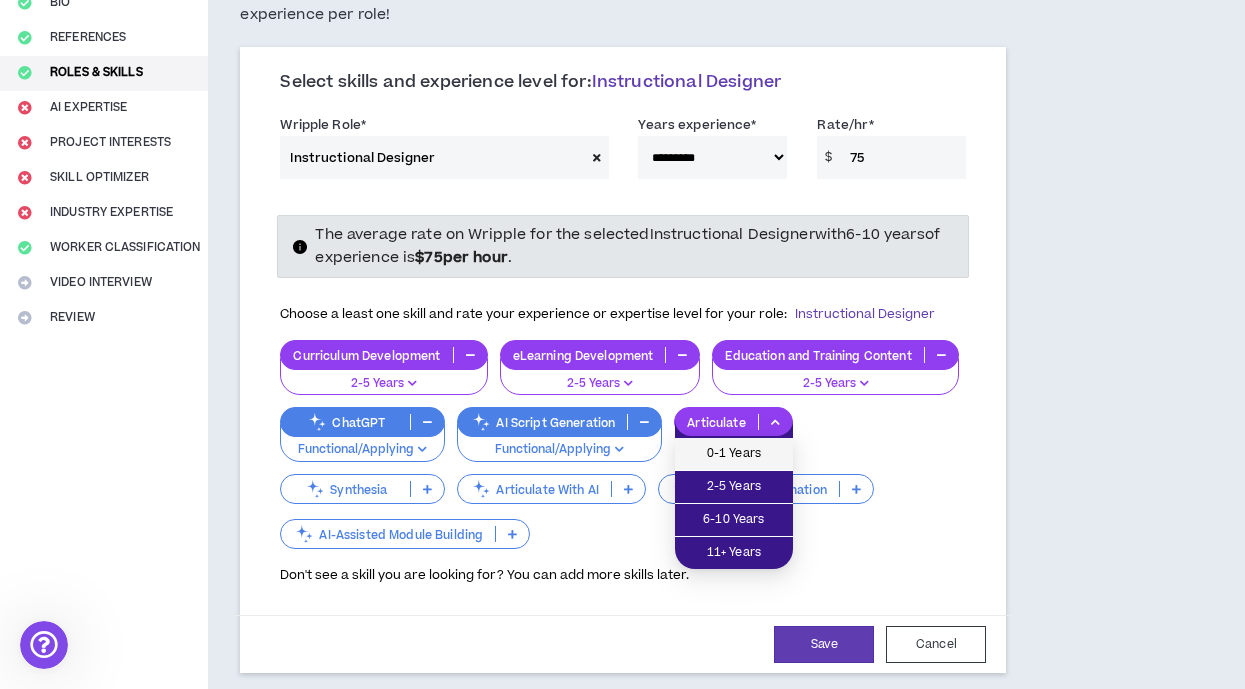 click on "0-1 Years" at bounding box center [734, 454] 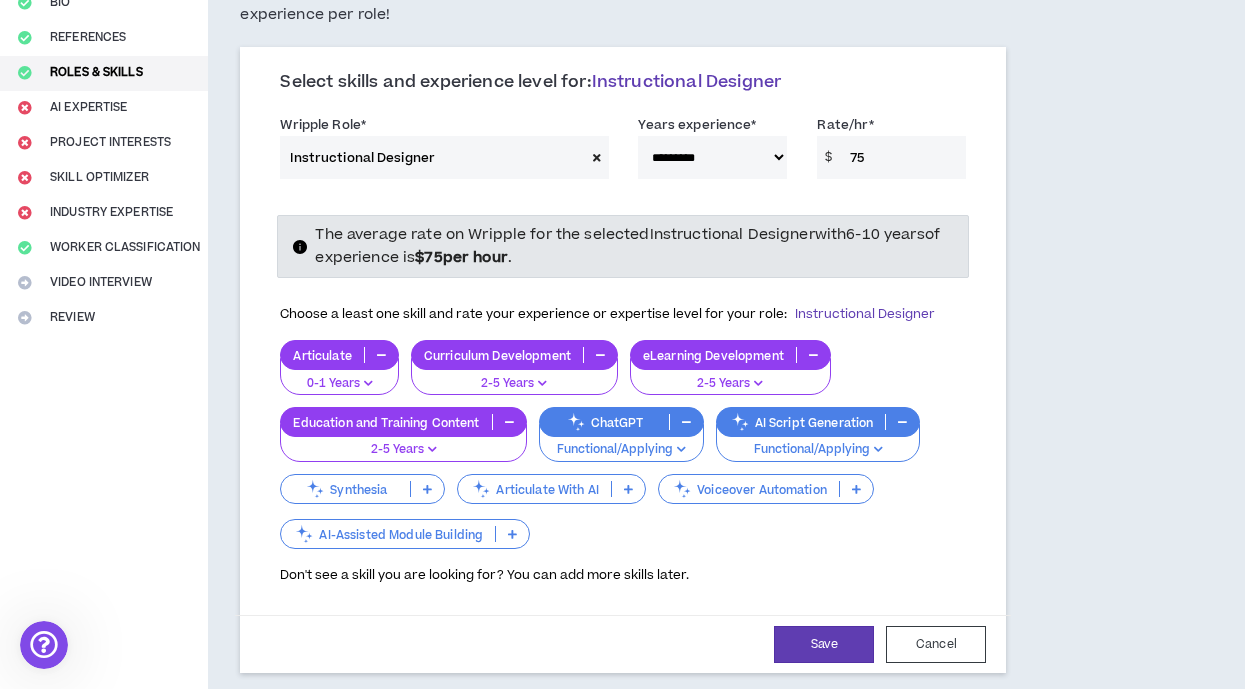 click at bounding box center (427, 489) 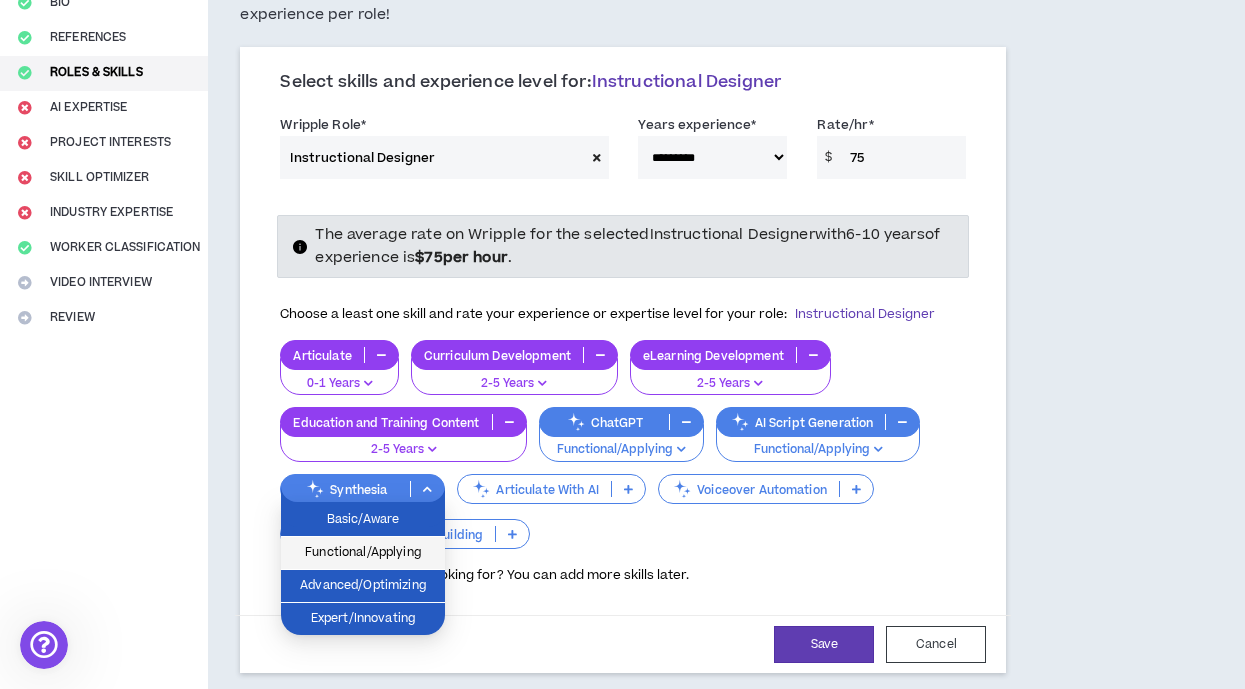 click on "Functional/Applying" at bounding box center (363, 553) 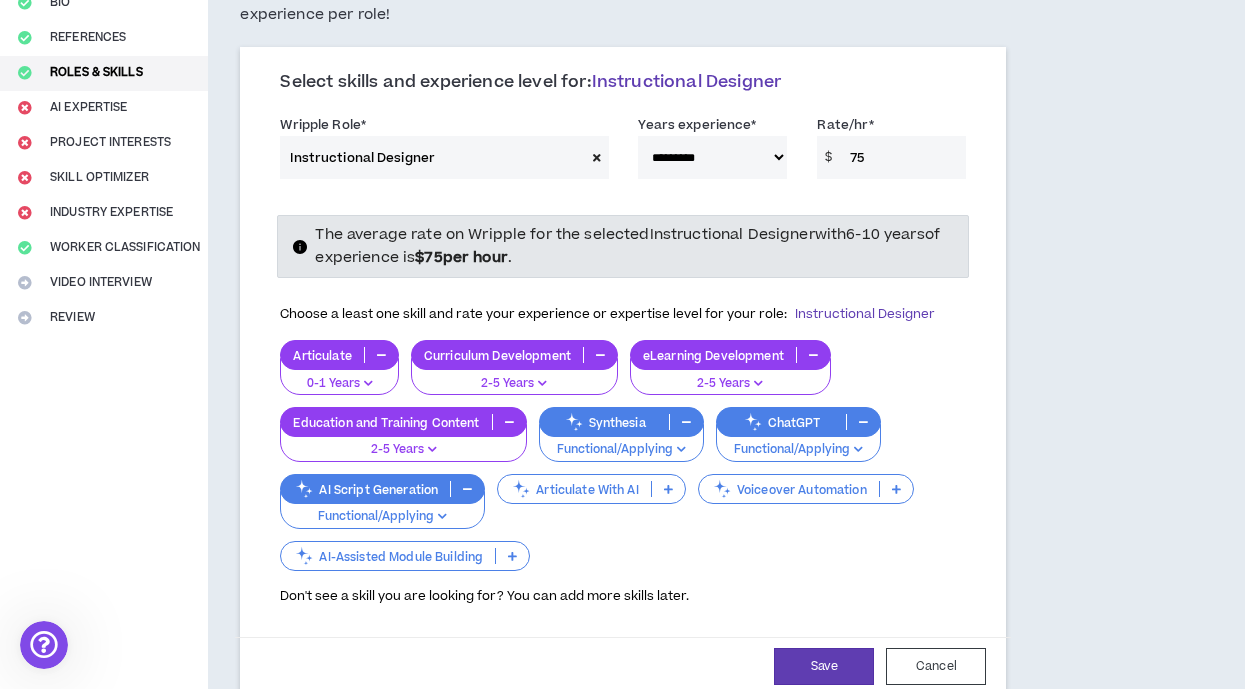 click at bounding box center (668, 489) 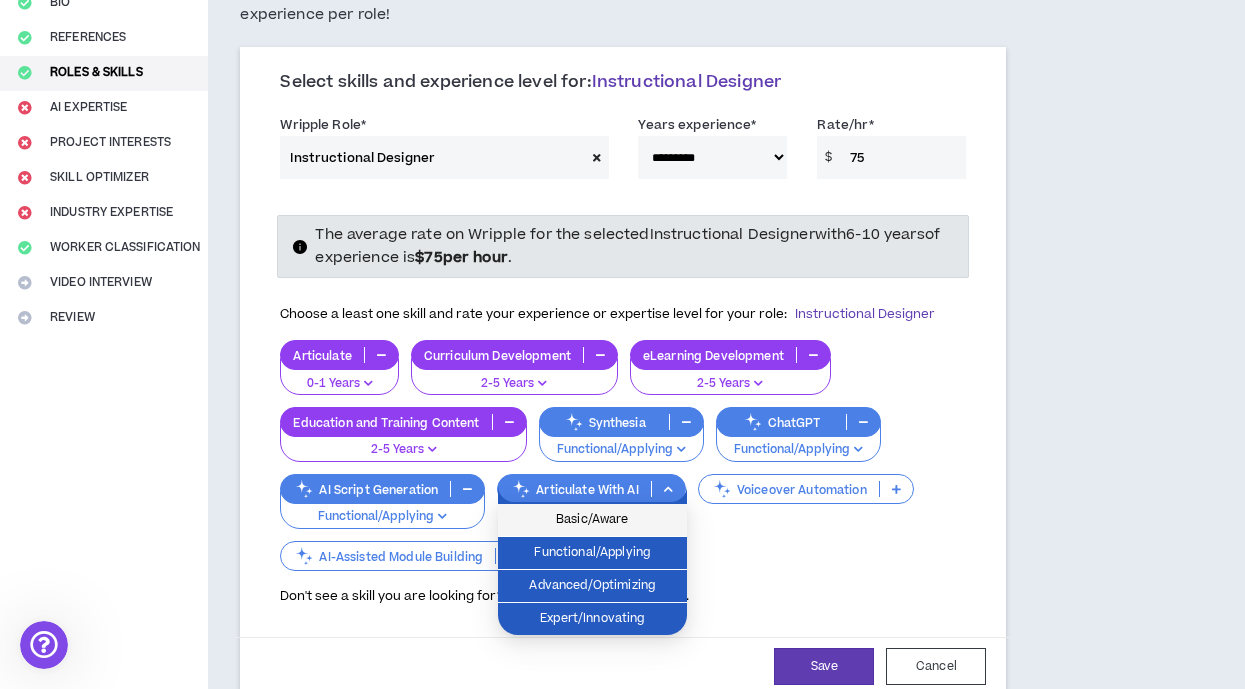 click on "Basic/Aware" at bounding box center [592, 520] 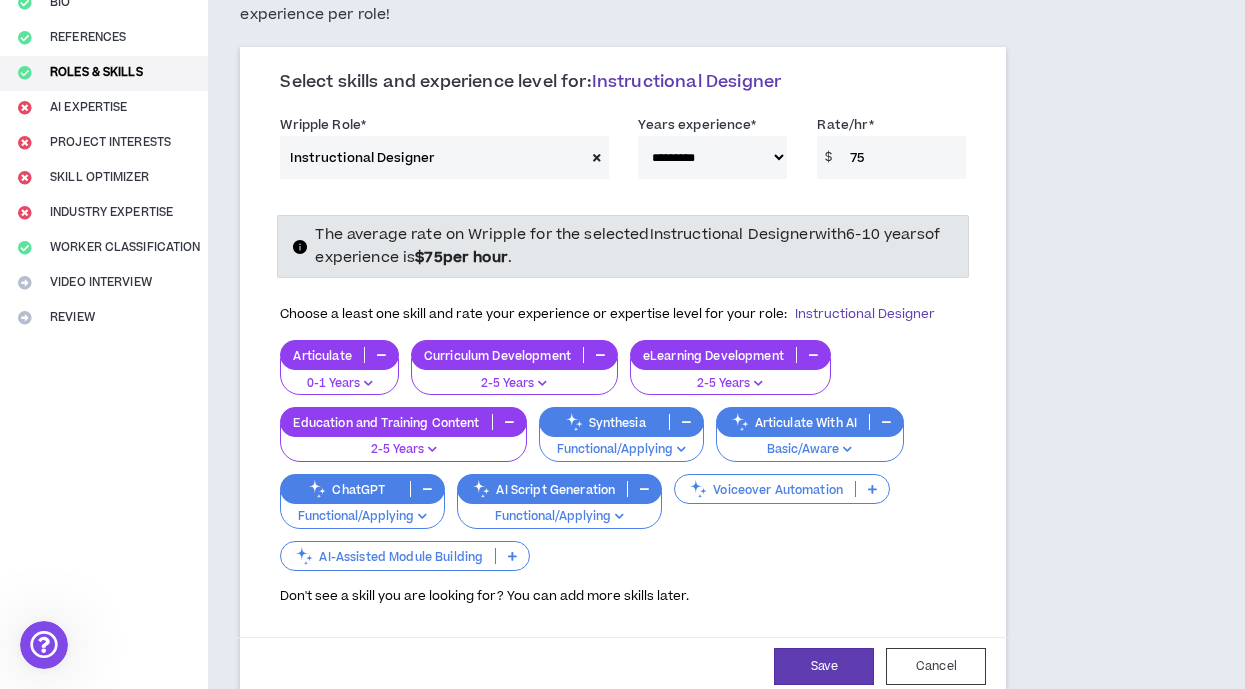 click at bounding box center [512, 556] 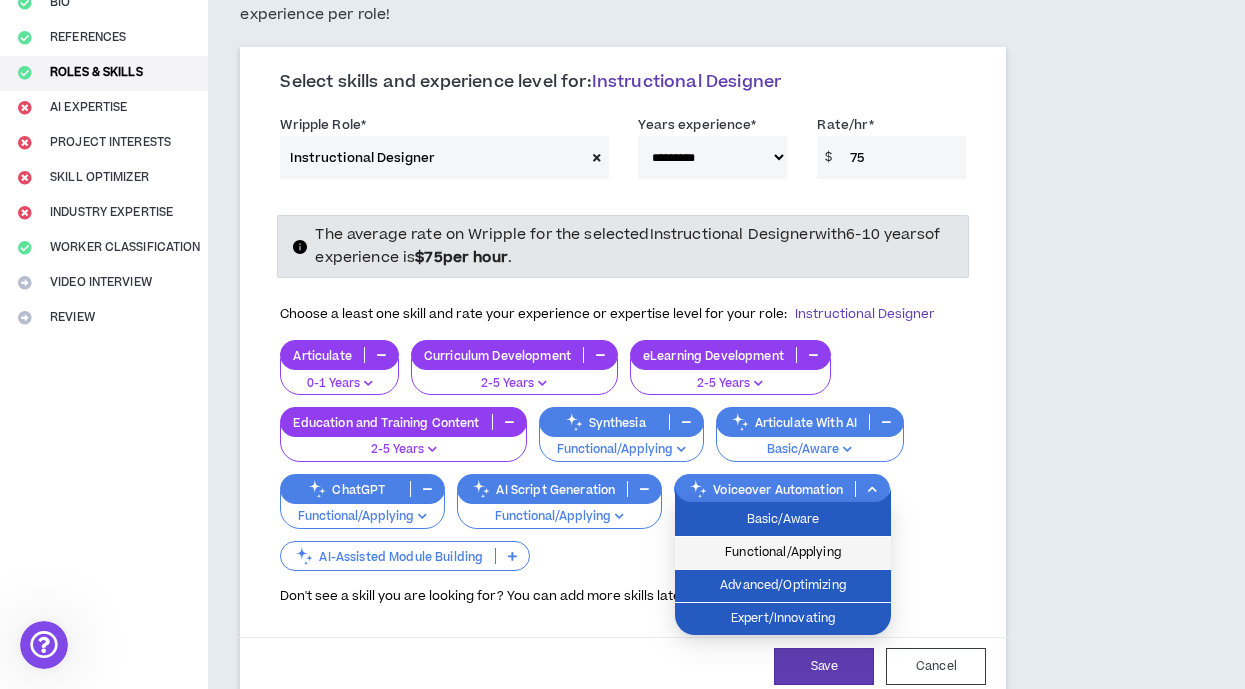 click on "Functional/Applying" at bounding box center [783, 553] 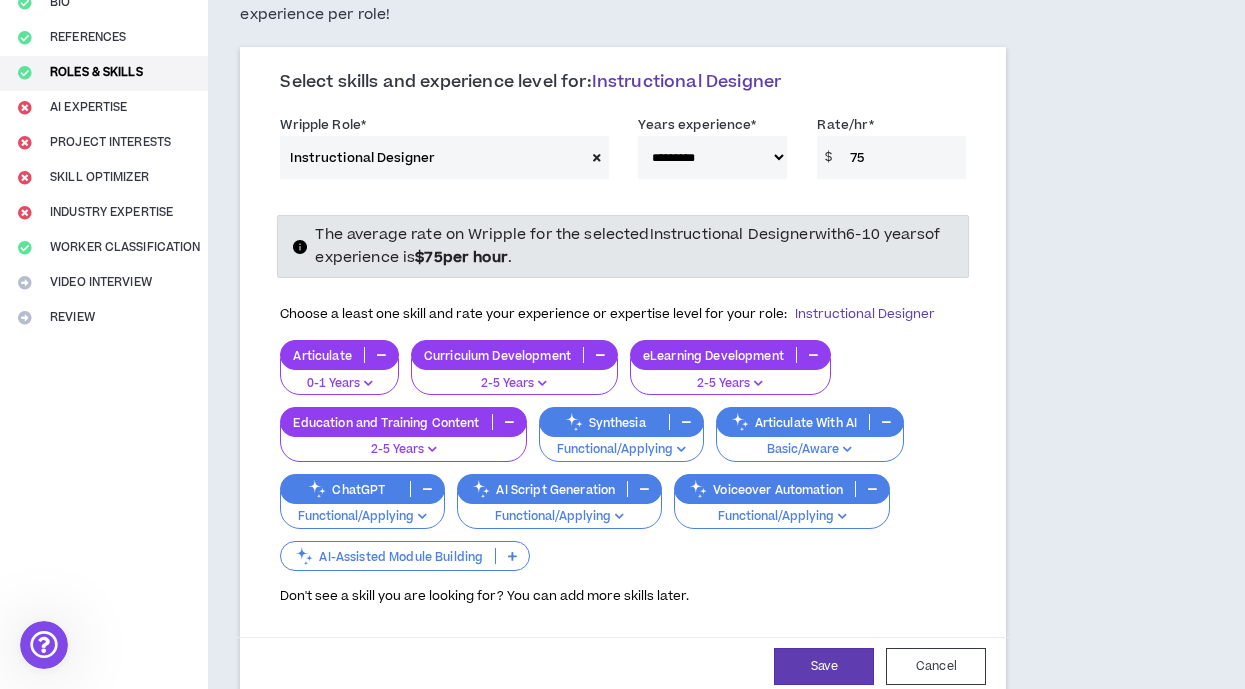 click at bounding box center (512, 556) 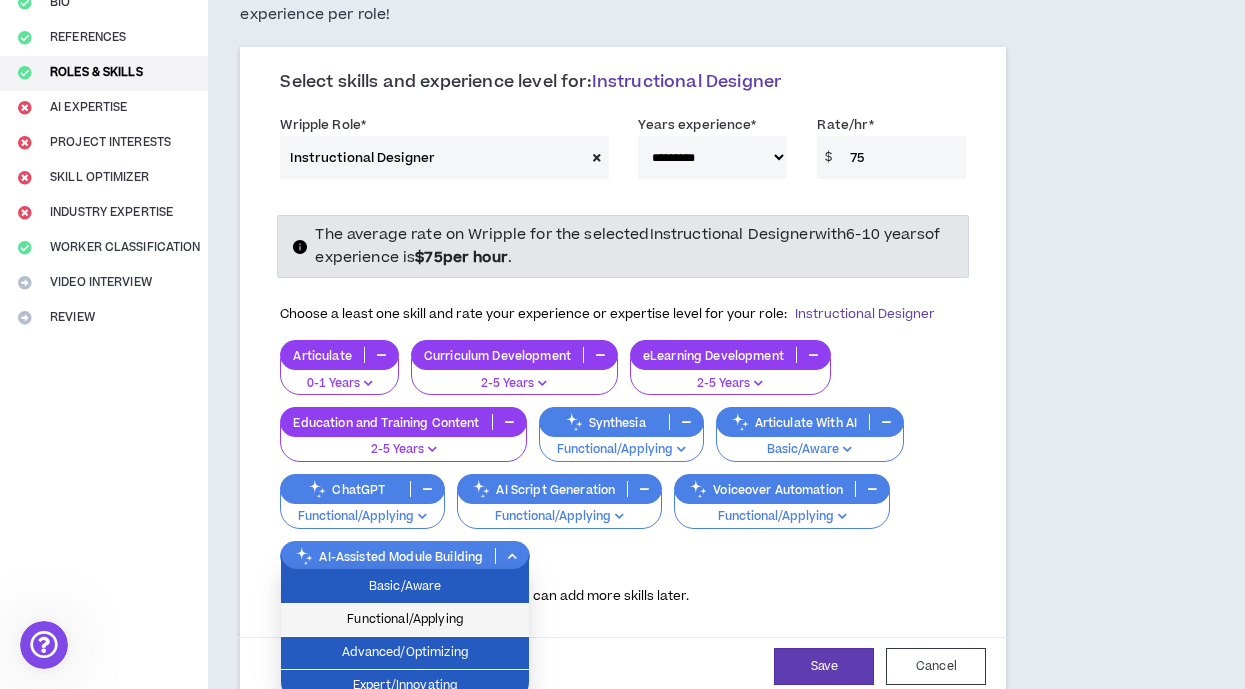click on "Functional/Applying" at bounding box center [405, 620] 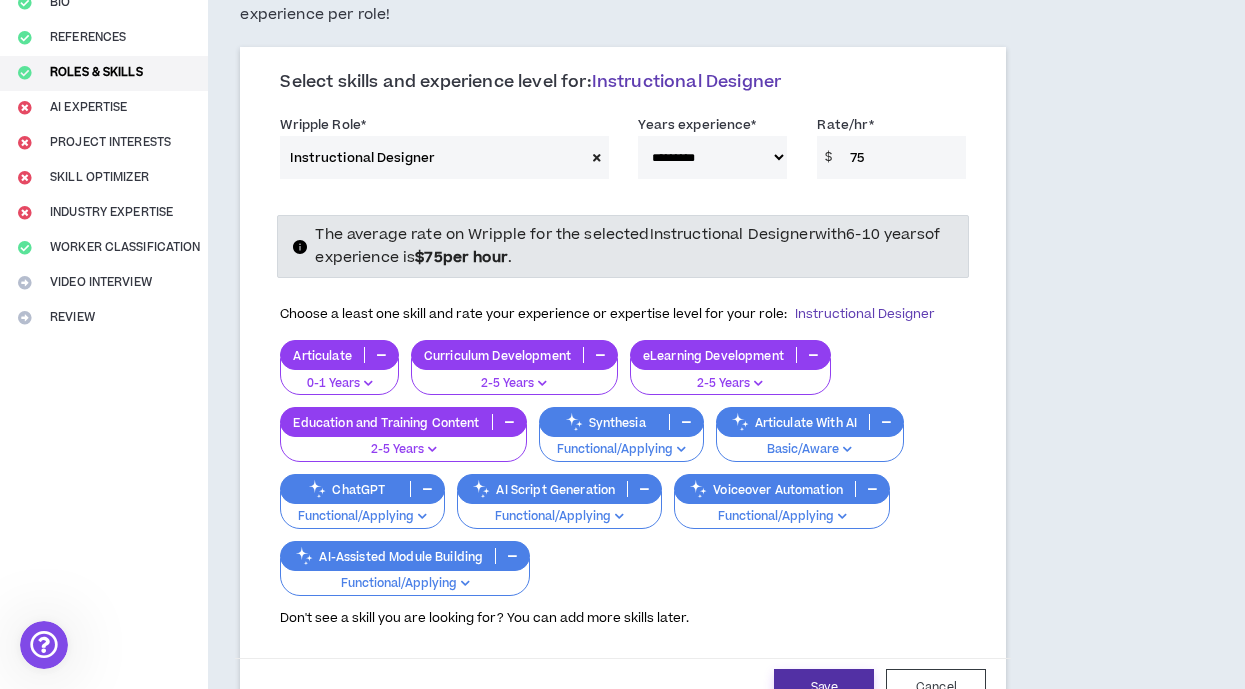 click on "Save" at bounding box center [824, 687] 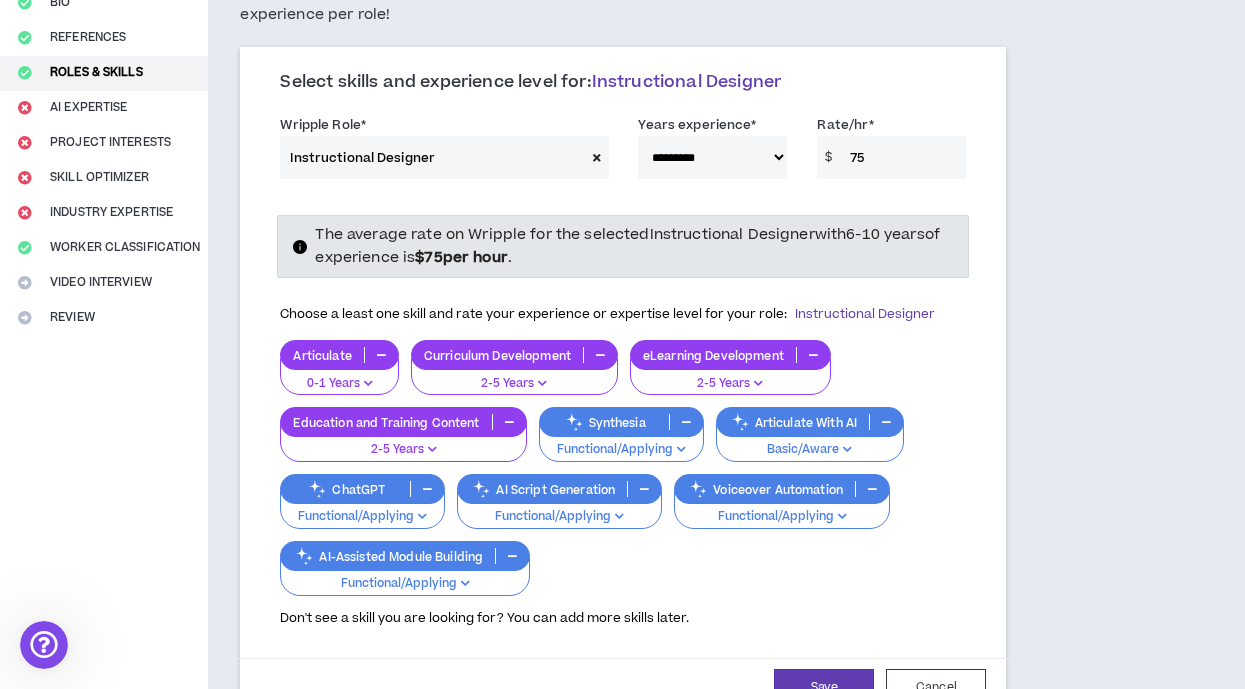 select on "**" 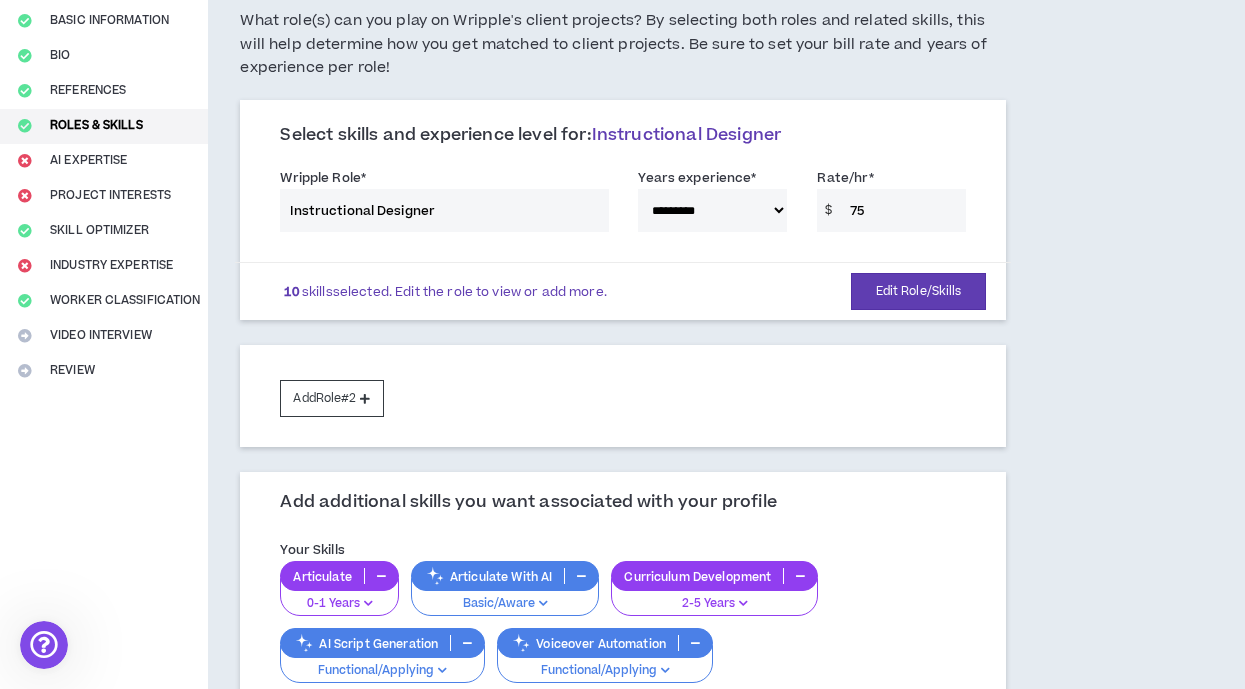 scroll, scrollTop: 154, scrollLeft: 0, axis: vertical 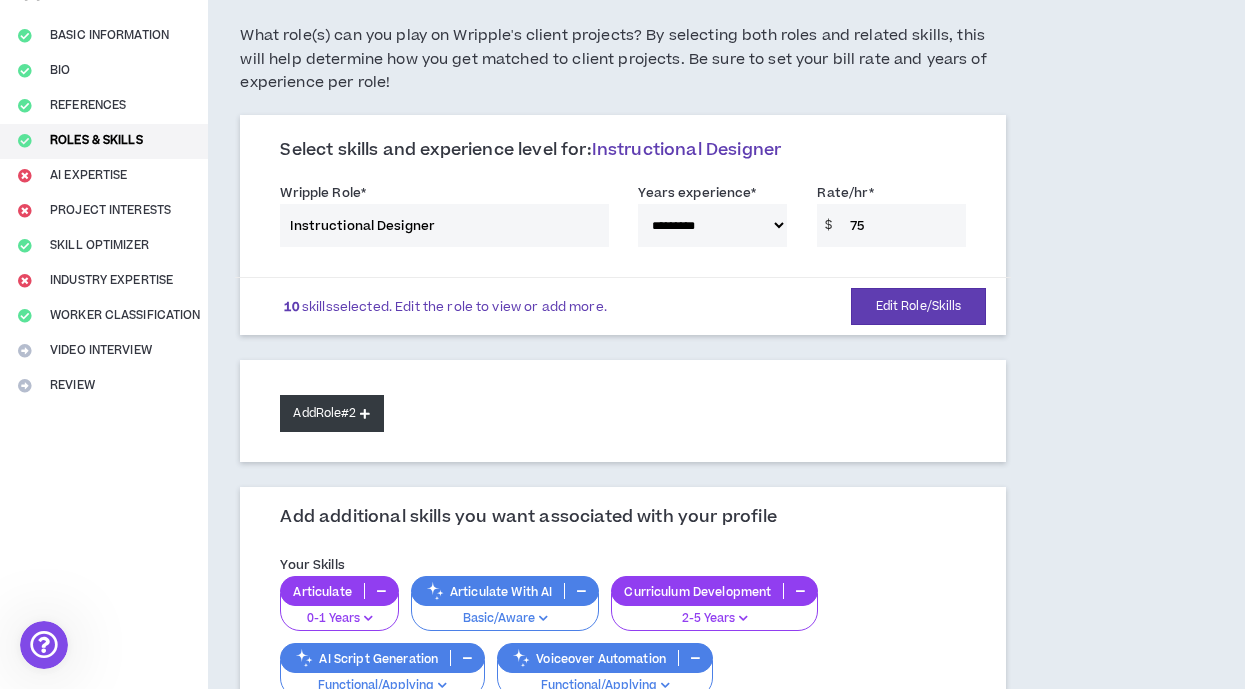 click on "Add Role #2" at bounding box center (331, 413) 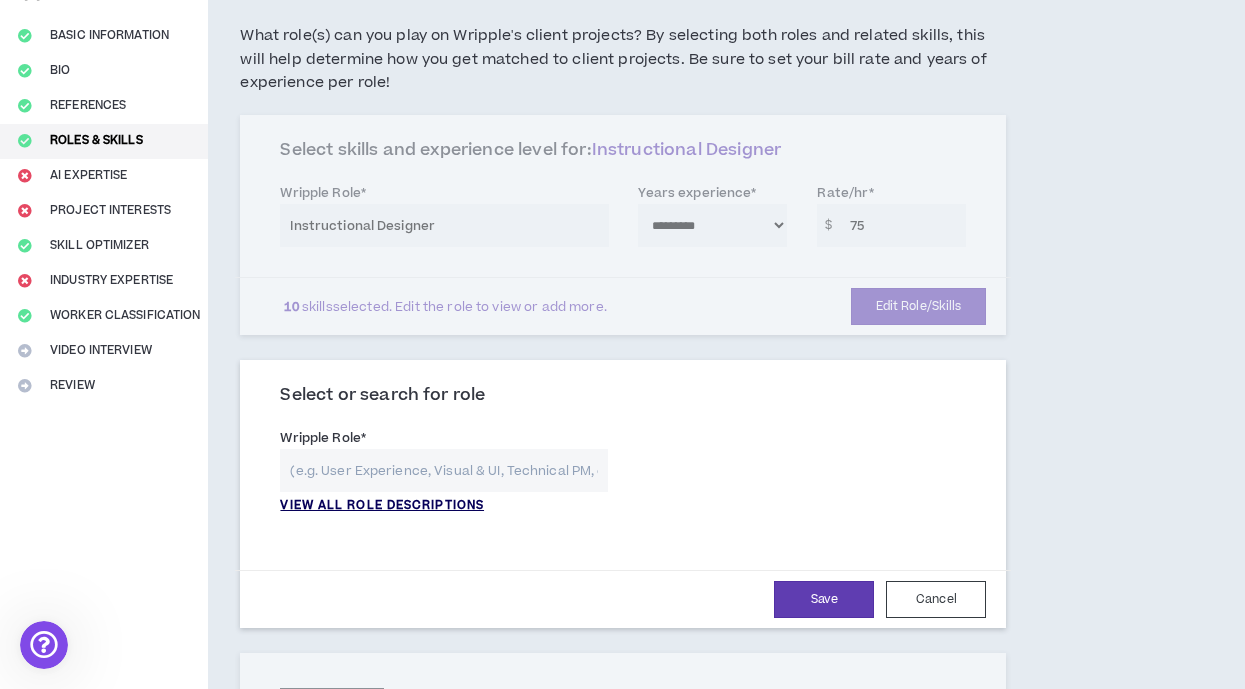 click on "**********" at bounding box center [623, 476] 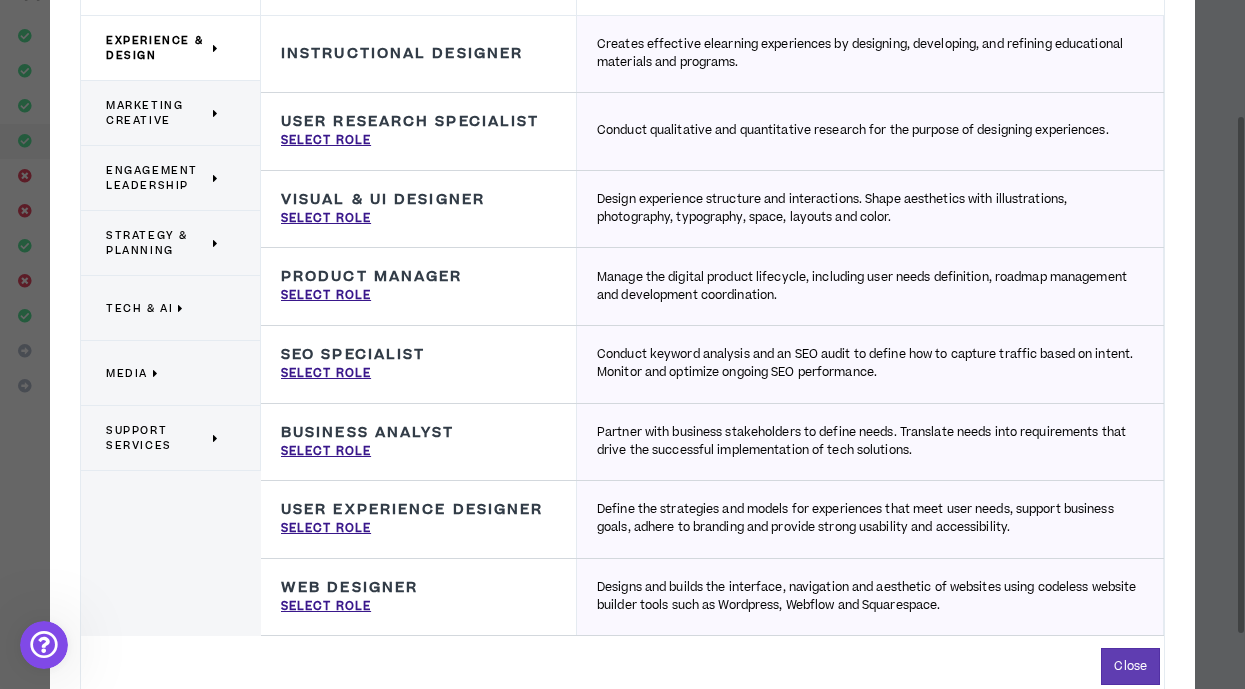 click on "Tech & AI" at bounding box center [139, 308] 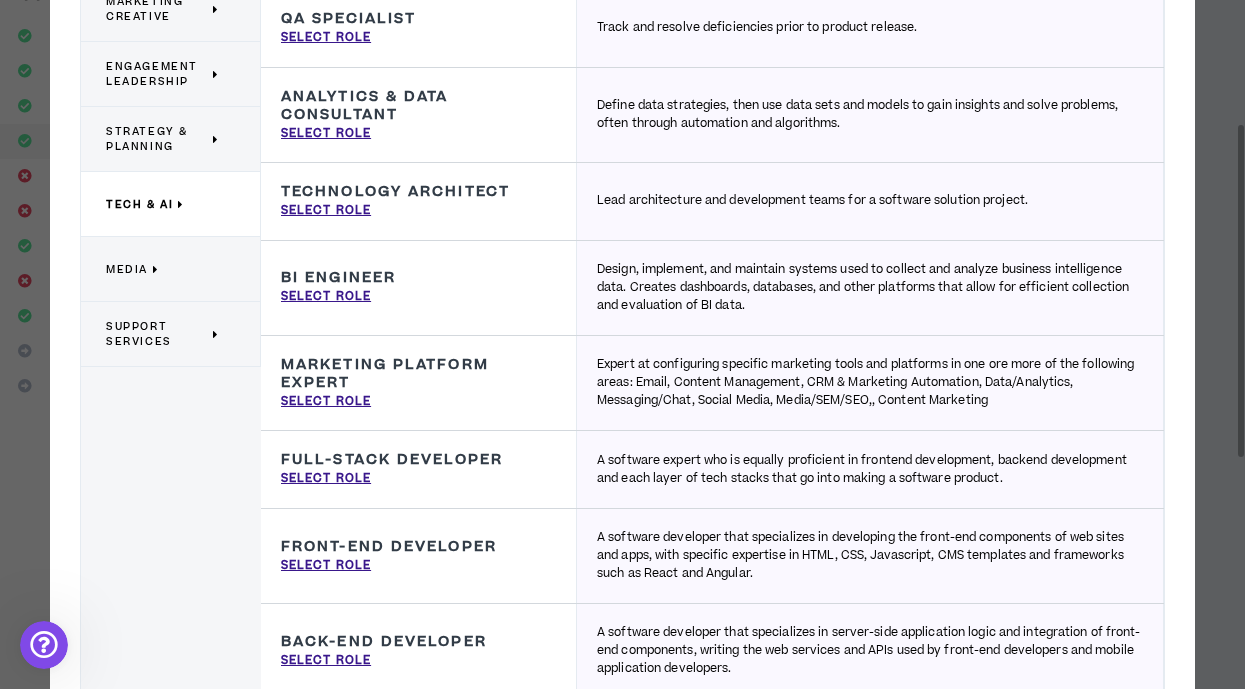 click on "Support Services" at bounding box center (157, 334) 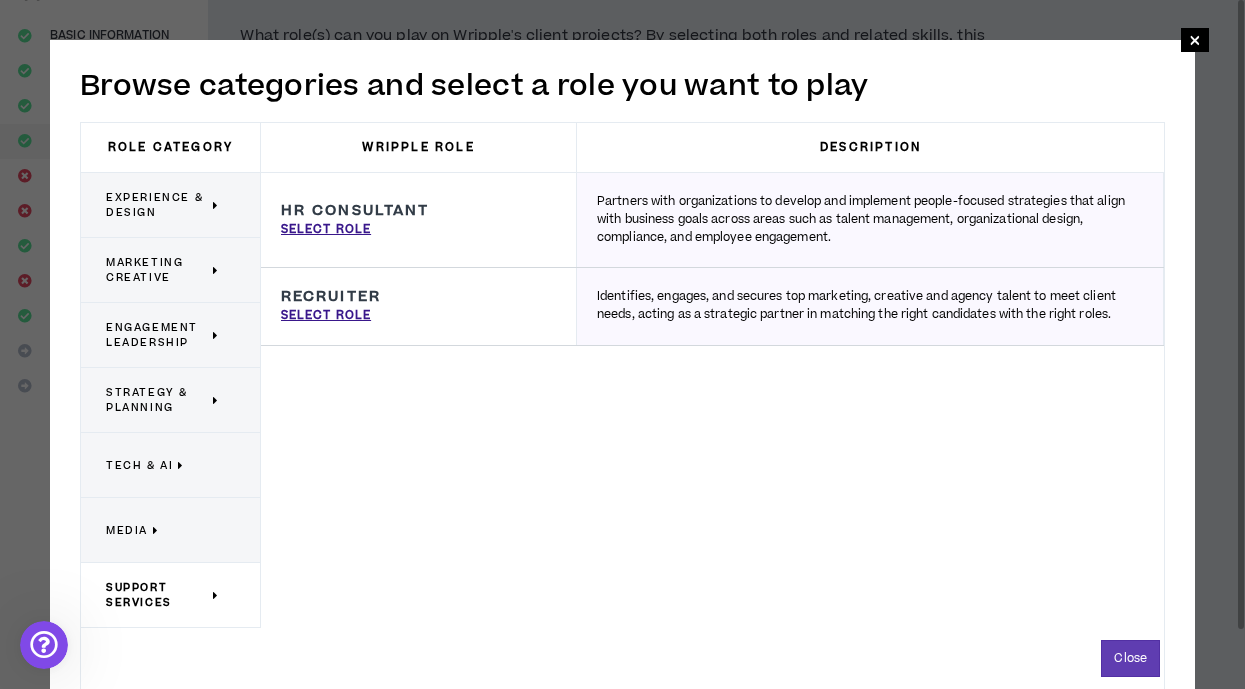 click on "Media" at bounding box center [127, 530] 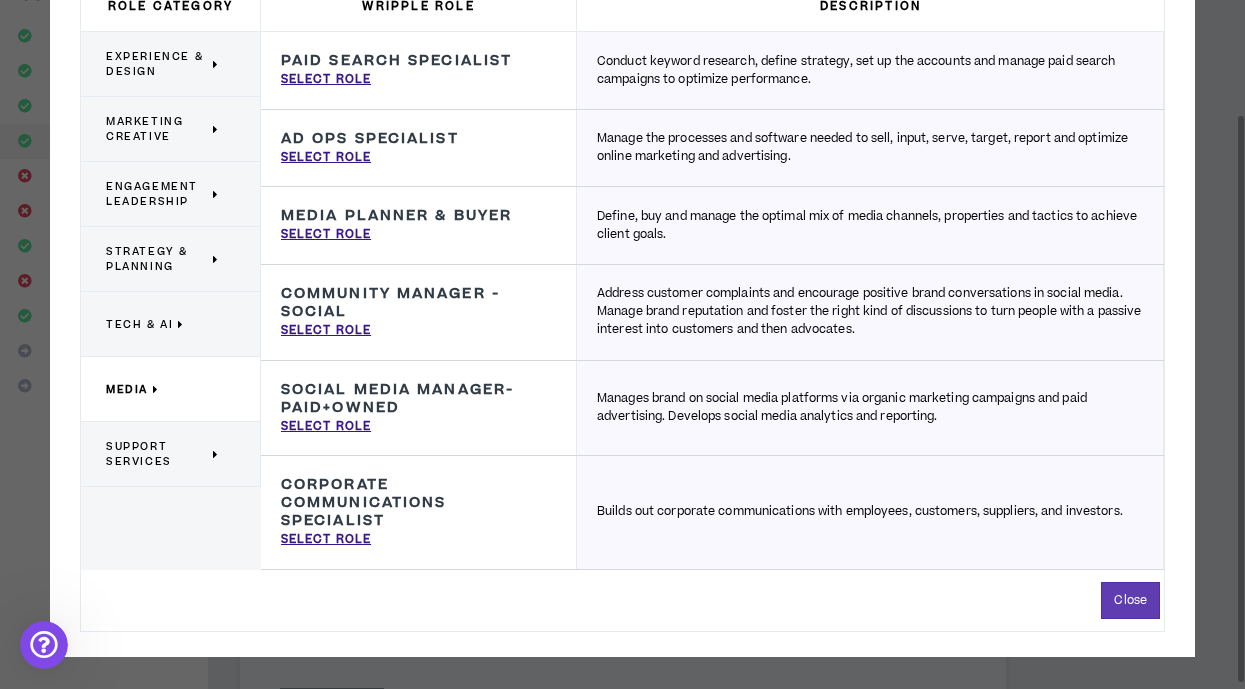 click on "Strategy & Planning" at bounding box center (157, 259) 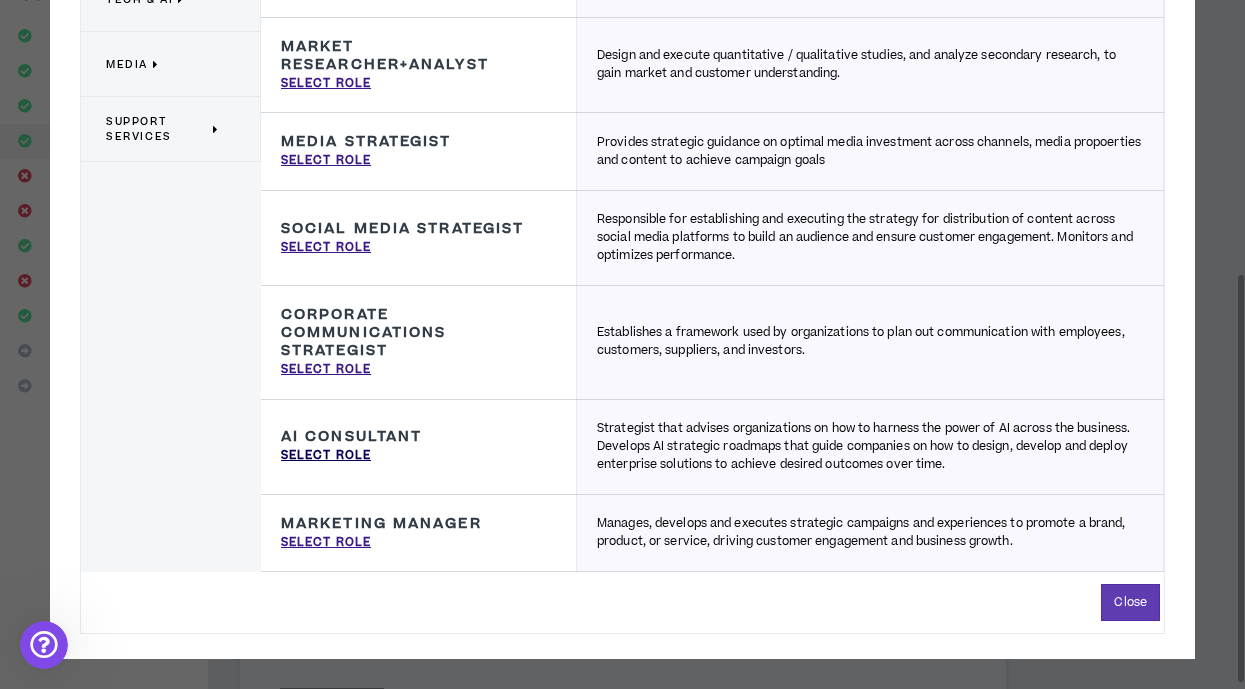 click on "Select Role" at bounding box center (326, 456) 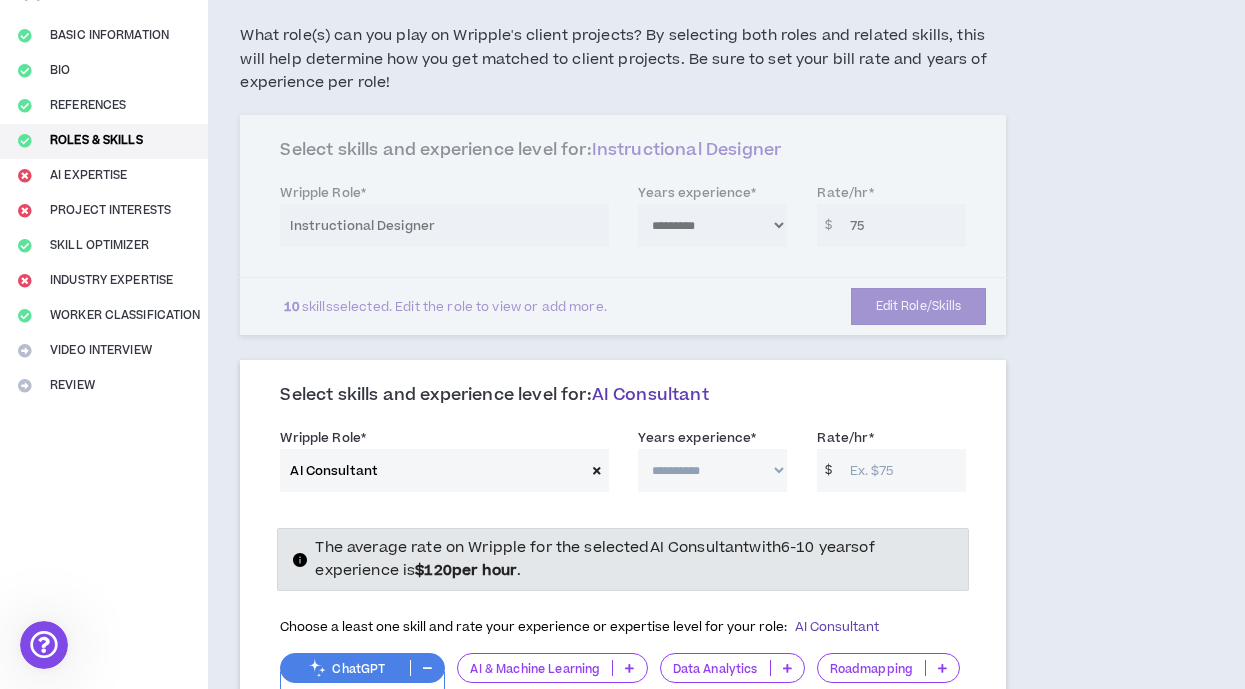 click on "**********" at bounding box center (712, 470) 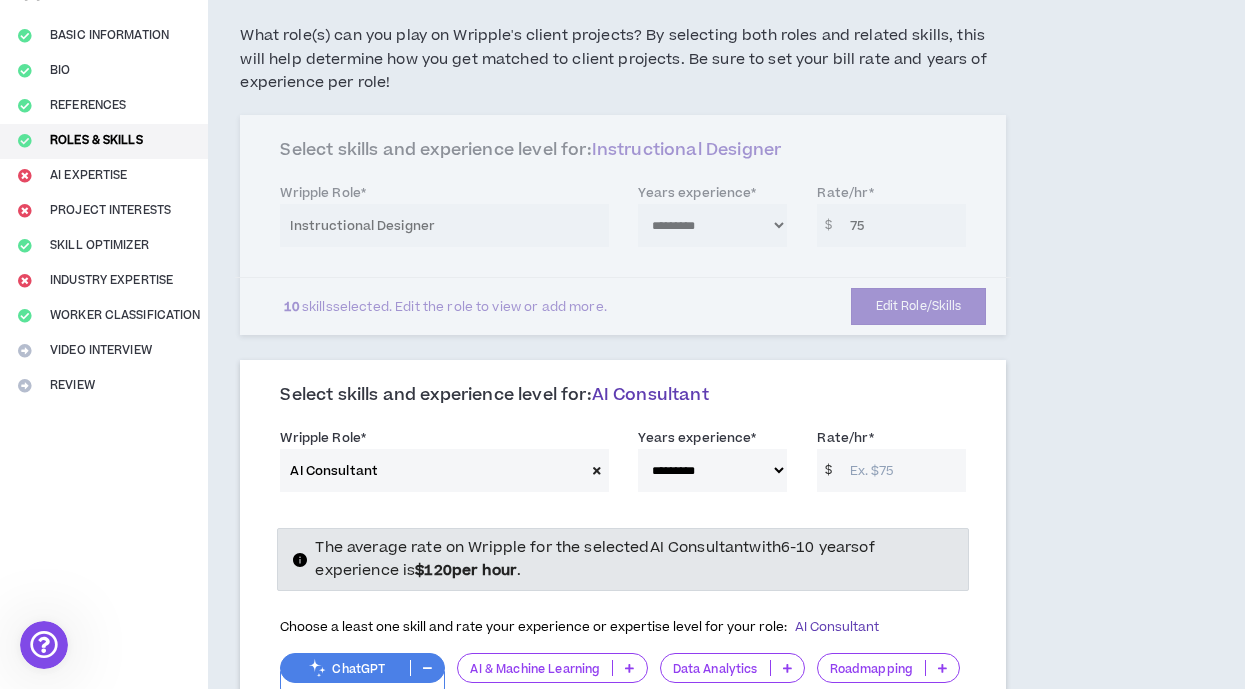 click on "**********" at bounding box center (712, 470) 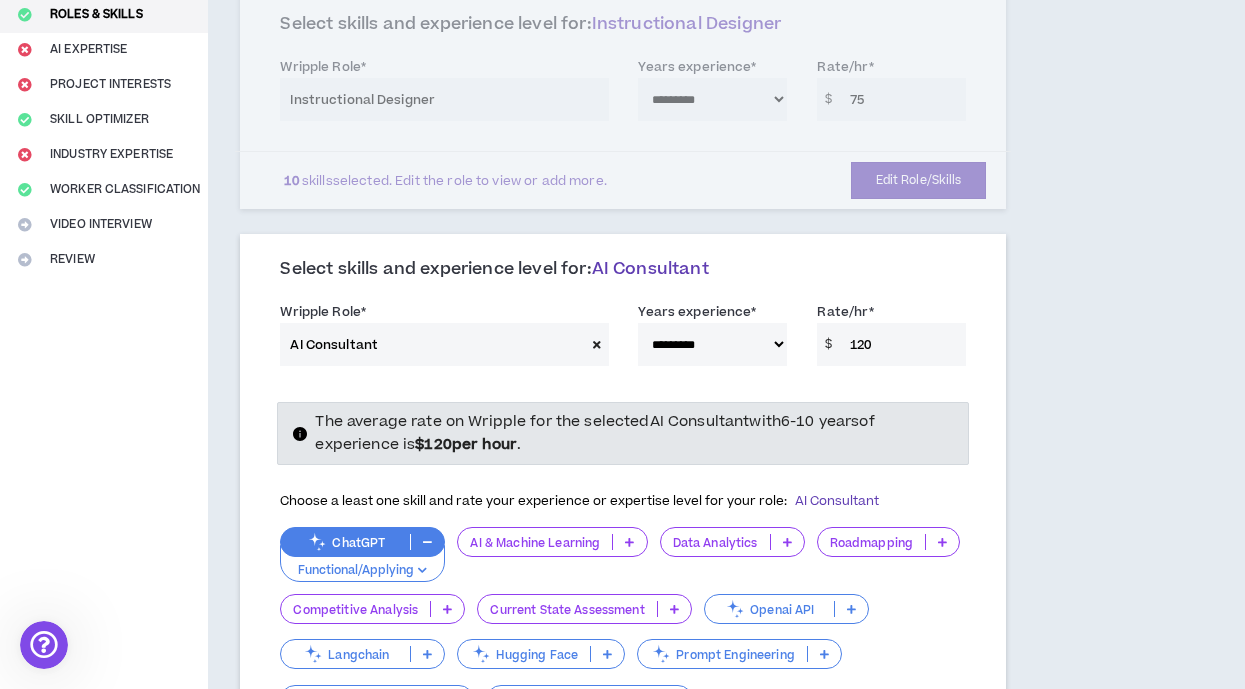 scroll, scrollTop: 322, scrollLeft: 0, axis: vertical 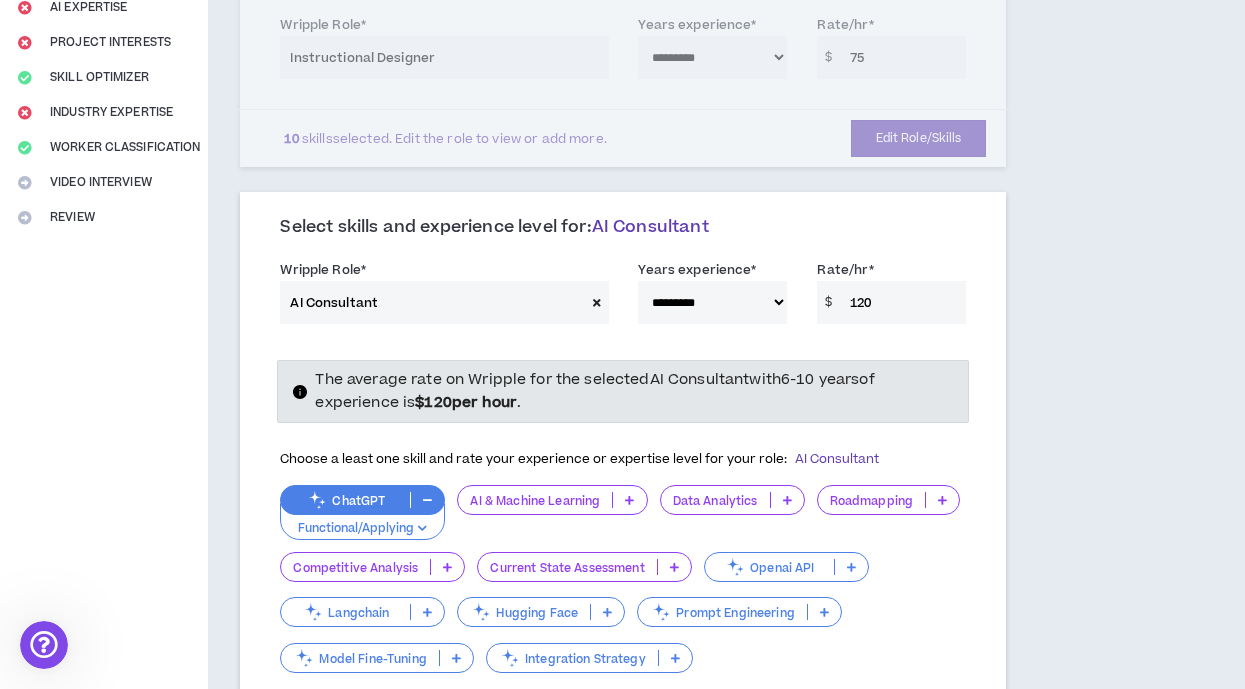 type on "120" 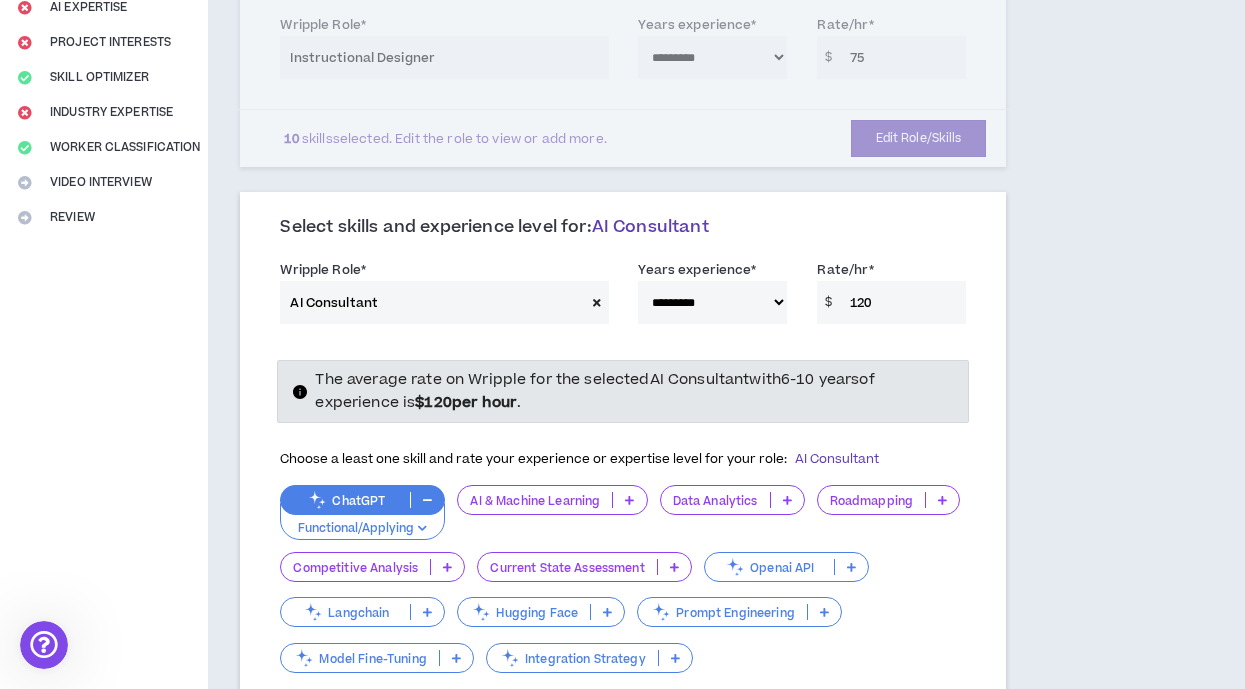 click at bounding box center (674, 567) 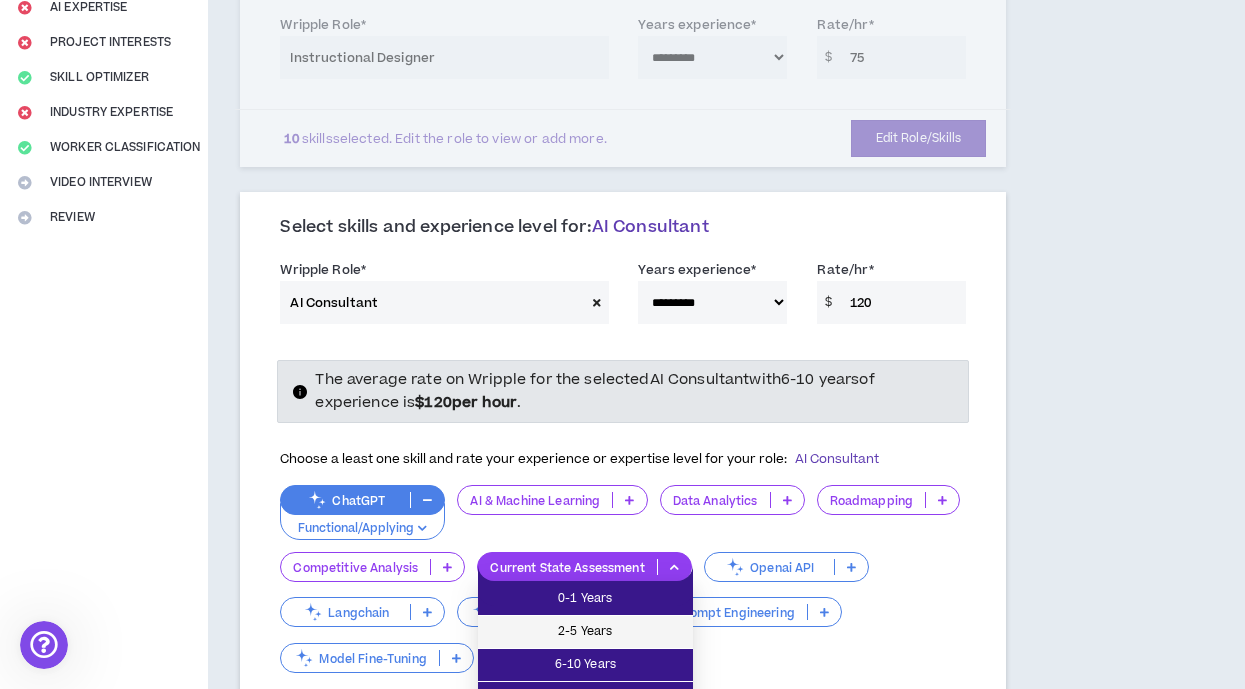click on "2-5 Years" at bounding box center [585, 632] 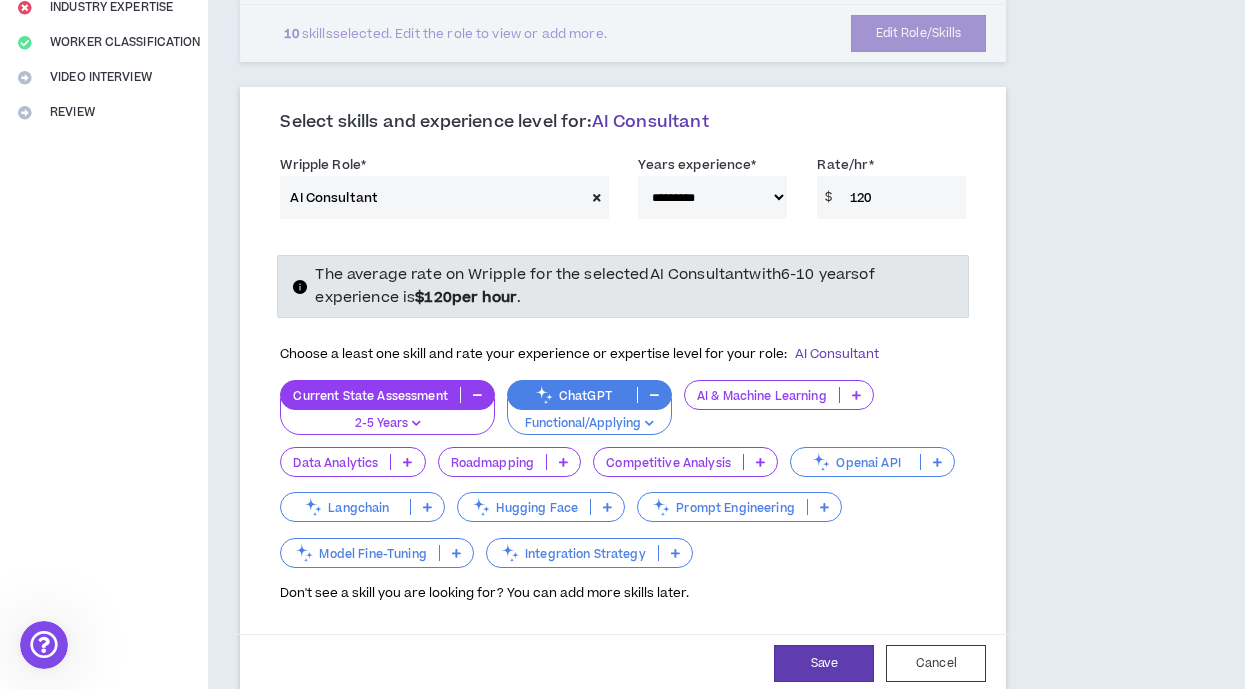 scroll, scrollTop: 461, scrollLeft: 0, axis: vertical 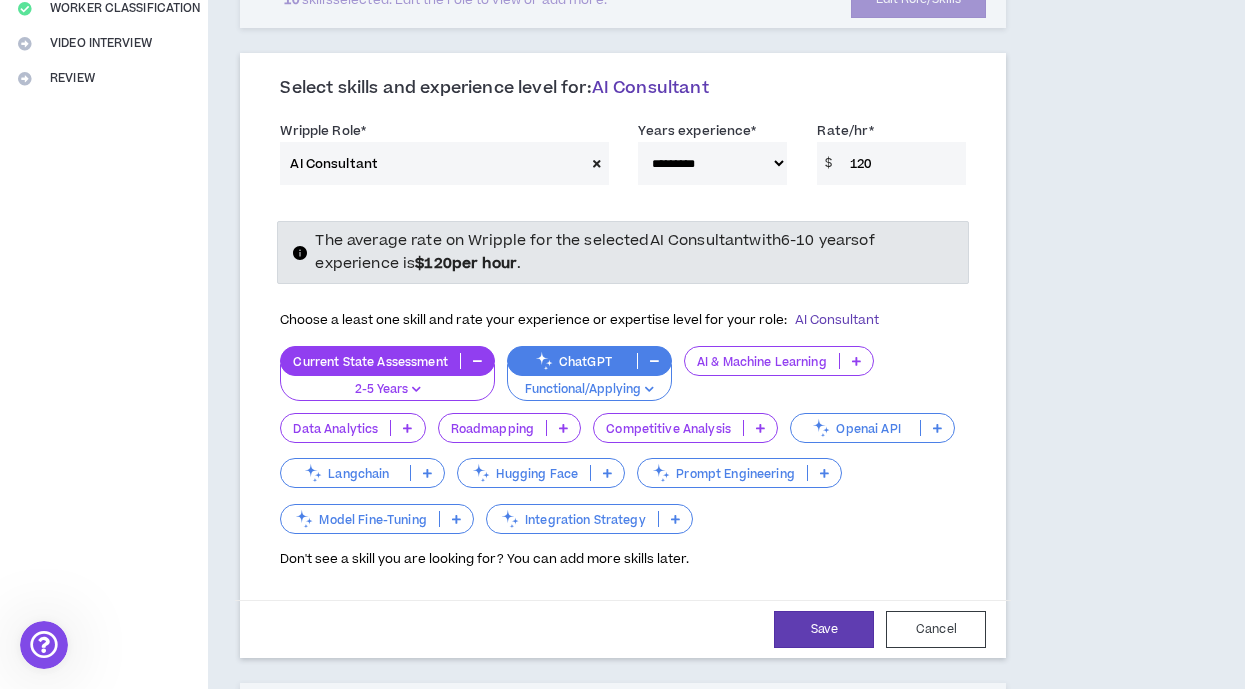 click on "Prompt Engineering" at bounding box center (722, 473) 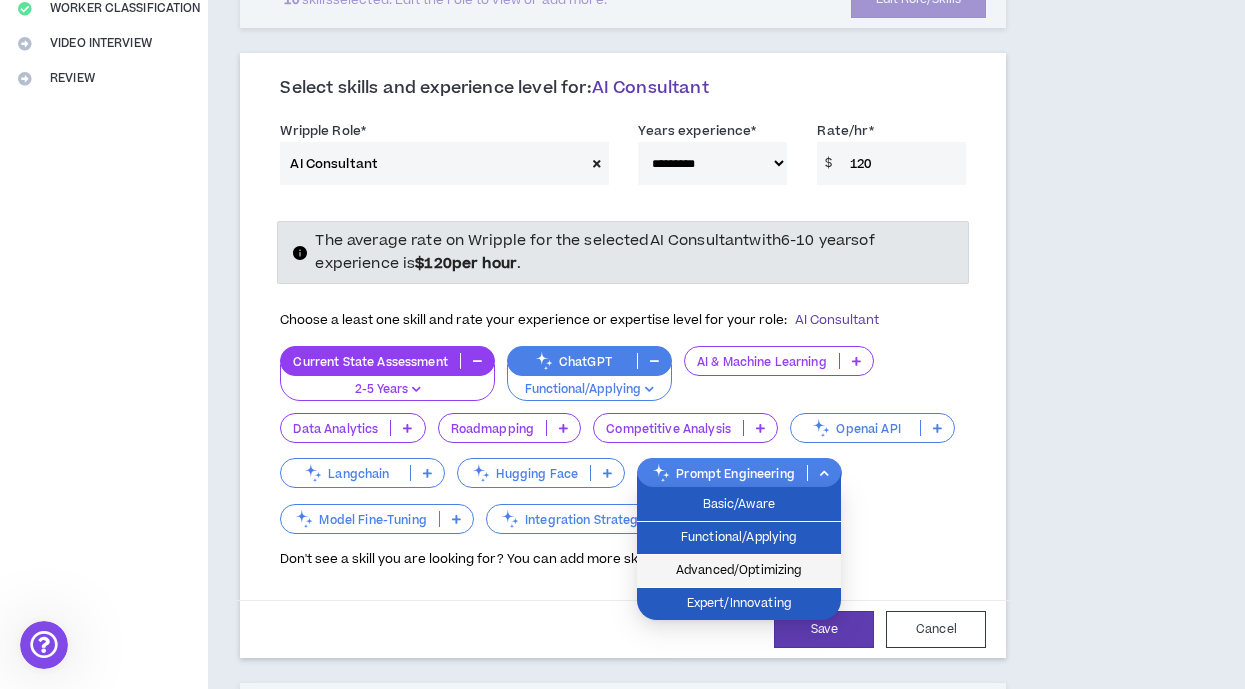 click on "Advanced/Optimizing" at bounding box center [739, 571] 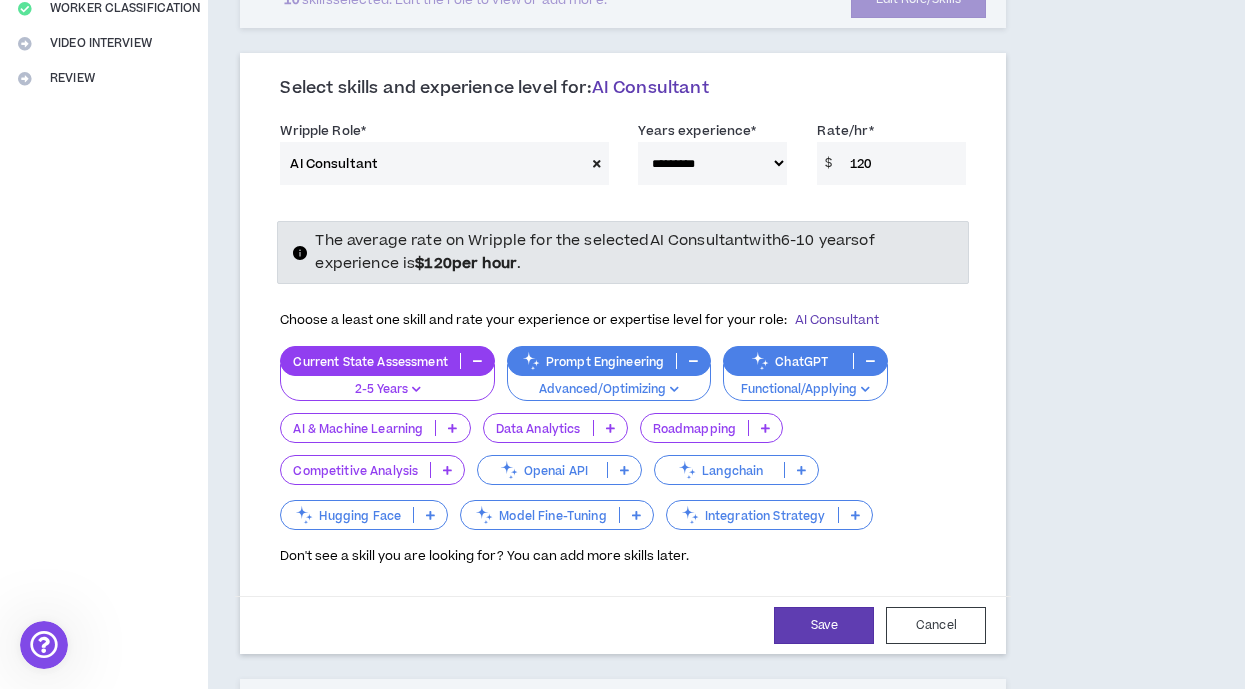click on "Integration Strategy" at bounding box center (752, 515) 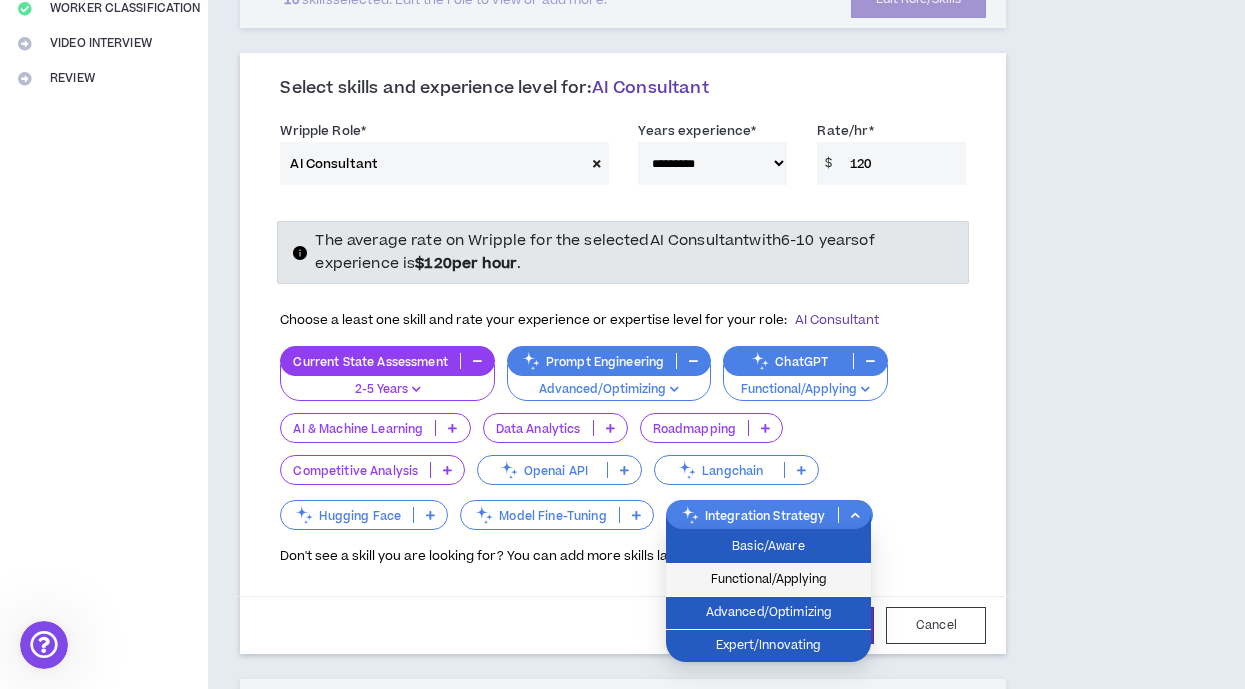 click on "Functional/Applying" at bounding box center (768, 580) 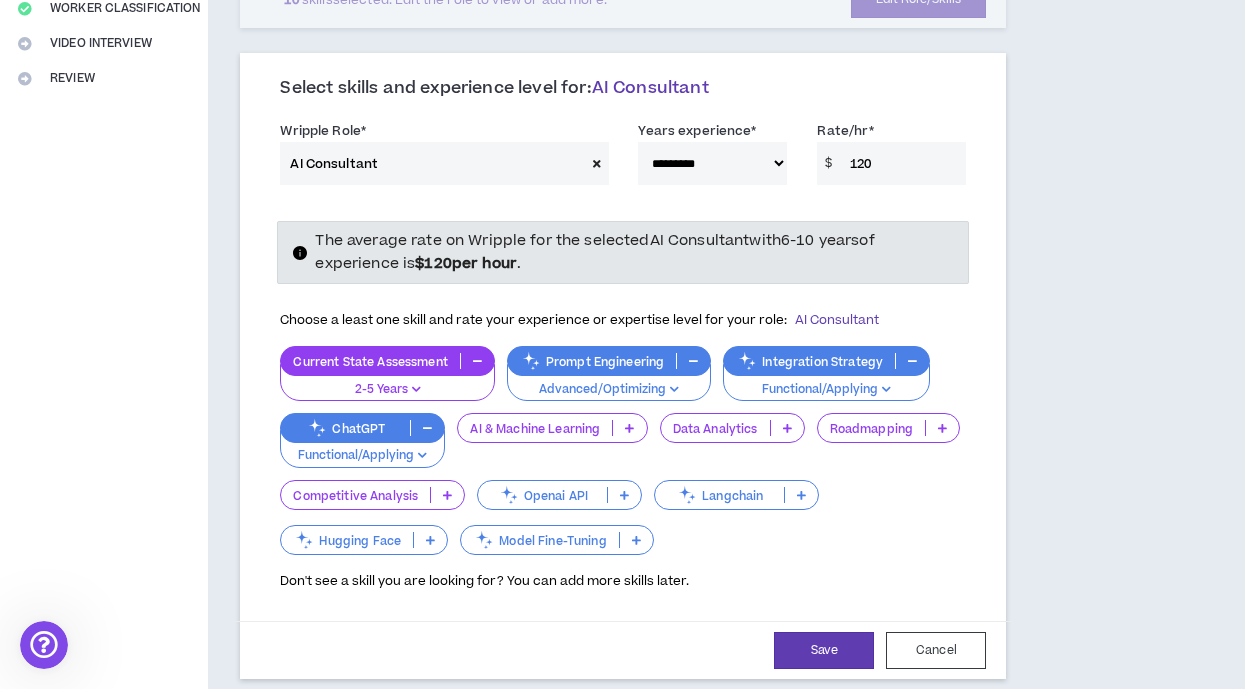 click at bounding box center [430, 540] 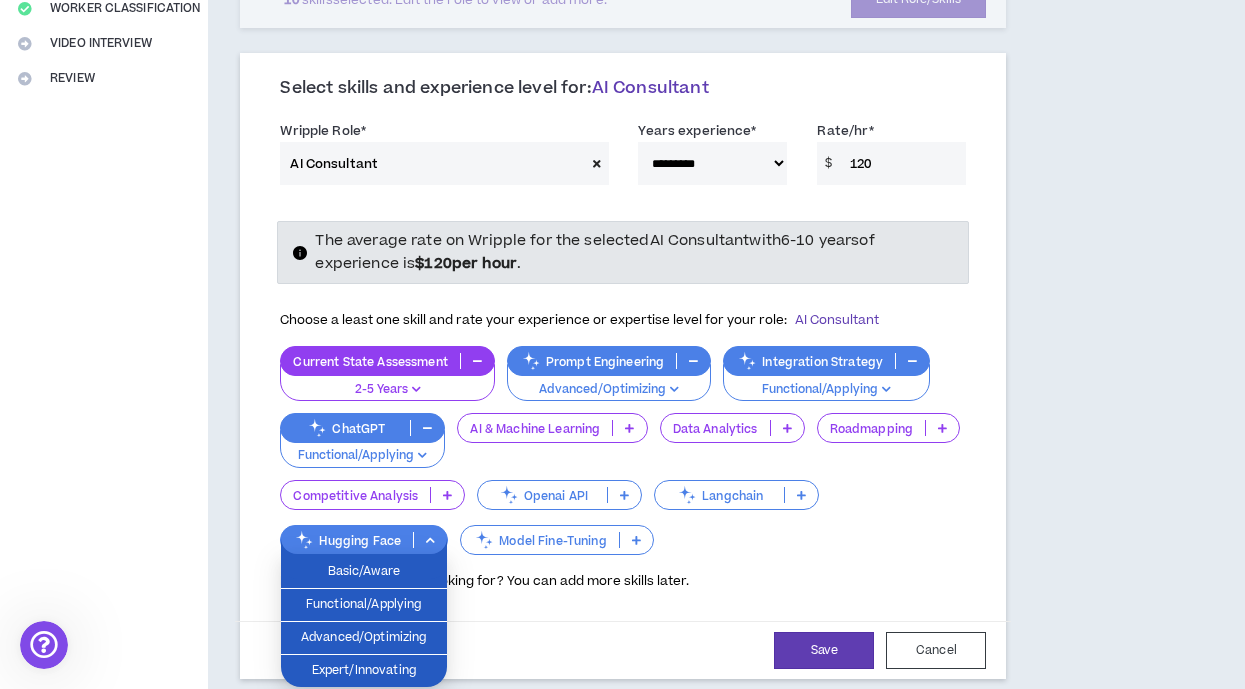 click on "Current State Assessment 2-5 Years Prompt Engineering Advanced/Optimizing Integration Strategy Functional/Applying ChatGPT Functional/Applying AI & Machine Learning Data Analytics Roadmapping Competitive Analysis Openai API Langchain Hugging Face Model Fine-Tuning" at bounding box center (623, 452) 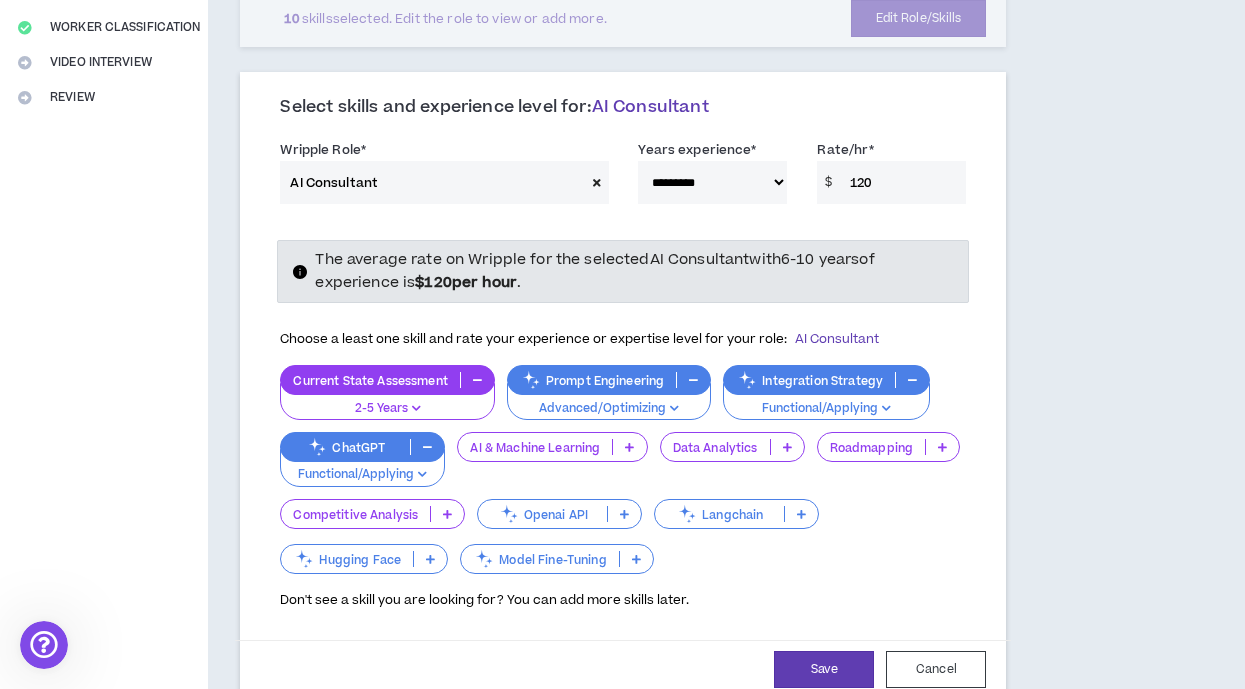 scroll, scrollTop: 441, scrollLeft: 0, axis: vertical 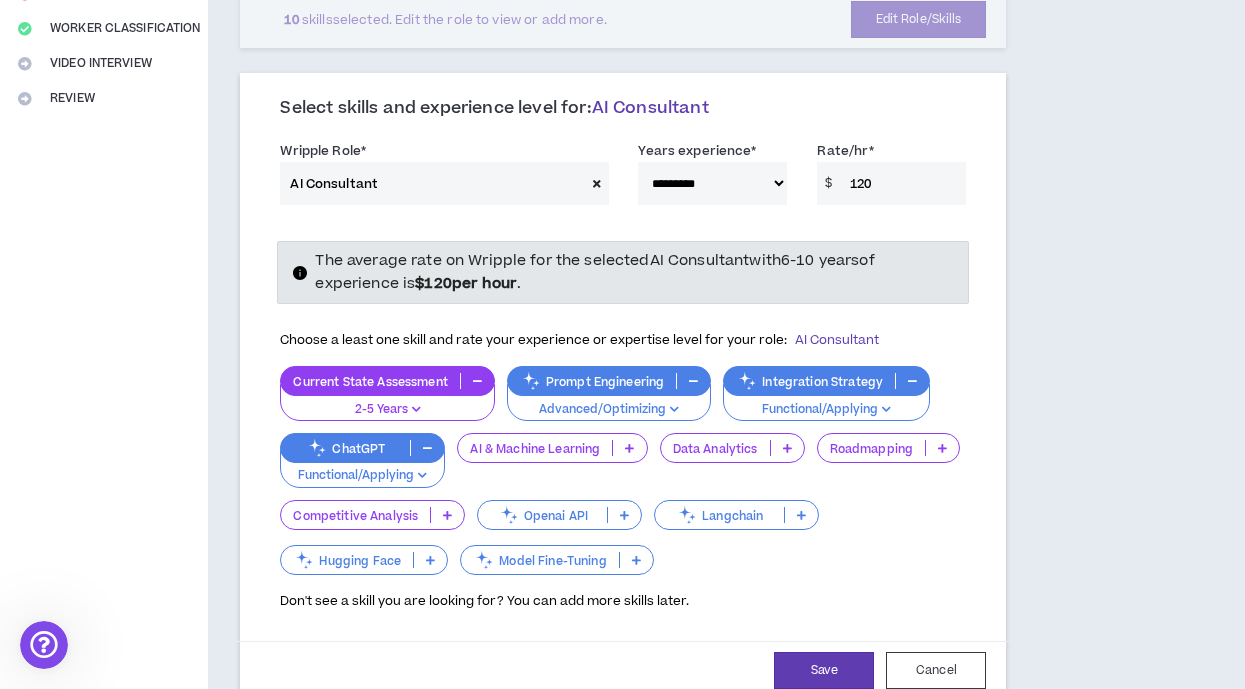 click at bounding box center [787, 448] 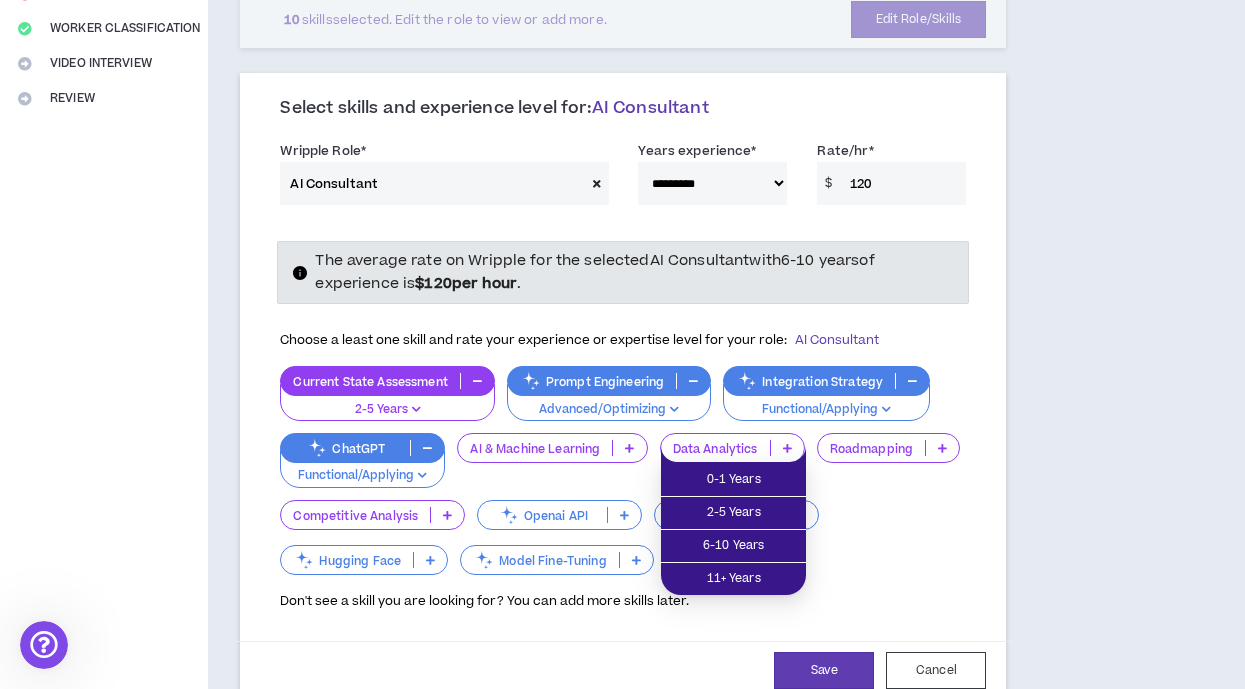 drag, startPoint x: 865, startPoint y: 493, endPoint x: 924, endPoint y: 472, distance: 62.625874 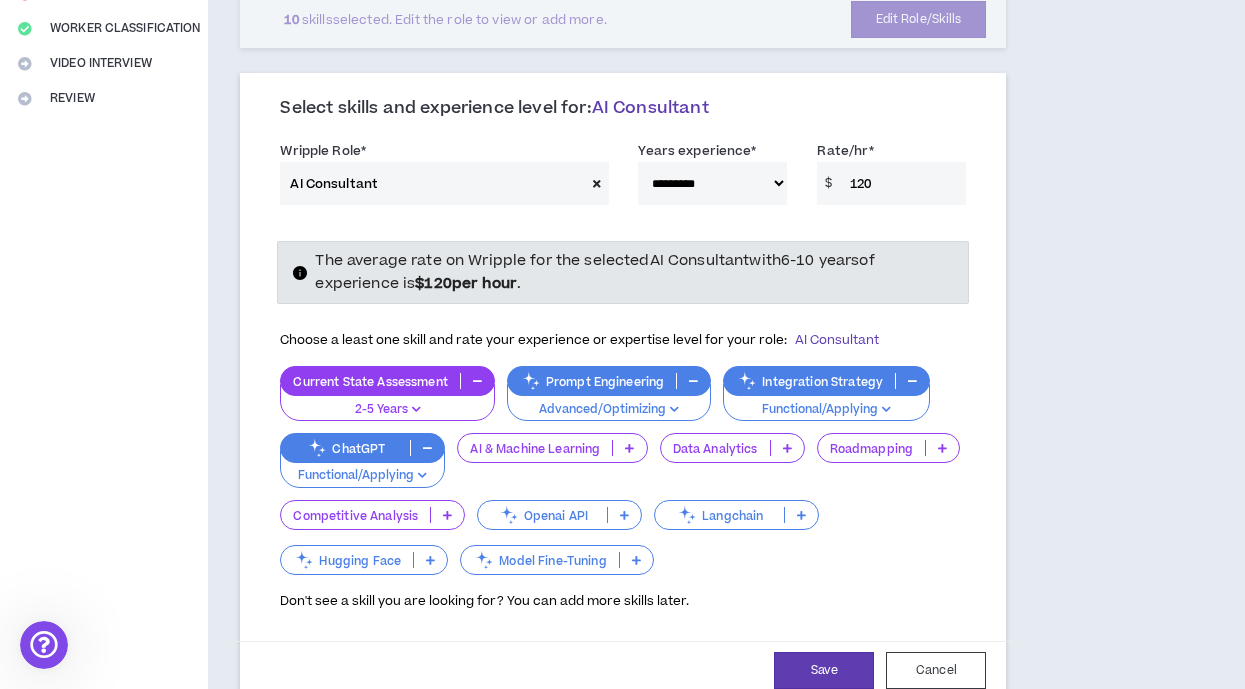 click at bounding box center (942, 448) 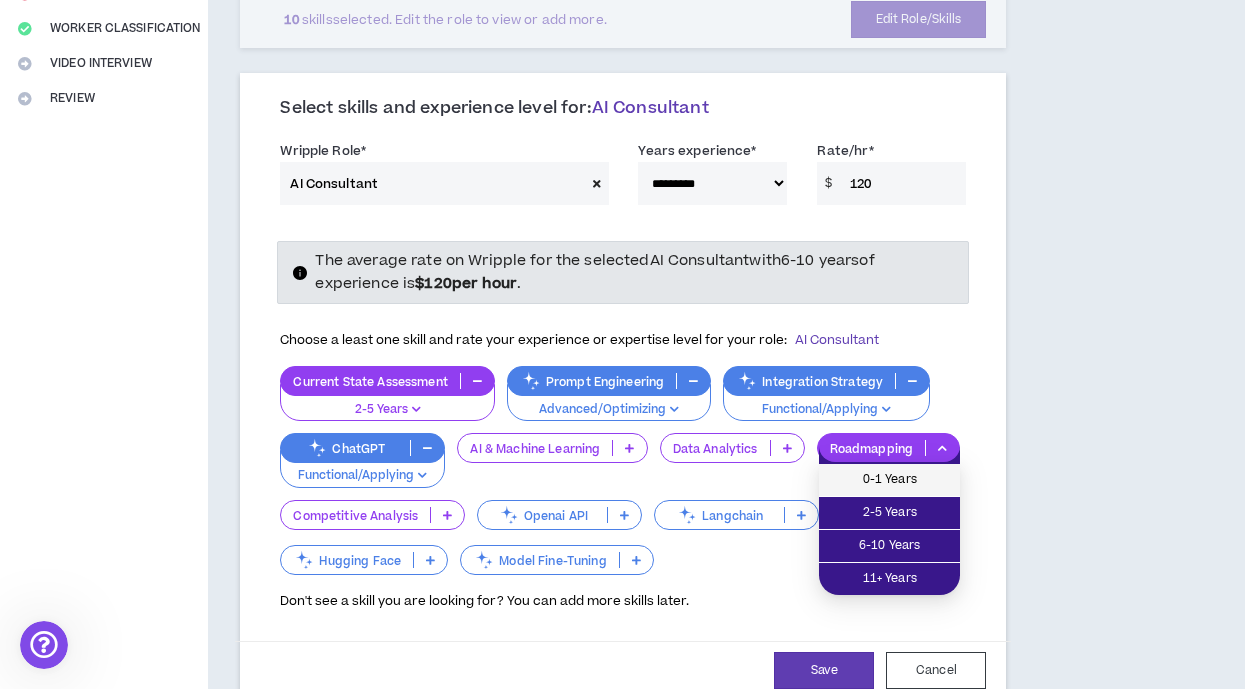 click on "0-1 Years" at bounding box center (889, 480) 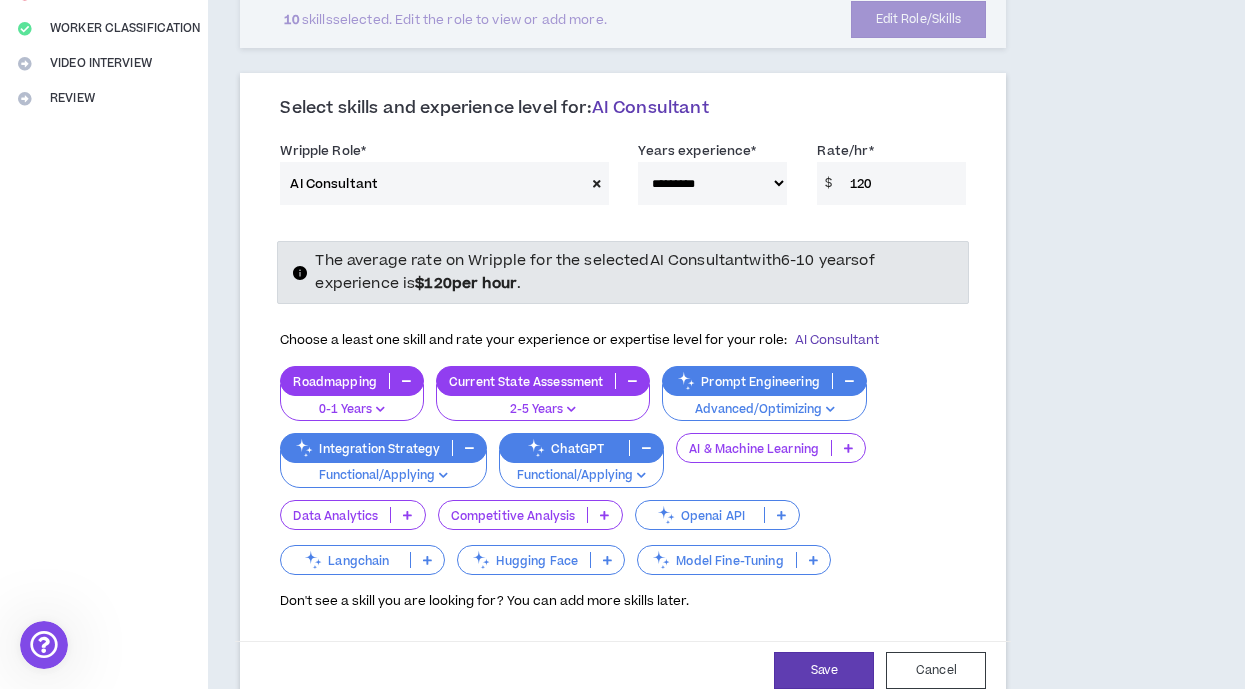 click on "AI & Machine Learning" at bounding box center (771, 448) 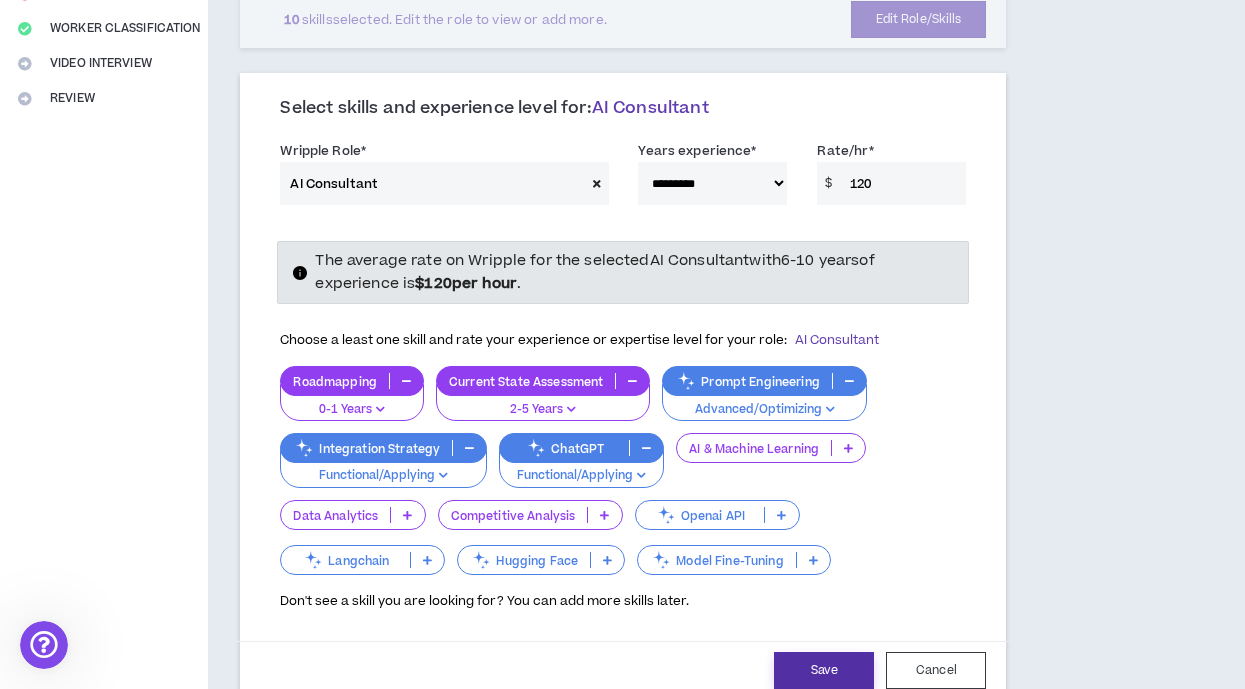 drag, startPoint x: 833, startPoint y: 677, endPoint x: 822, endPoint y: 672, distance: 12.083046 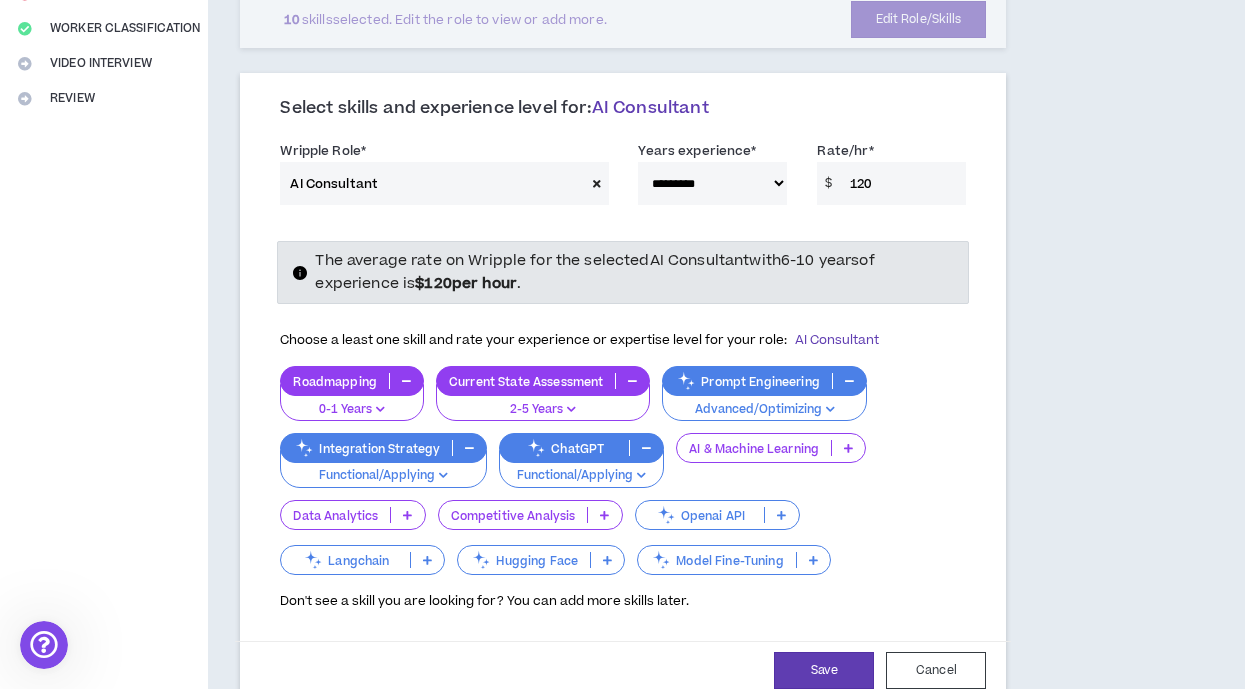 select on "**" 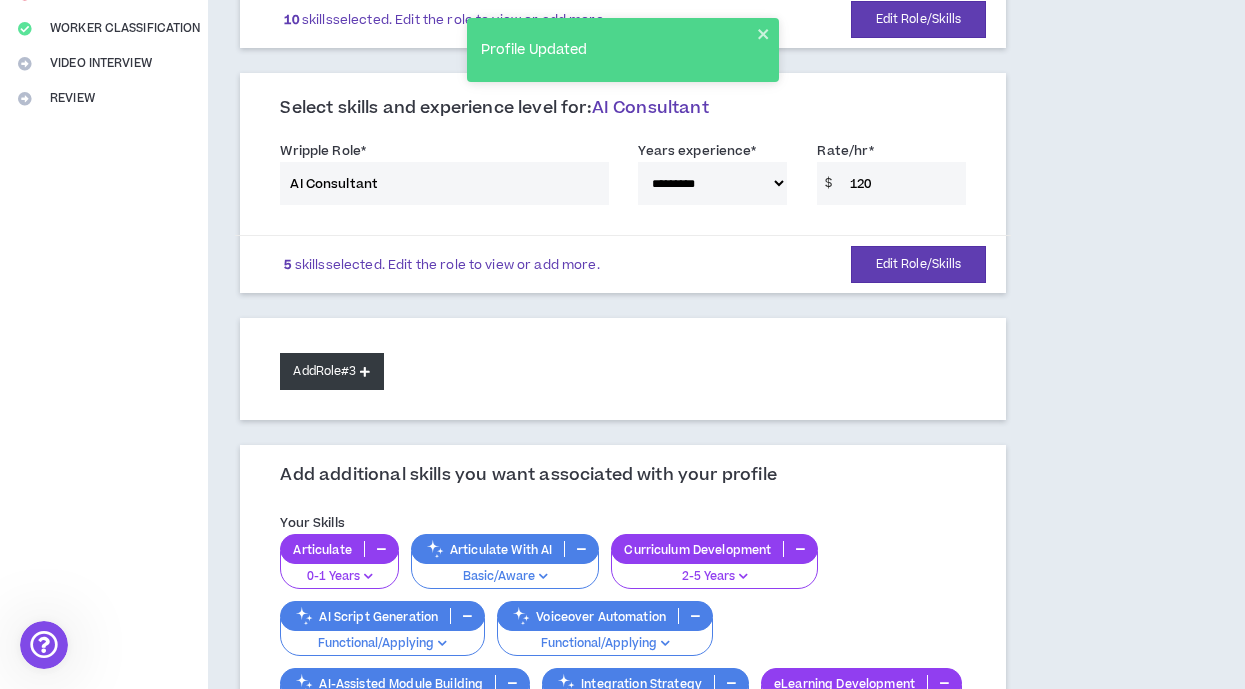click on "Add Role #3" at bounding box center [331, 371] 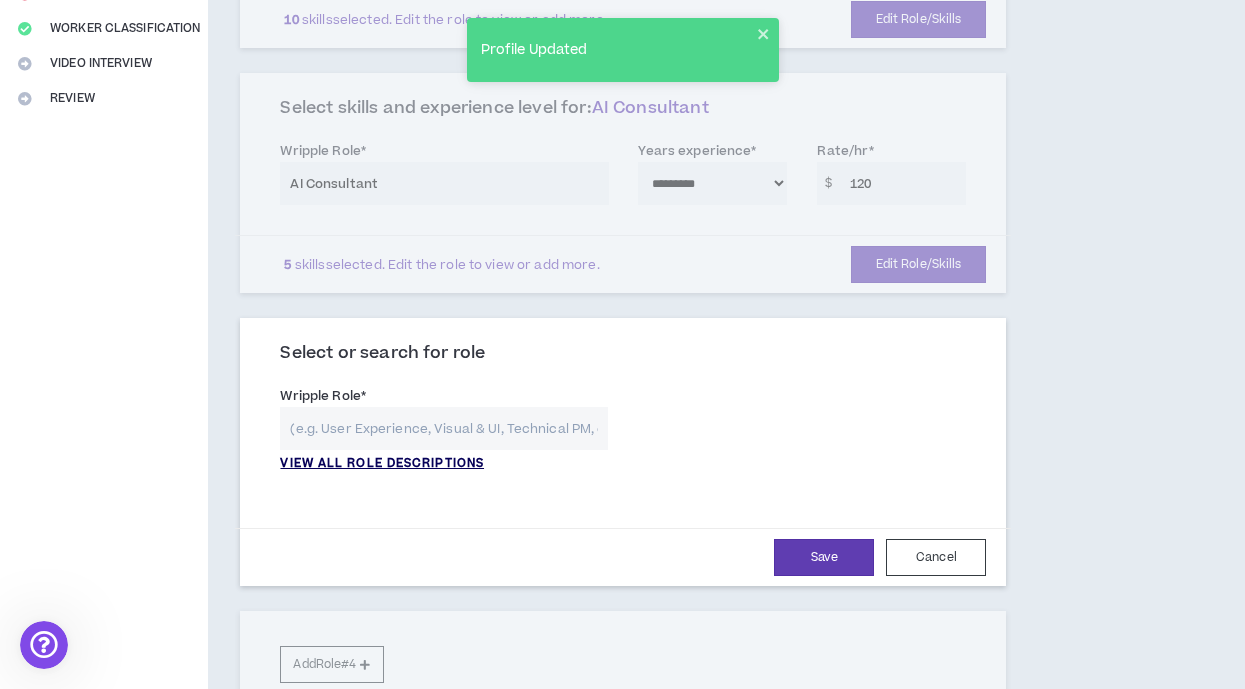 click on "VIEW ALL ROLE DESCRIPTIONS" at bounding box center [382, 464] 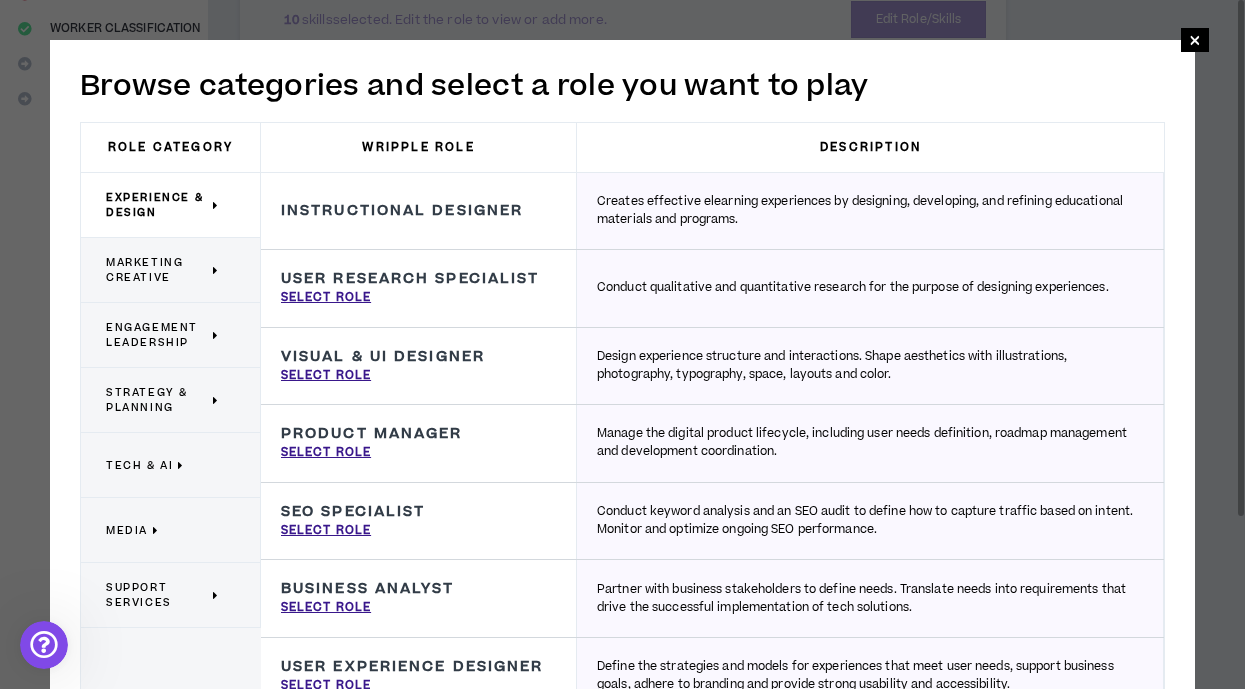 click on "Experience & Design" at bounding box center (157, 205) 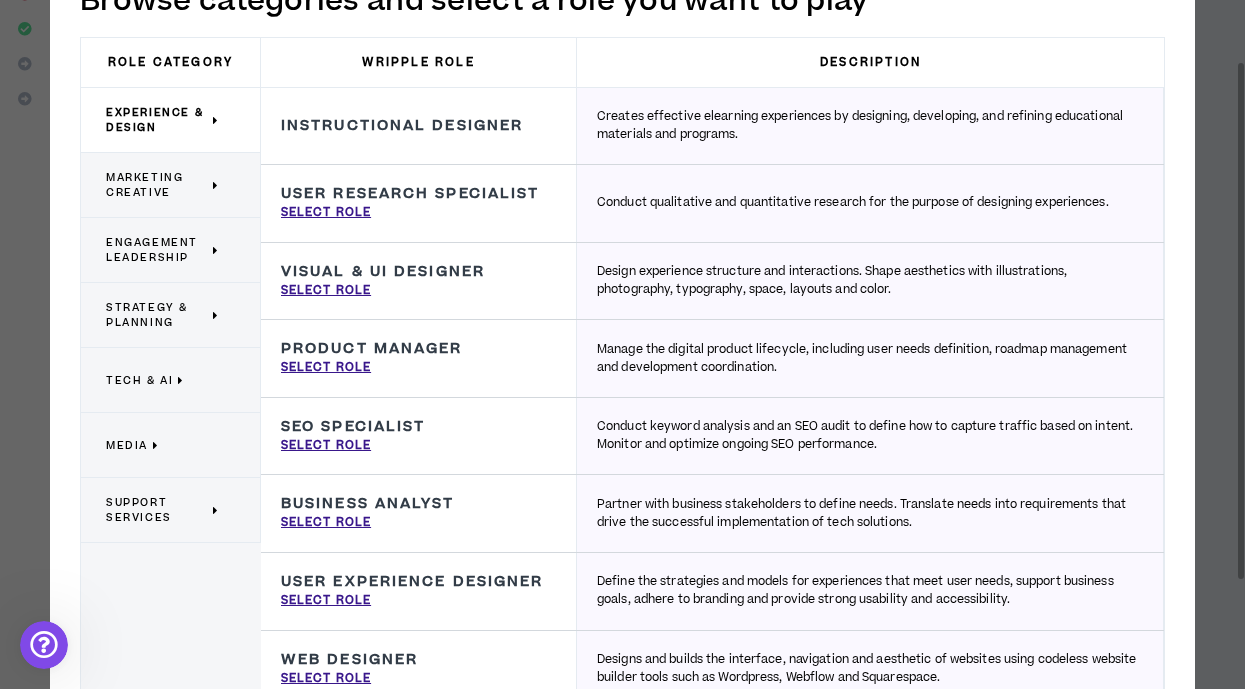 click on "Marketing Creative" at bounding box center [157, 185] 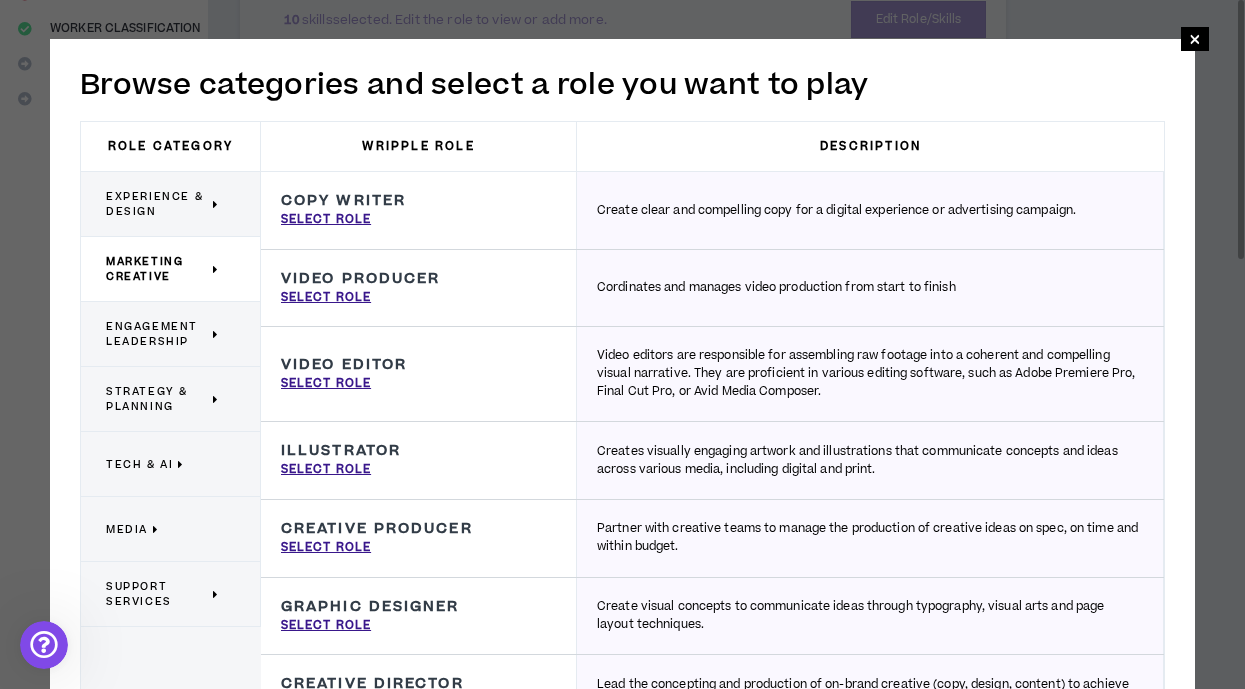 click on "Engagement Leadership" at bounding box center [171, 334] 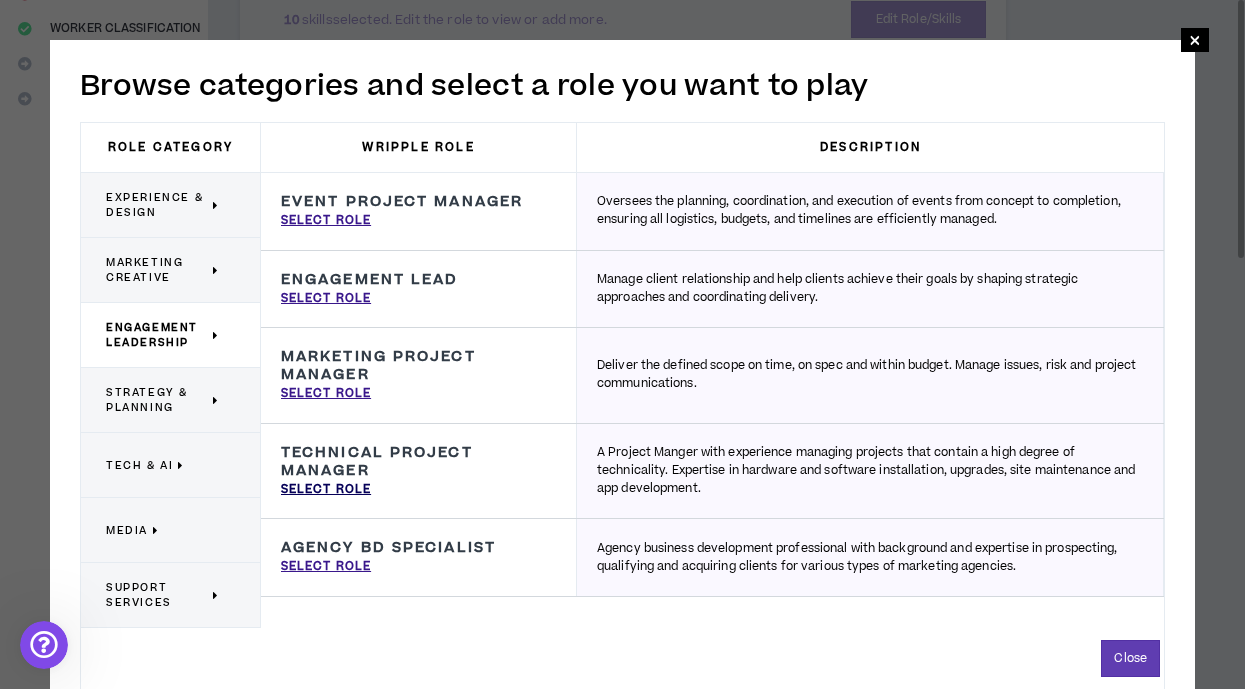 click on "Select Role" at bounding box center (326, 490) 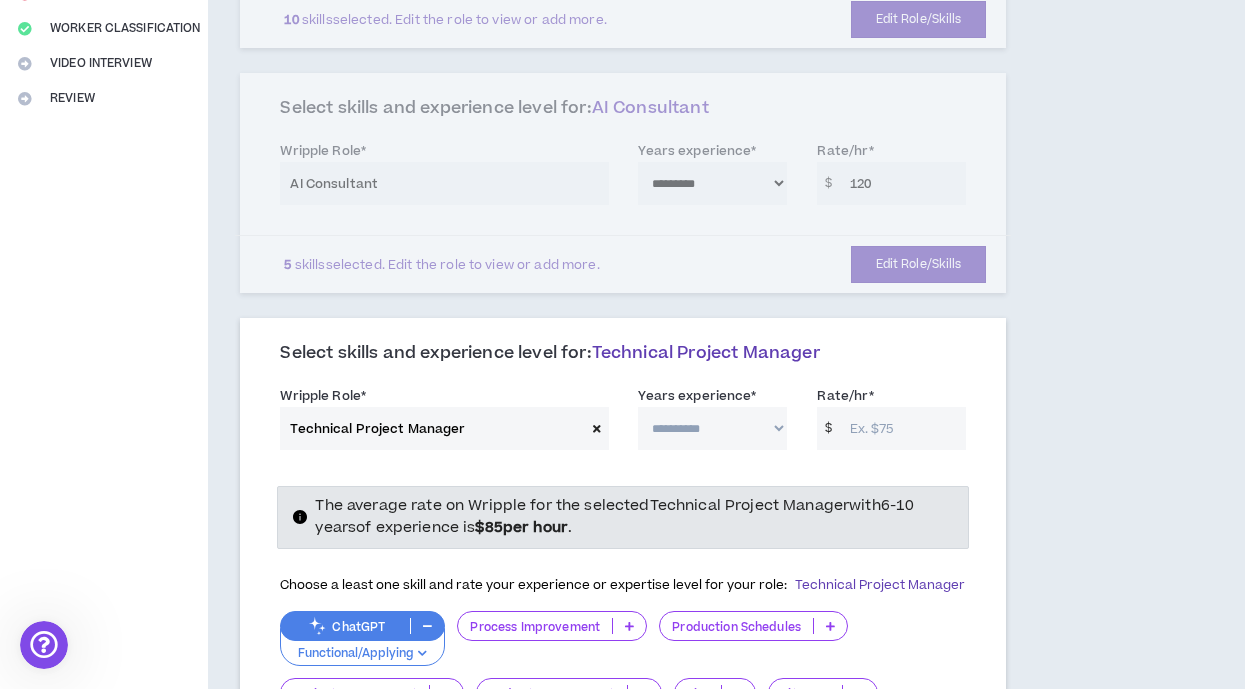 click on "**********" at bounding box center (712, 428) 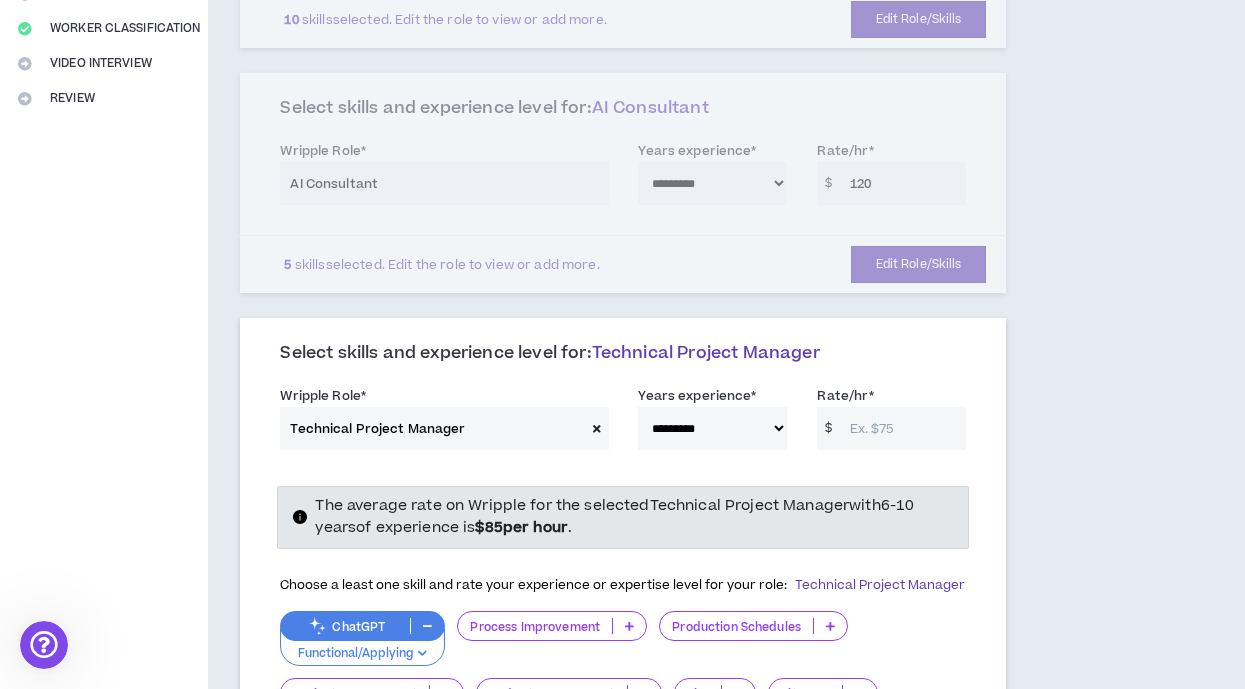 click on "Rate/hr  *" at bounding box center (903, 428) 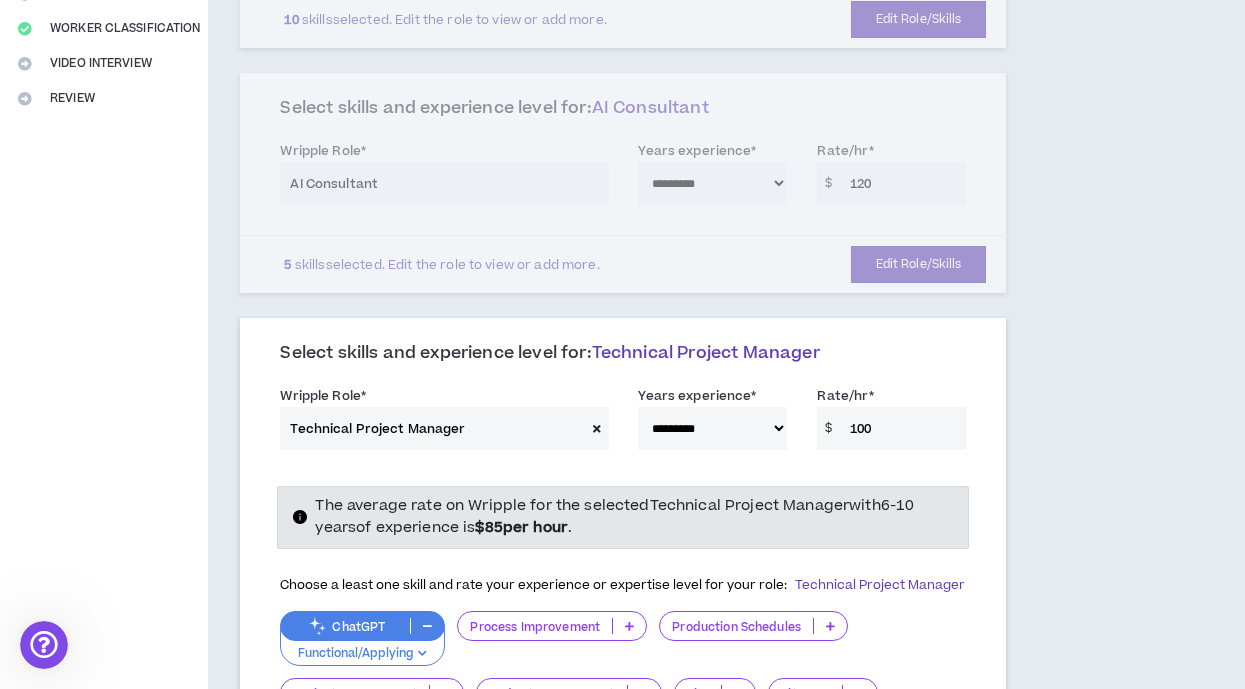 click on "The average rate on Wripple for the selected Technical Project Manager with 6-10 years of experience is $ 85 per hour ." at bounding box center [614, 516] 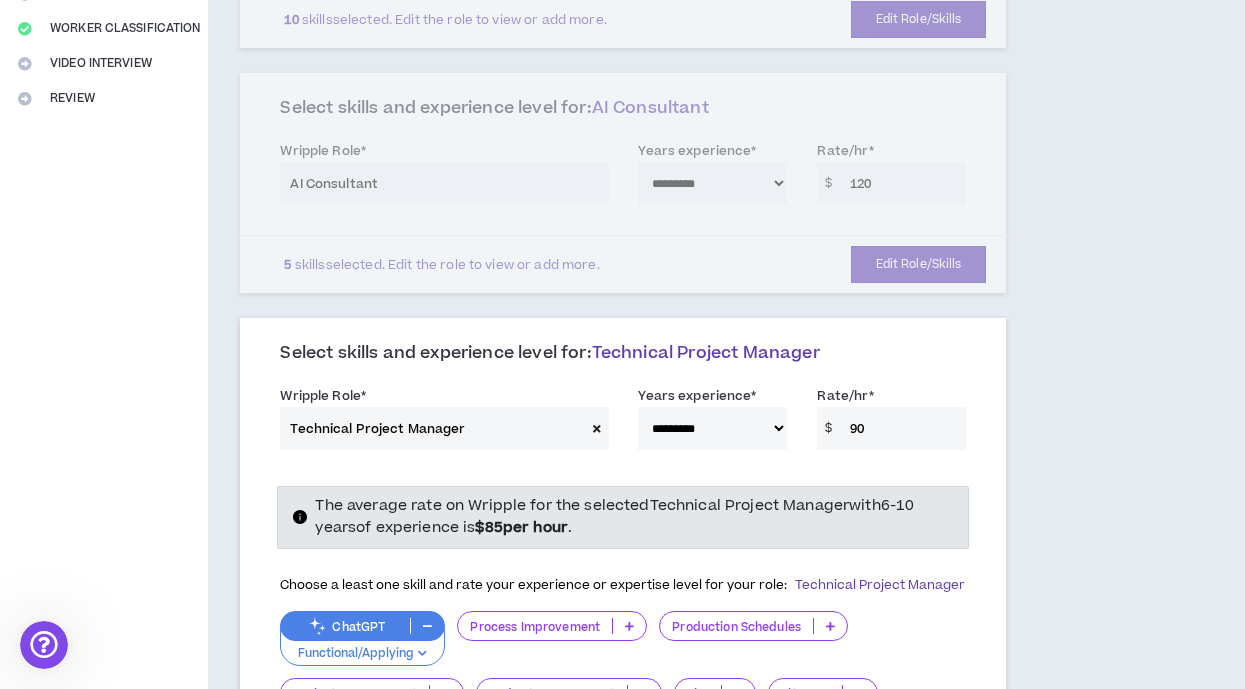 type on "90" 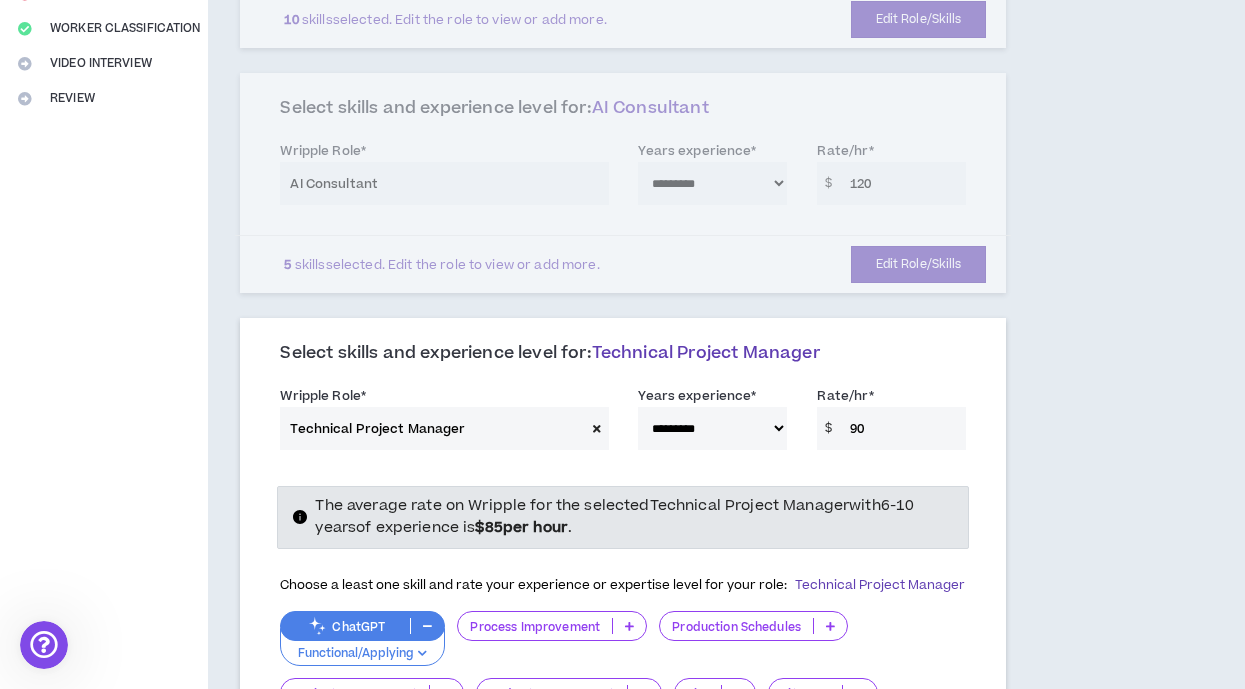 click on "The average rate on Wripple for the selected Technical Project Manager with 6-10 years of experience is $ 85 per hour . Choose a least one skill and rate your experience or expertise level for your role: Technical Project Manager ChatGPT Functional/Applying Process Improvement Production Schedules Project Management Budget management Jira Sitecore Stakeholder Management Scrum QA Jira AI Notion AI Task Prediction Sprint Planning Assistance Risk Flagging Don't see a skill you are looking for? You can add more skills later." at bounding box center (623, 673) 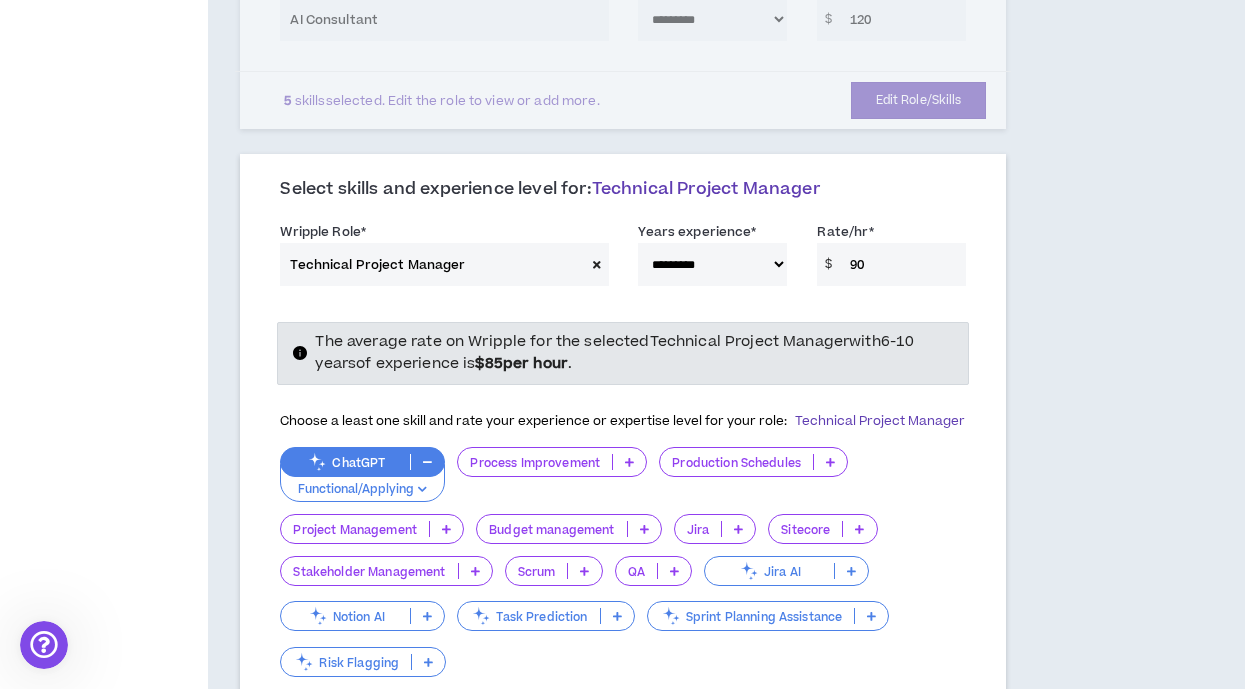scroll, scrollTop: 606, scrollLeft: 0, axis: vertical 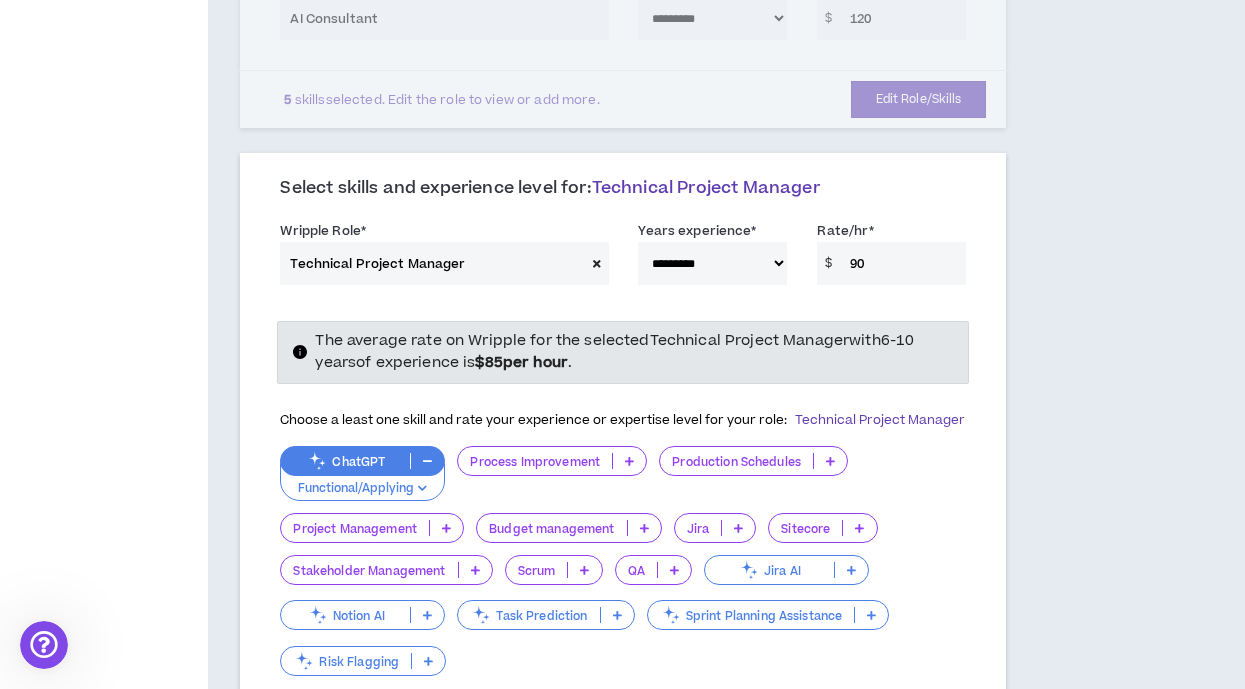 click on "Process Improvement" at bounding box center (535, 461) 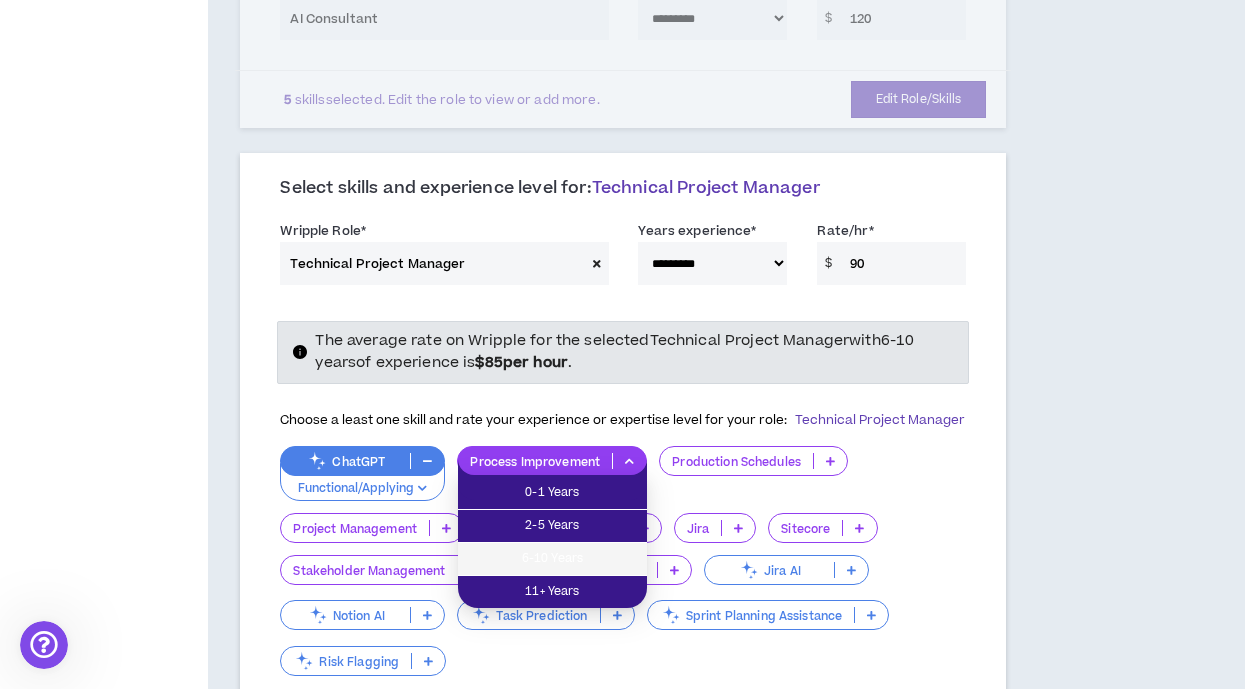 drag, startPoint x: 567, startPoint y: 547, endPoint x: 592, endPoint y: 524, distance: 33.970577 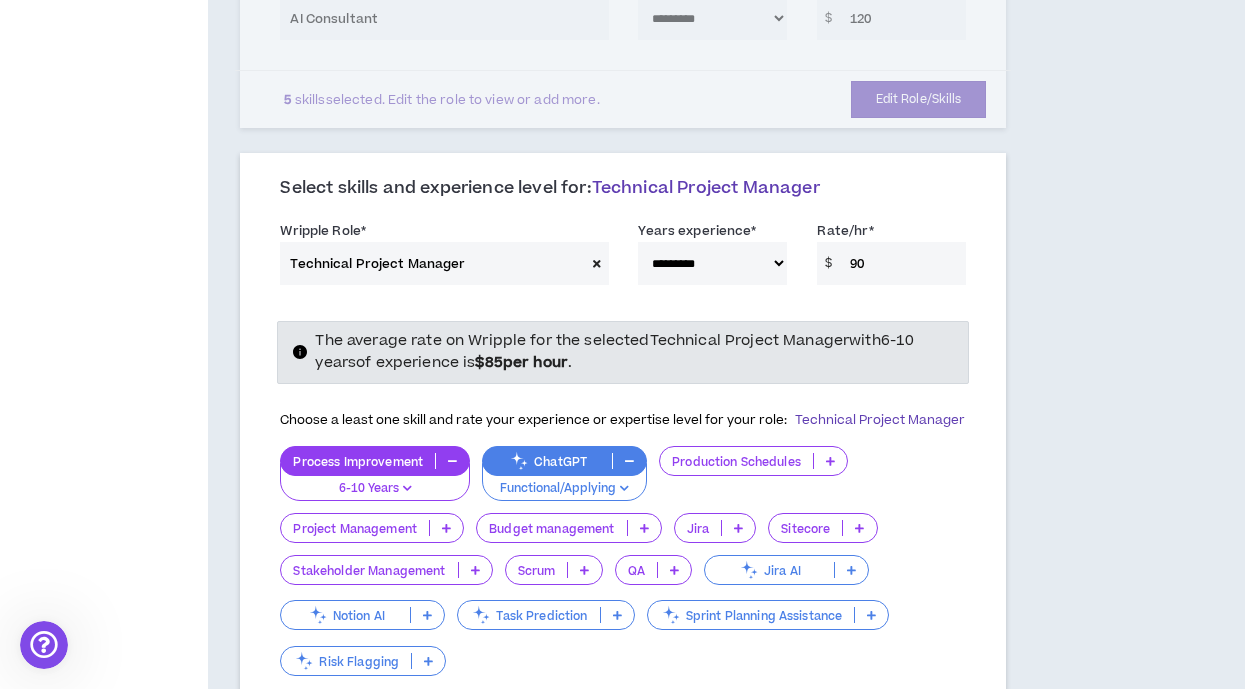 click at bounding box center (830, 461) 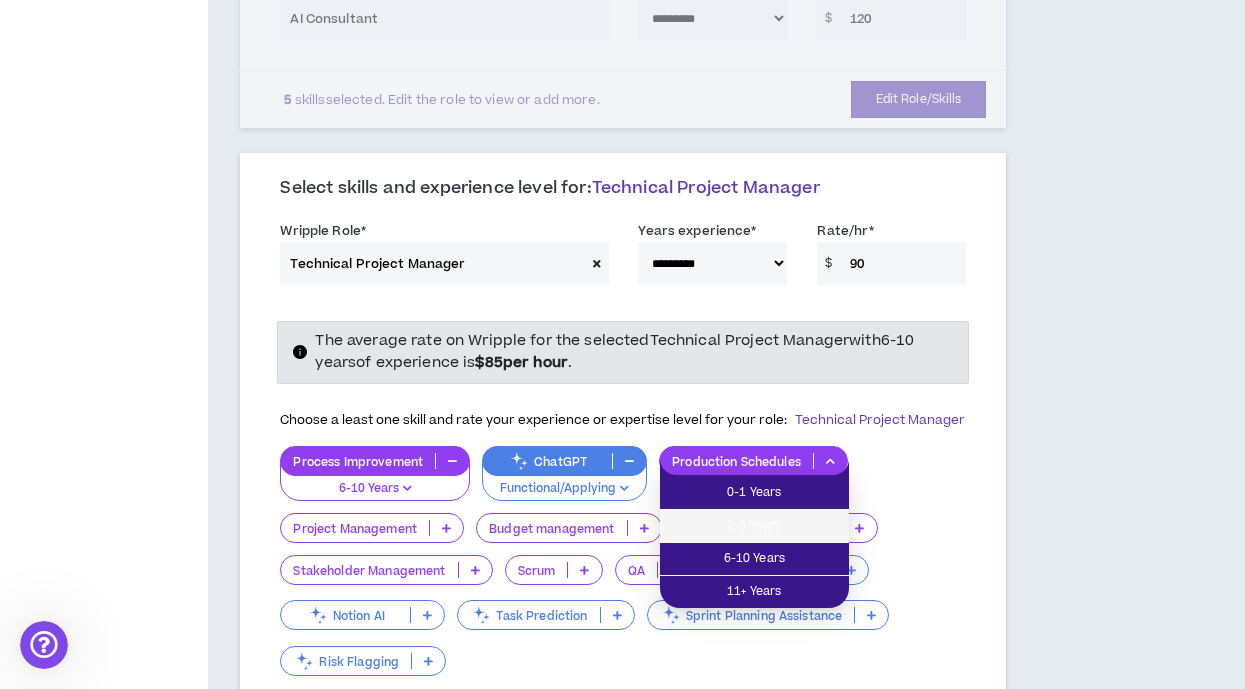 drag, startPoint x: 780, startPoint y: 524, endPoint x: 272, endPoint y: 573, distance: 510.35773 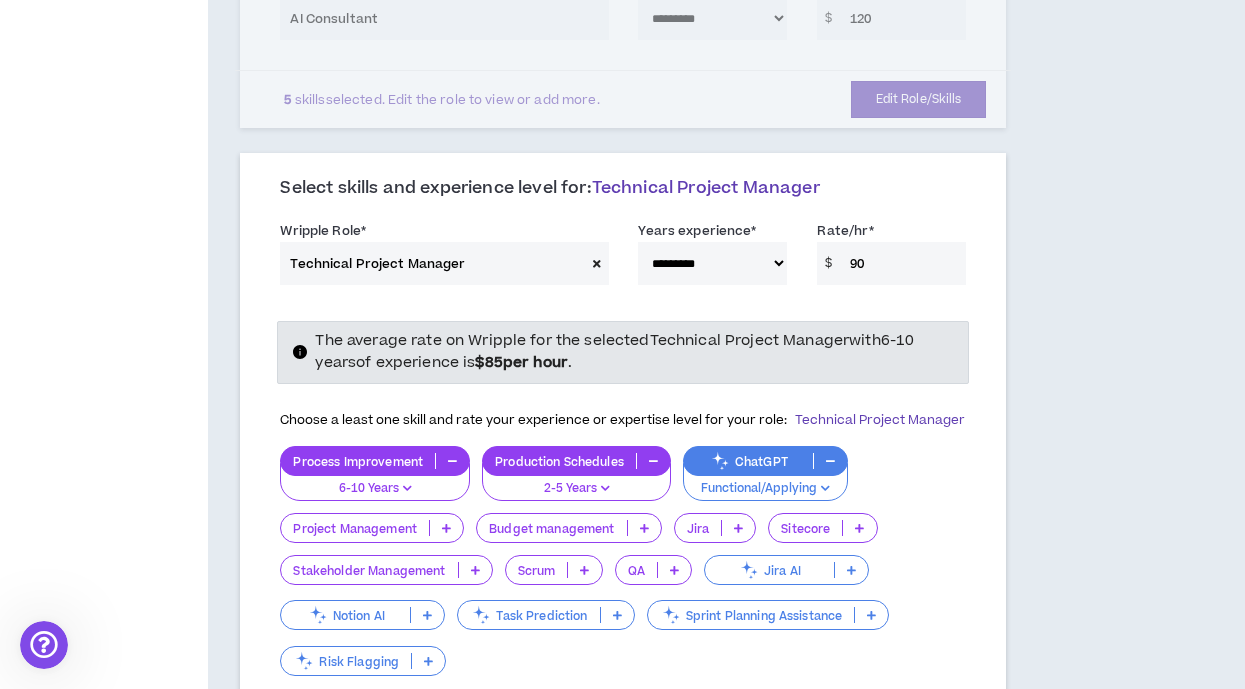 click on "Project Management" at bounding box center (355, 528) 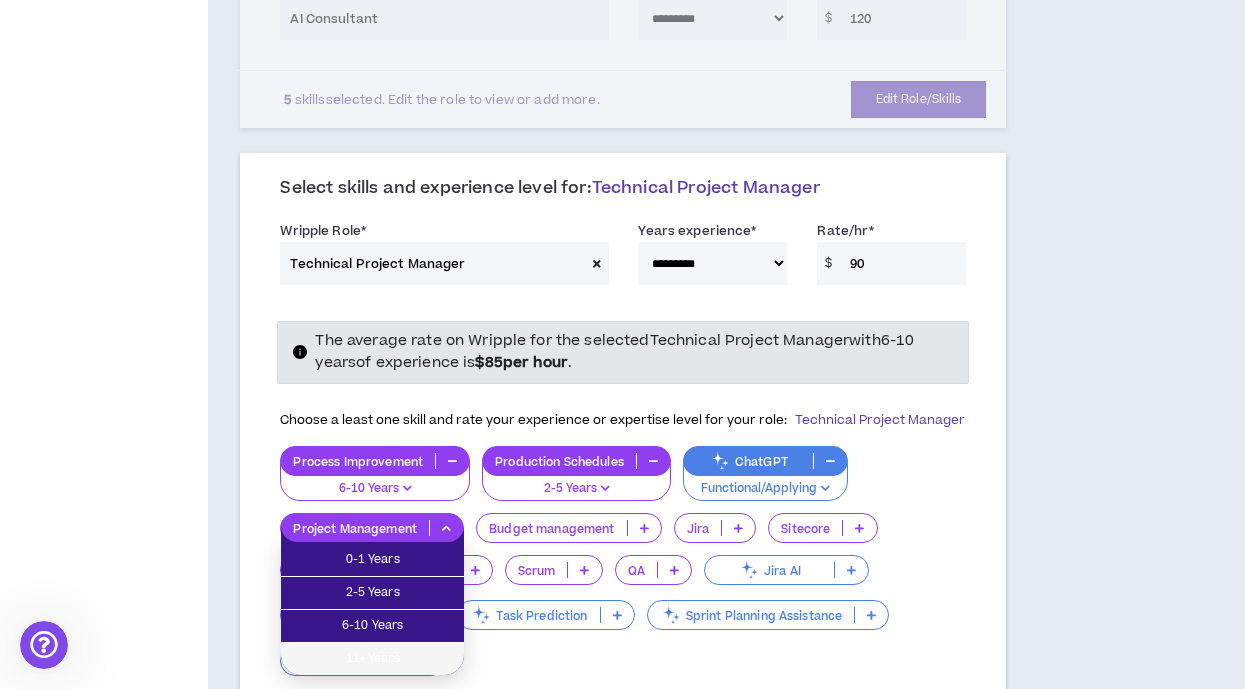 drag, startPoint x: 370, startPoint y: 653, endPoint x: 481, endPoint y: 589, distance: 128.12885 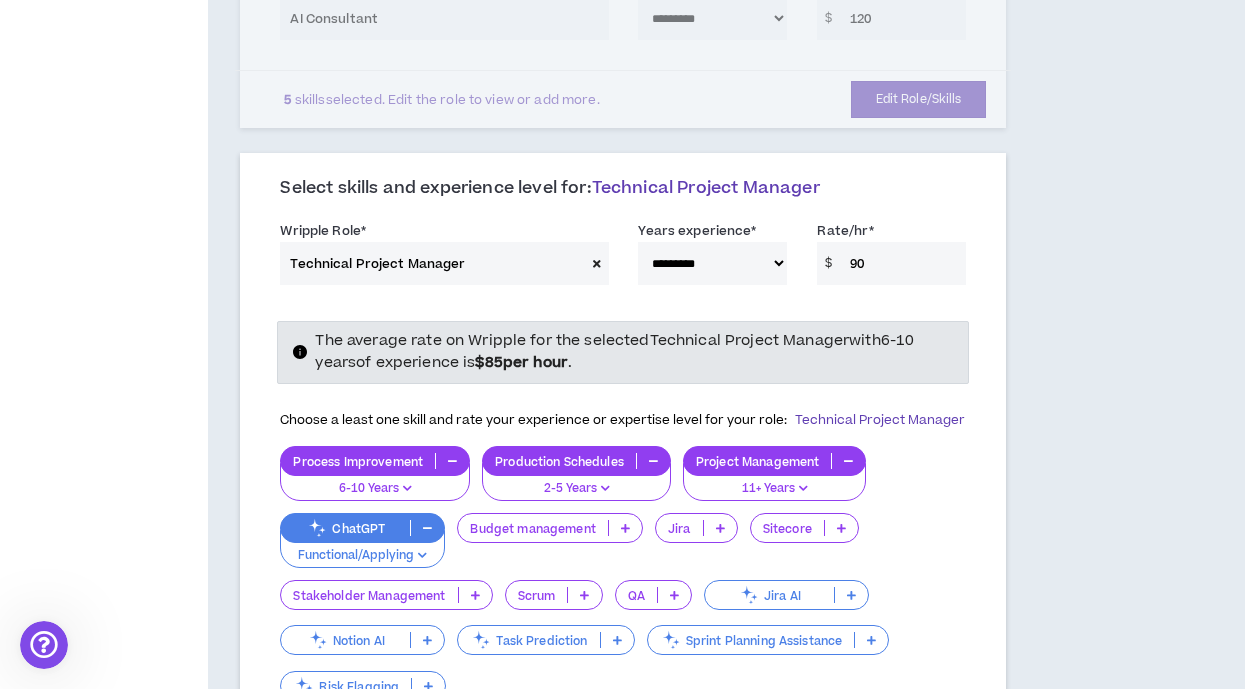 click at bounding box center (720, 528) 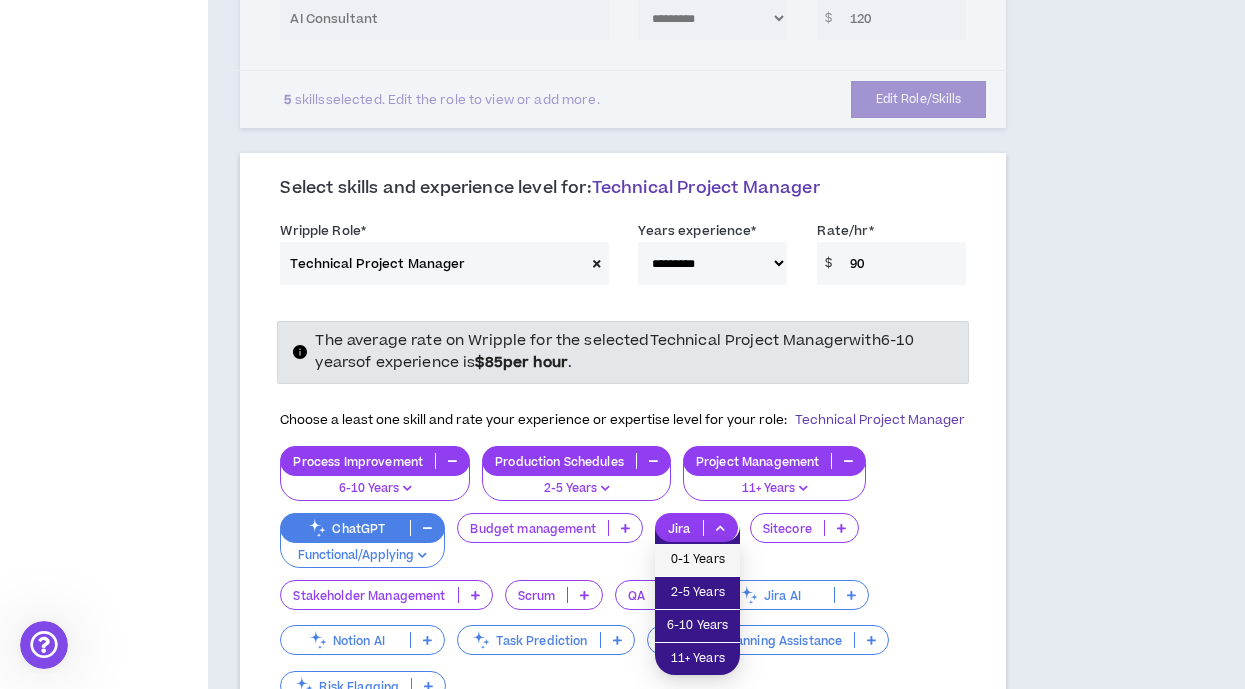 click on "0-1 Years" at bounding box center [697, 560] 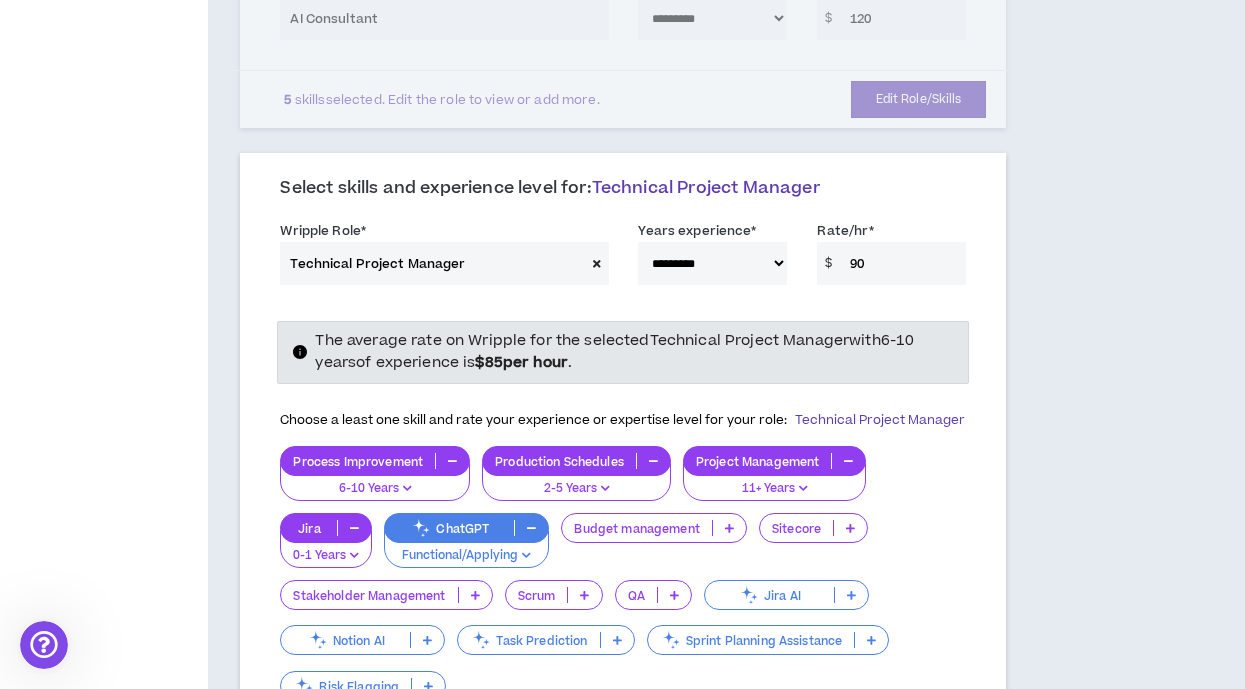 click on "Stakeholder Management" at bounding box center (369, 595) 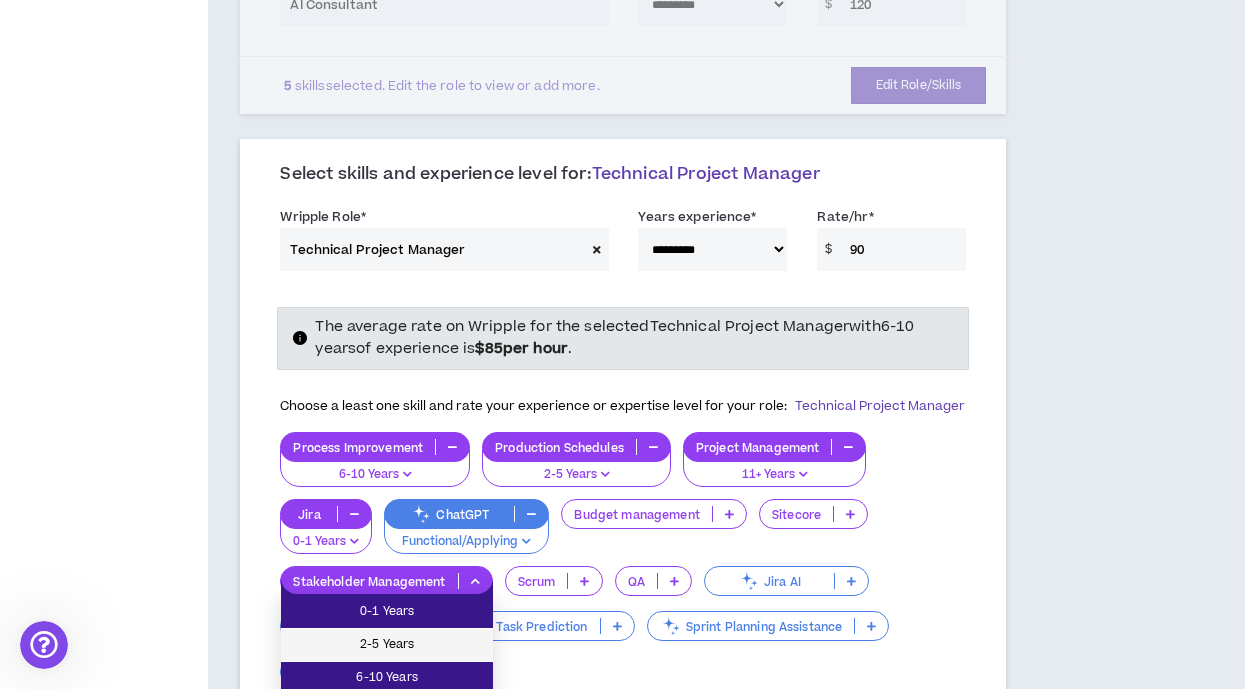 scroll, scrollTop: 696, scrollLeft: 0, axis: vertical 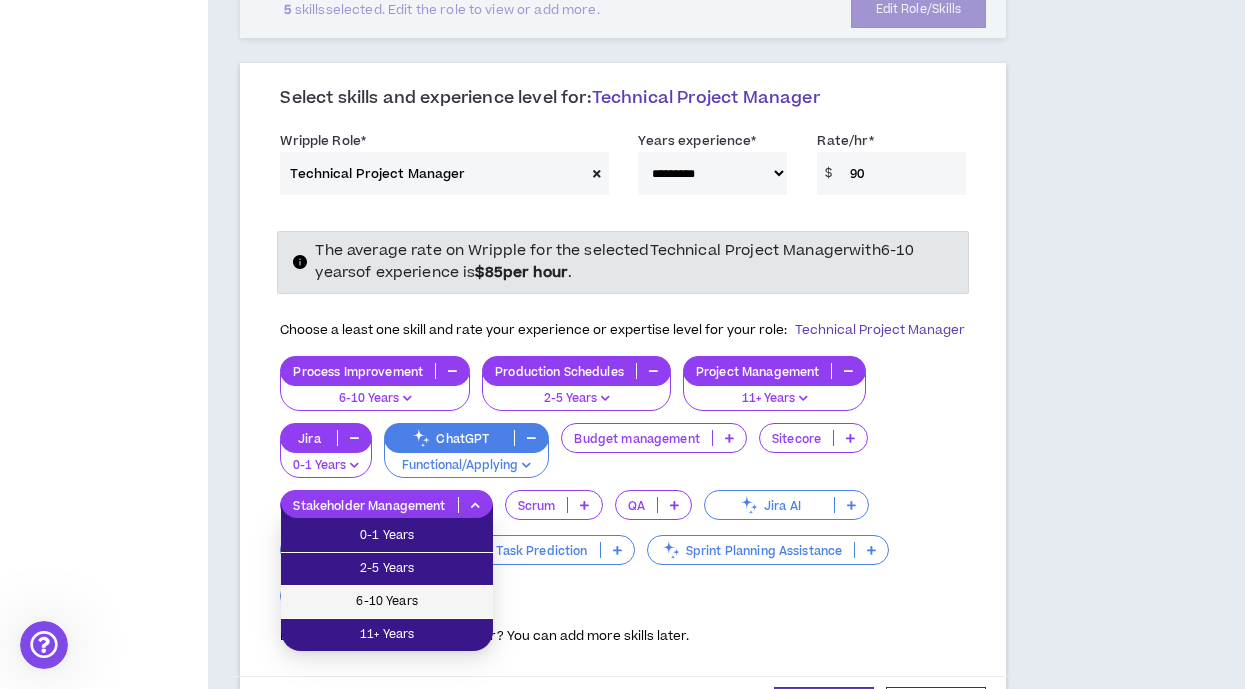 click on "6-10 Years" at bounding box center [387, 602] 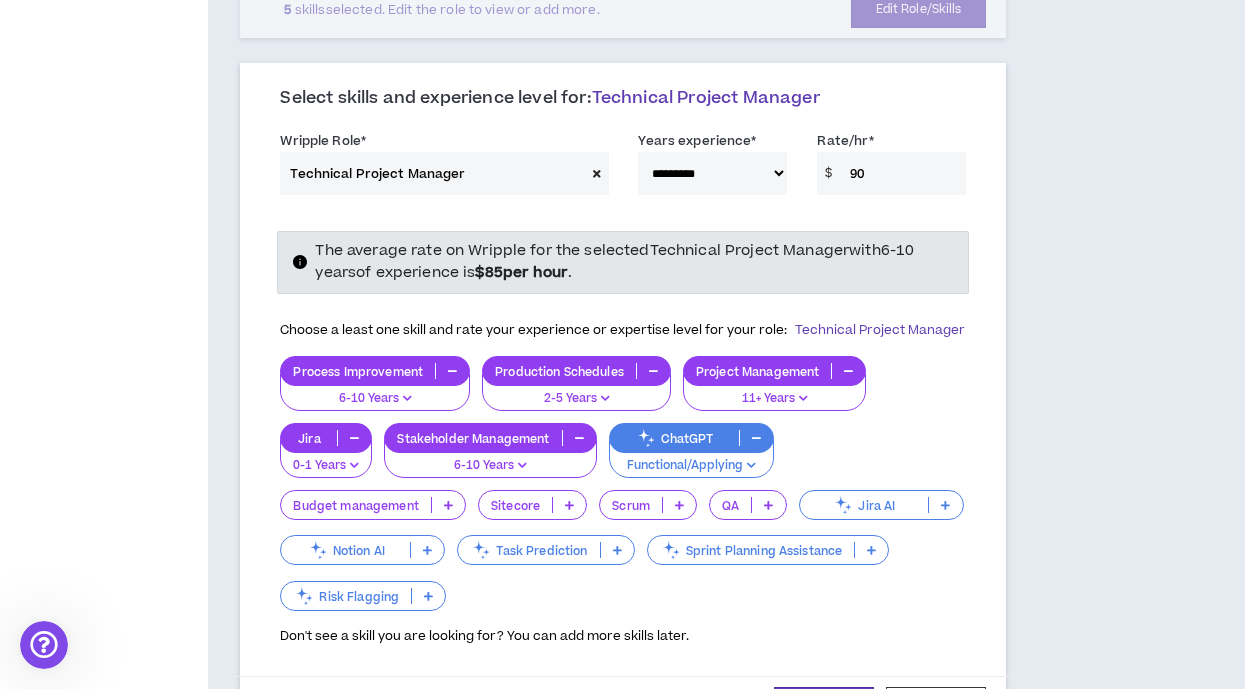 click on "Scrum" at bounding box center [631, 505] 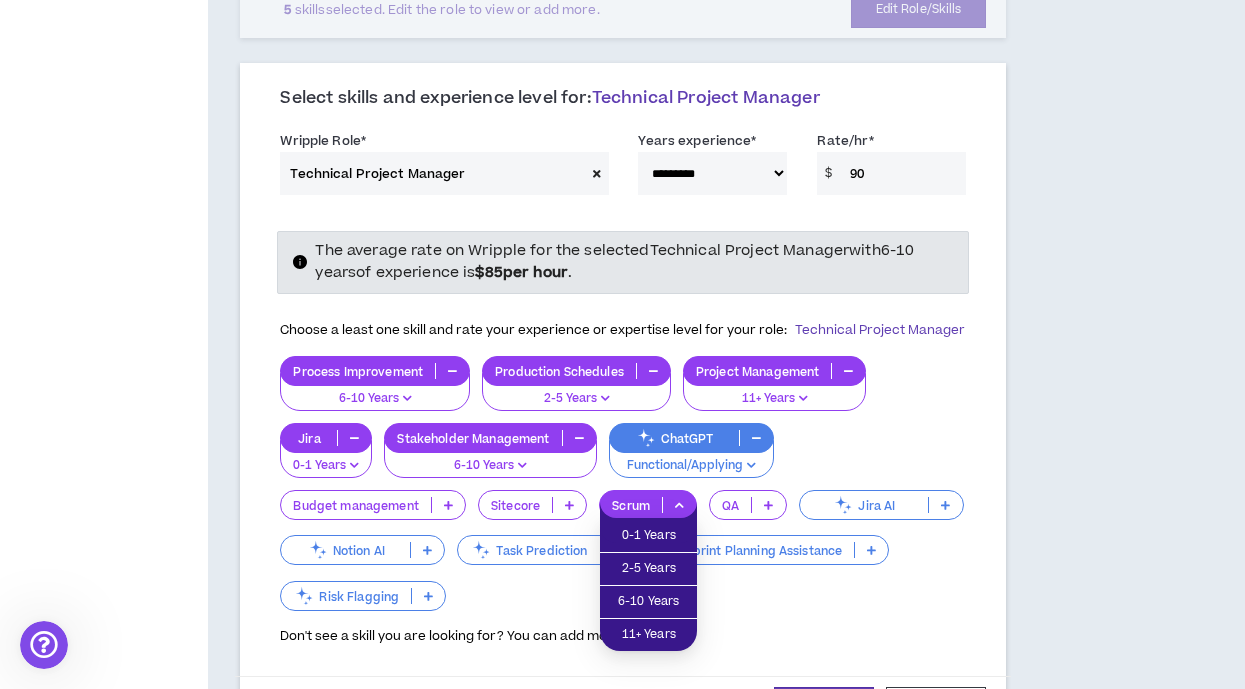 scroll, scrollTop: 699, scrollLeft: 0, axis: vertical 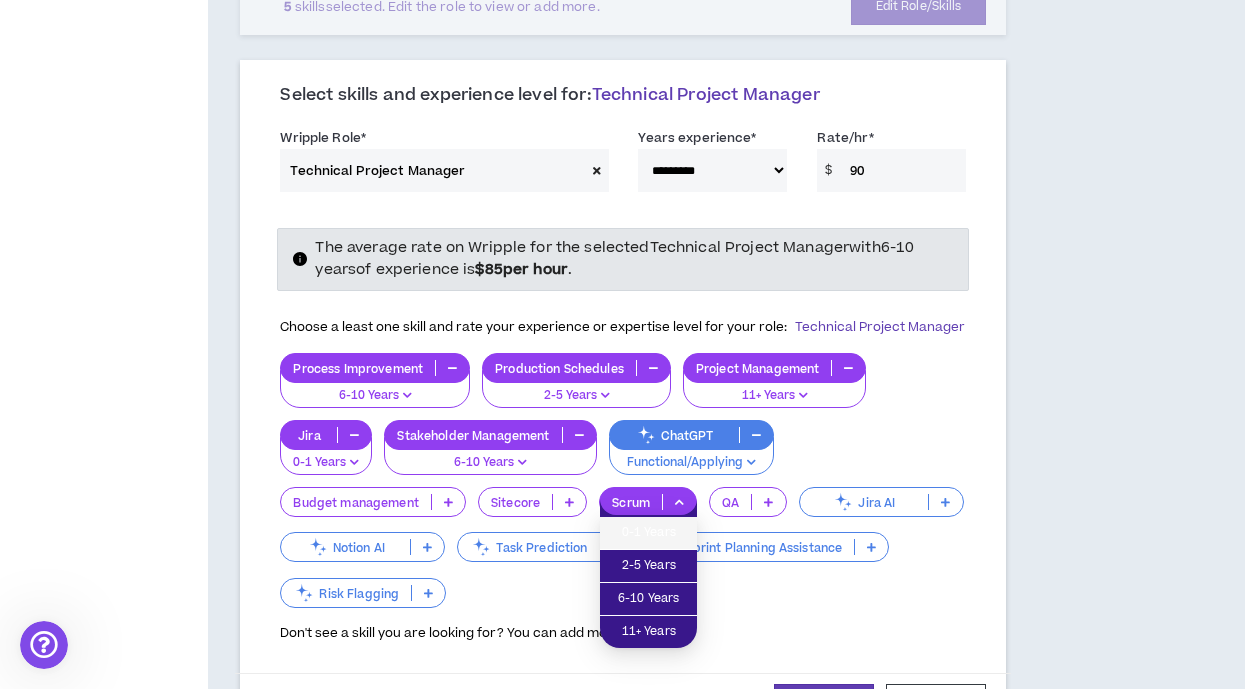 drag, startPoint x: 664, startPoint y: 535, endPoint x: 841, endPoint y: 521, distance: 177.55281 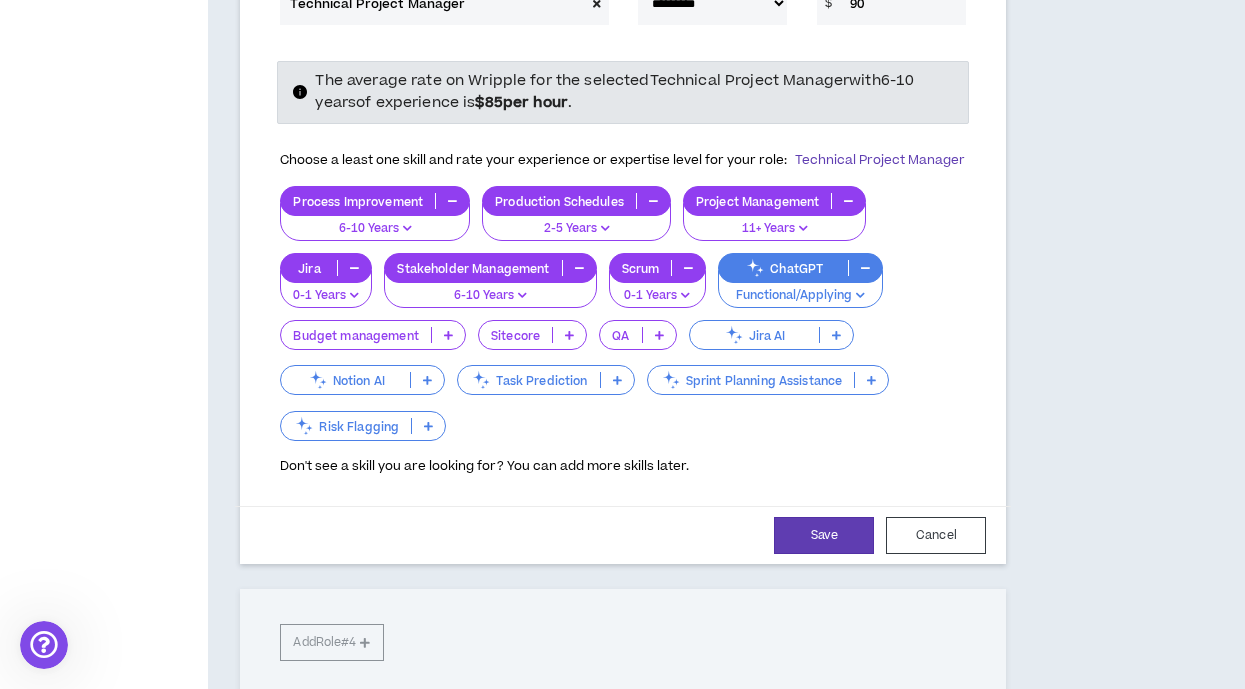 scroll, scrollTop: 877, scrollLeft: 0, axis: vertical 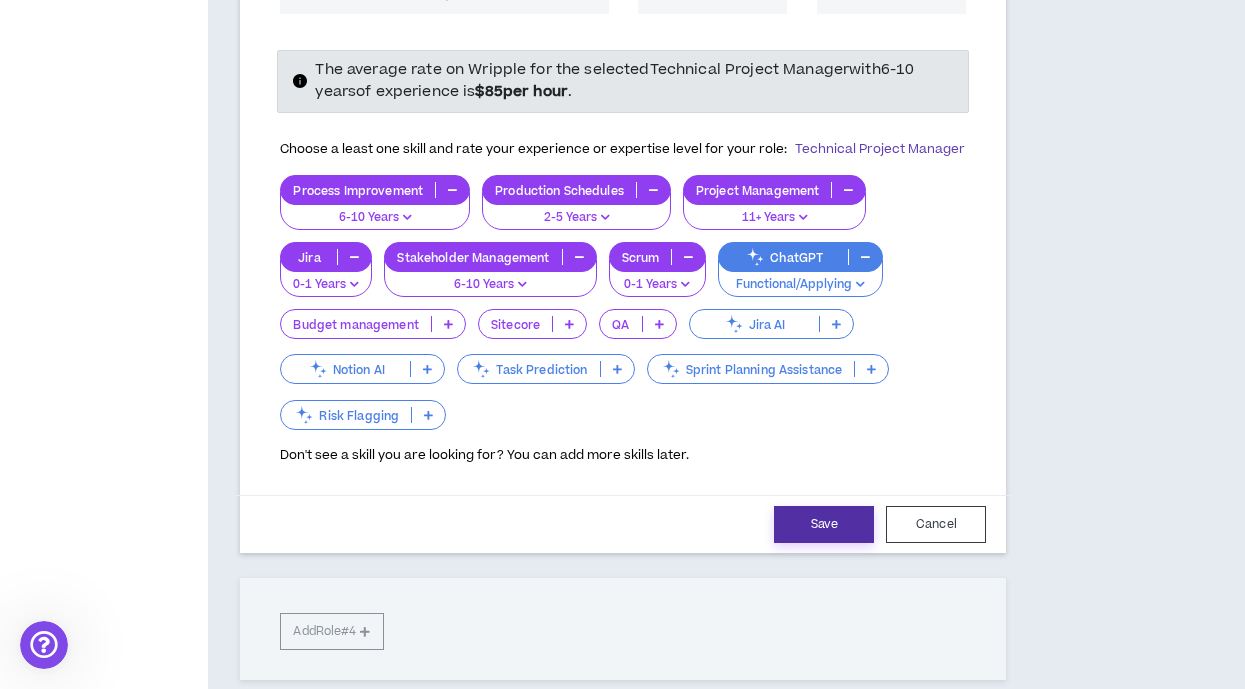 click on "Save" at bounding box center (824, 524) 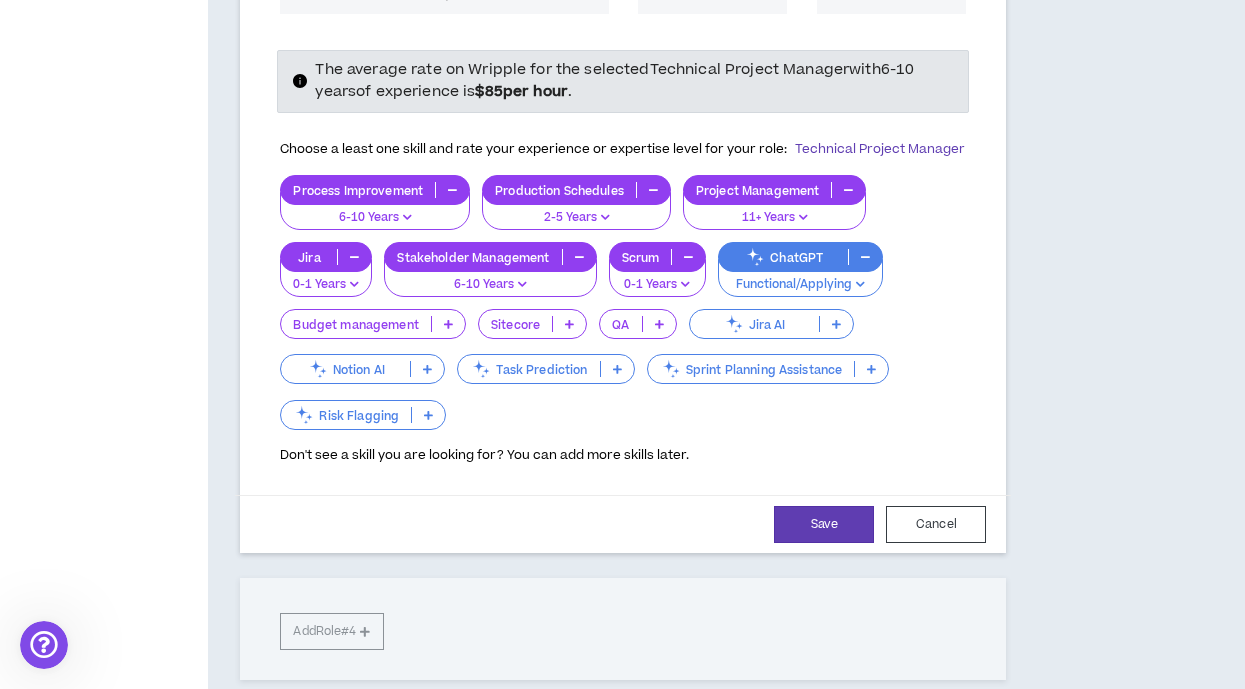select on "***" 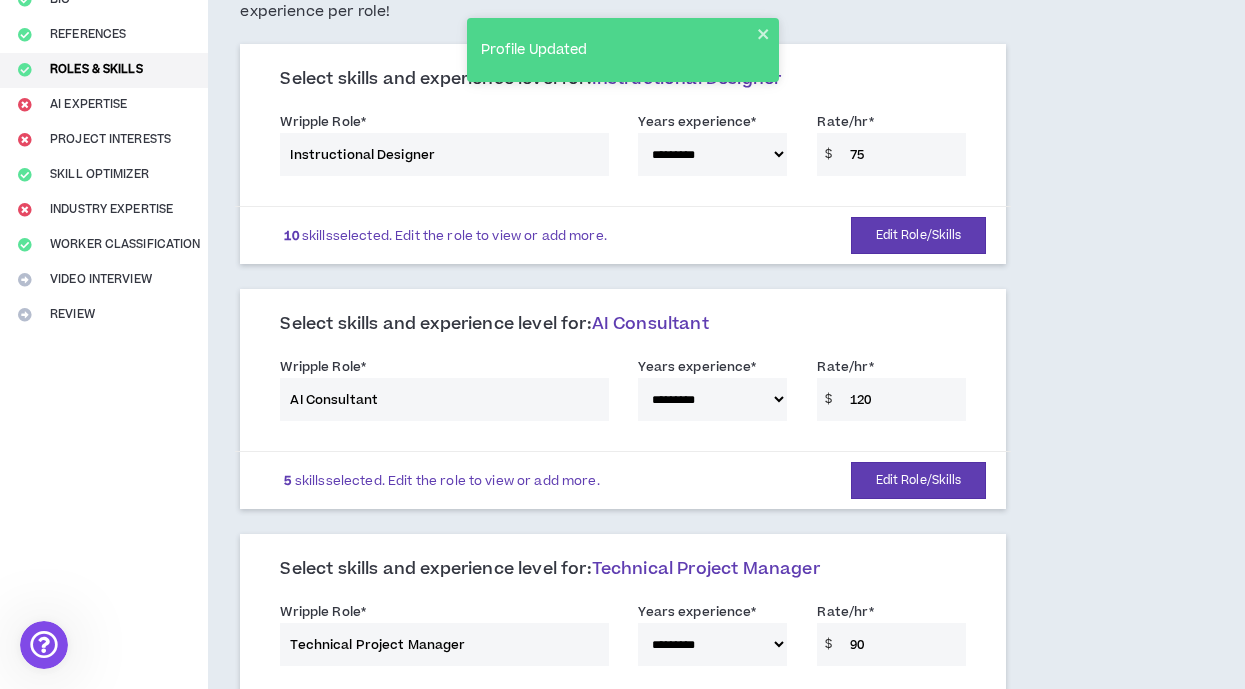 scroll, scrollTop: 0, scrollLeft: 0, axis: both 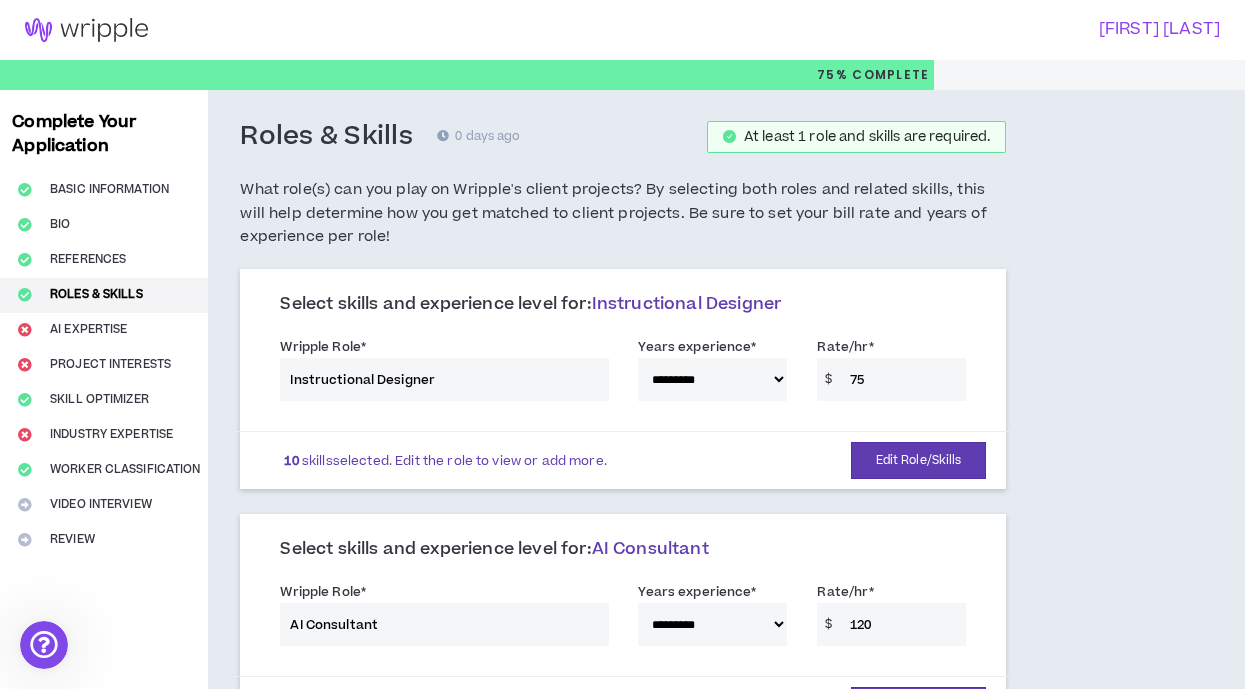 click on "Complete Your Application Basic Information Bio References Roles & Skills AI Expertise Project Interests Skill Optimizer Industry Expertise Worker Classification Video Interview Review" at bounding box center (104, 1012) 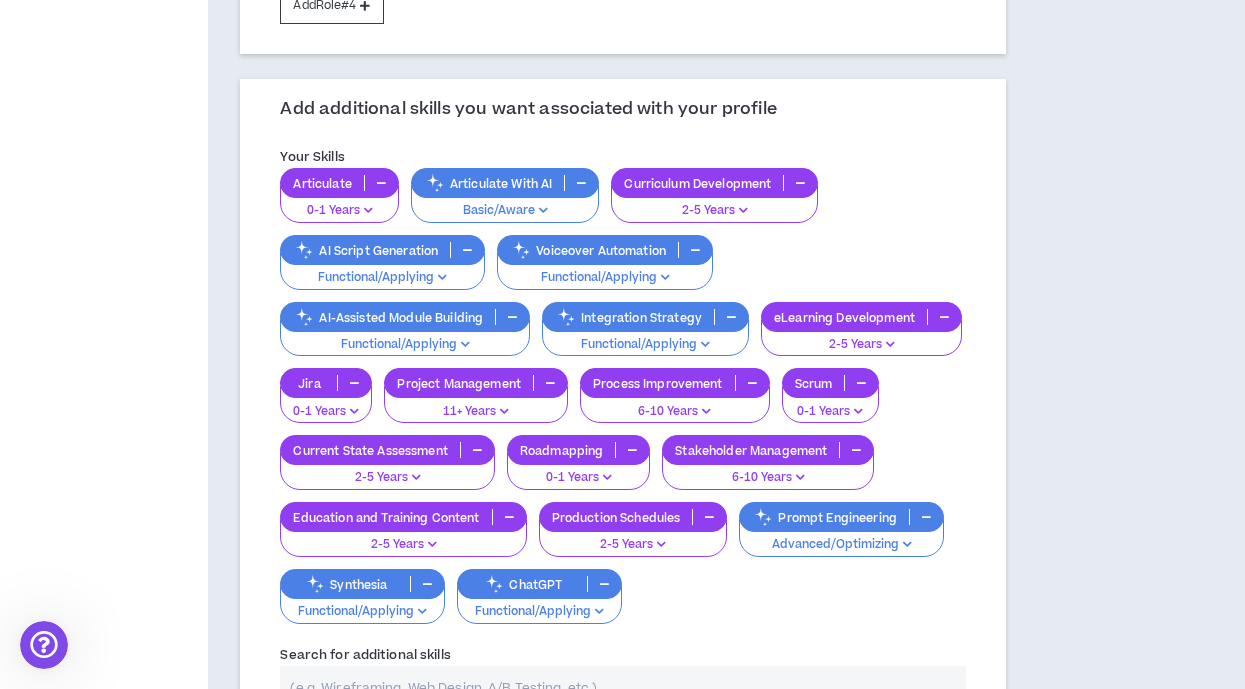 scroll, scrollTop: 1325, scrollLeft: 0, axis: vertical 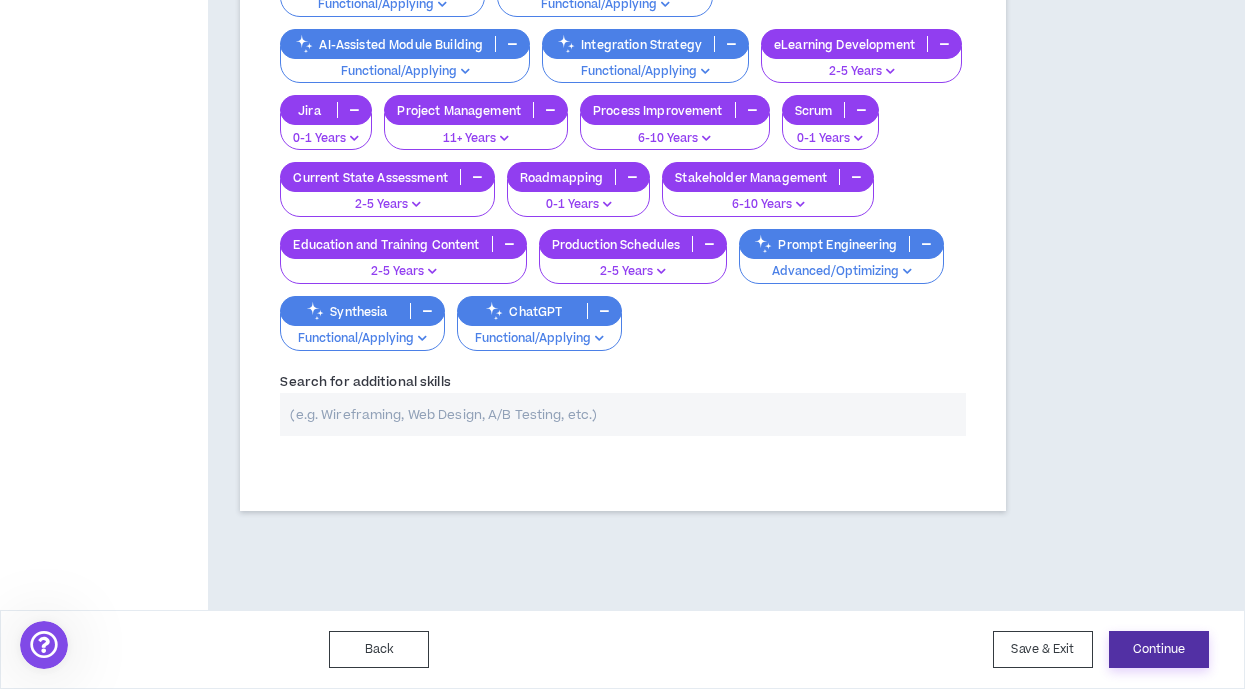 click on "Continue" at bounding box center [1159, 649] 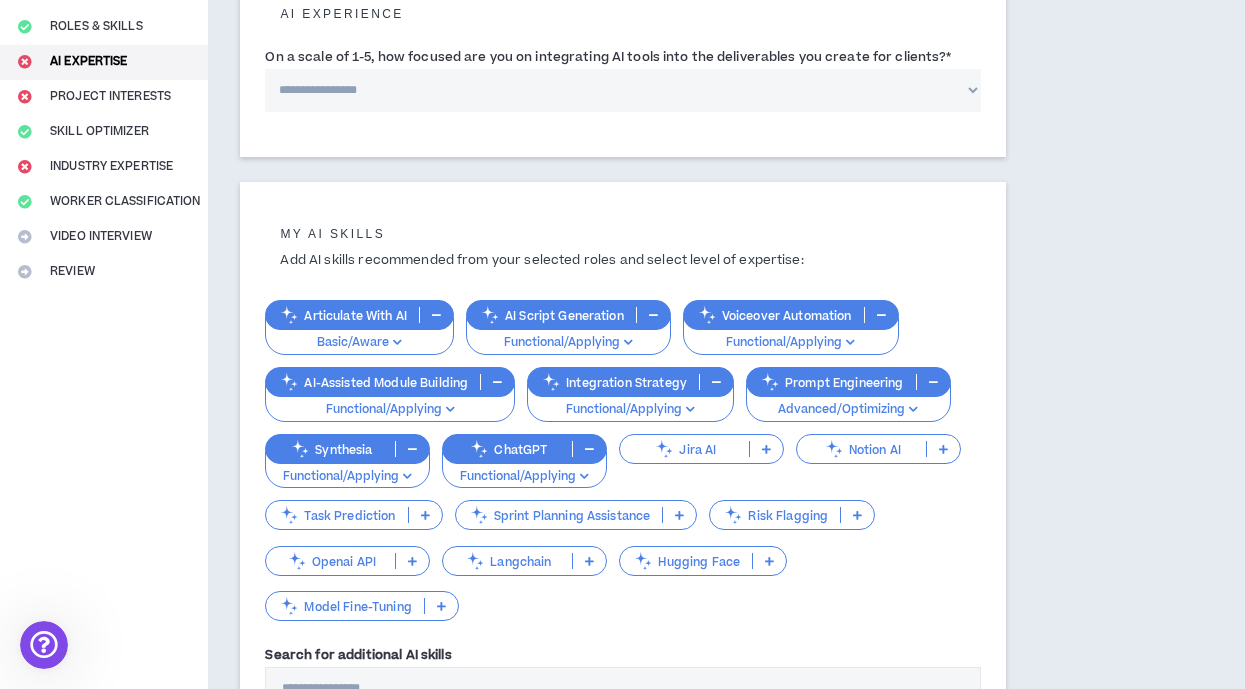 scroll, scrollTop: 484, scrollLeft: 0, axis: vertical 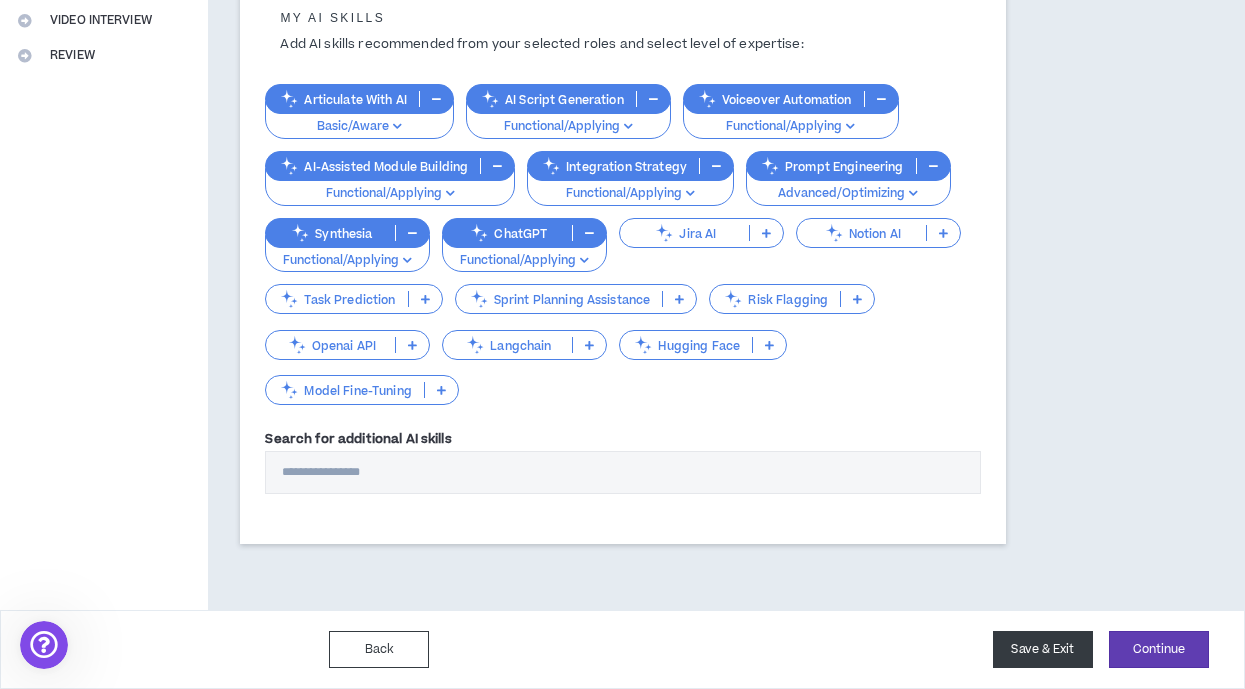 click on "Save & Exit" at bounding box center (1043, 649) 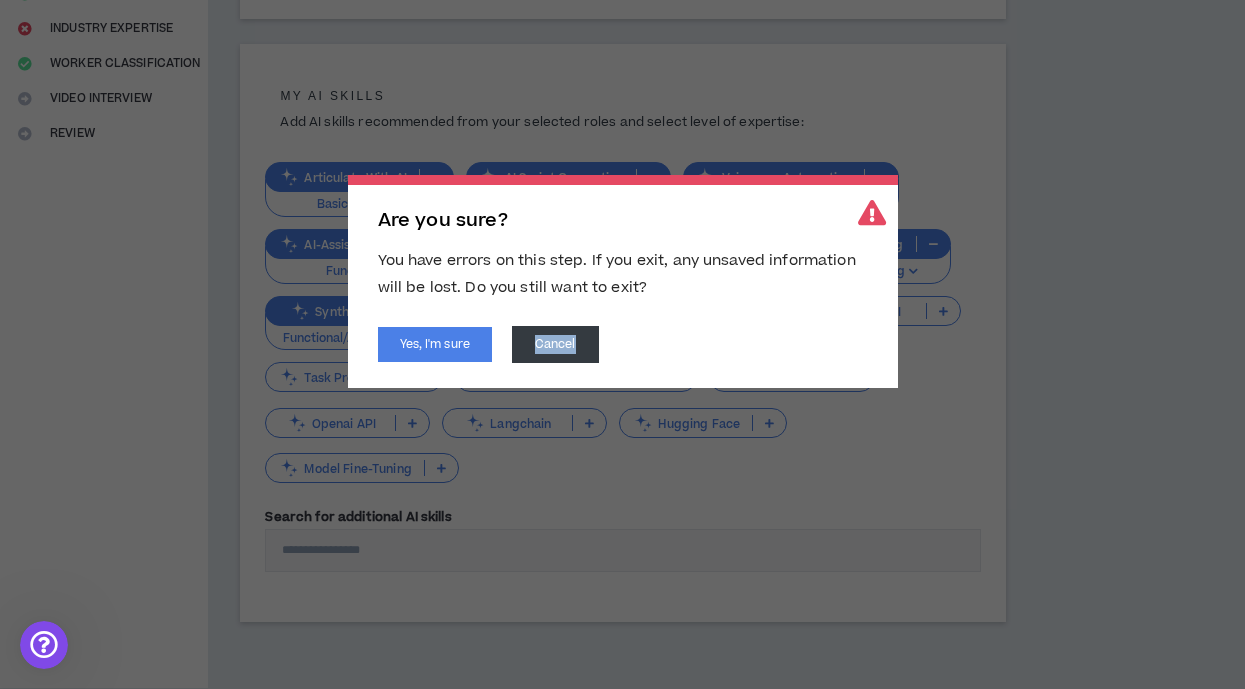 drag, startPoint x: 1001, startPoint y: 658, endPoint x: 702, endPoint y: 649, distance: 299.1354 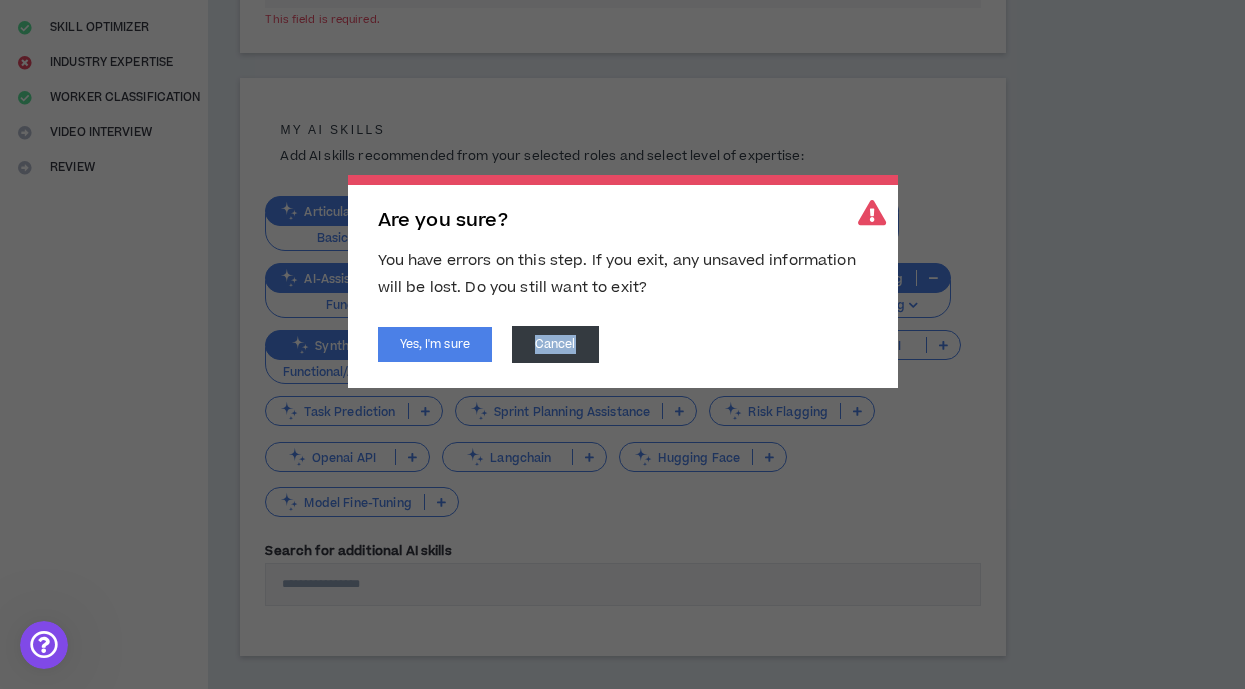 scroll, scrollTop: 314, scrollLeft: 0, axis: vertical 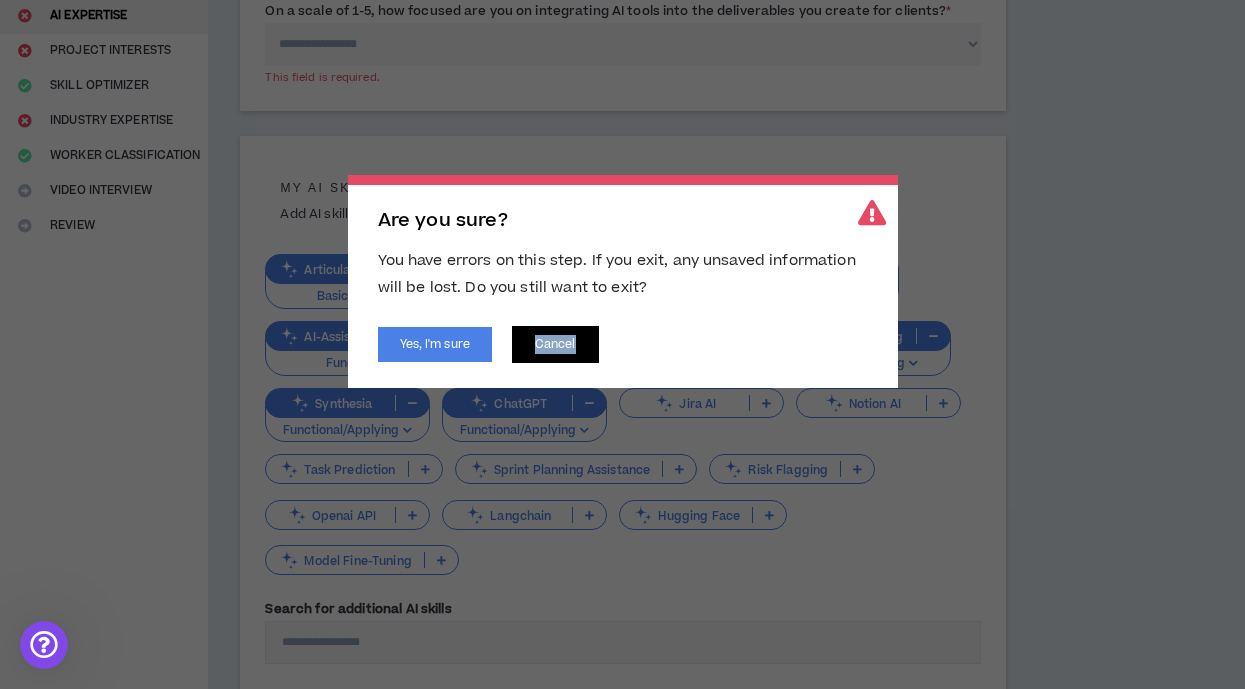 click on "Cancel" at bounding box center [555, 344] 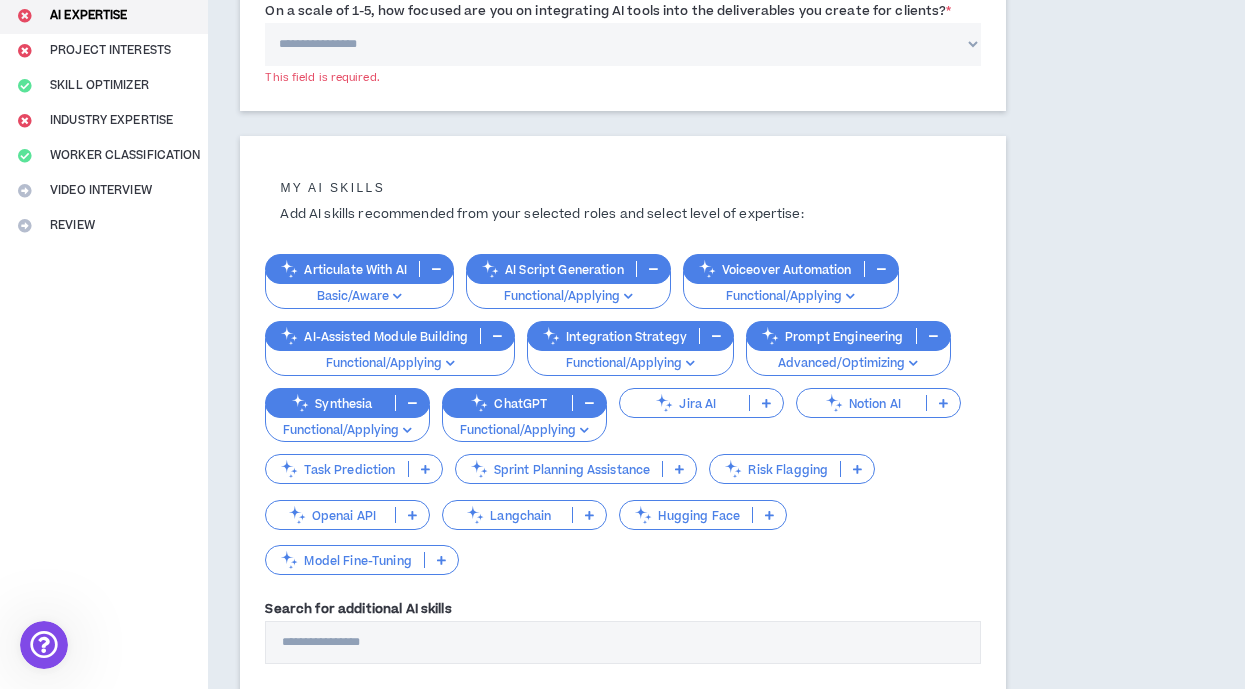 scroll, scrollTop: 484, scrollLeft: 0, axis: vertical 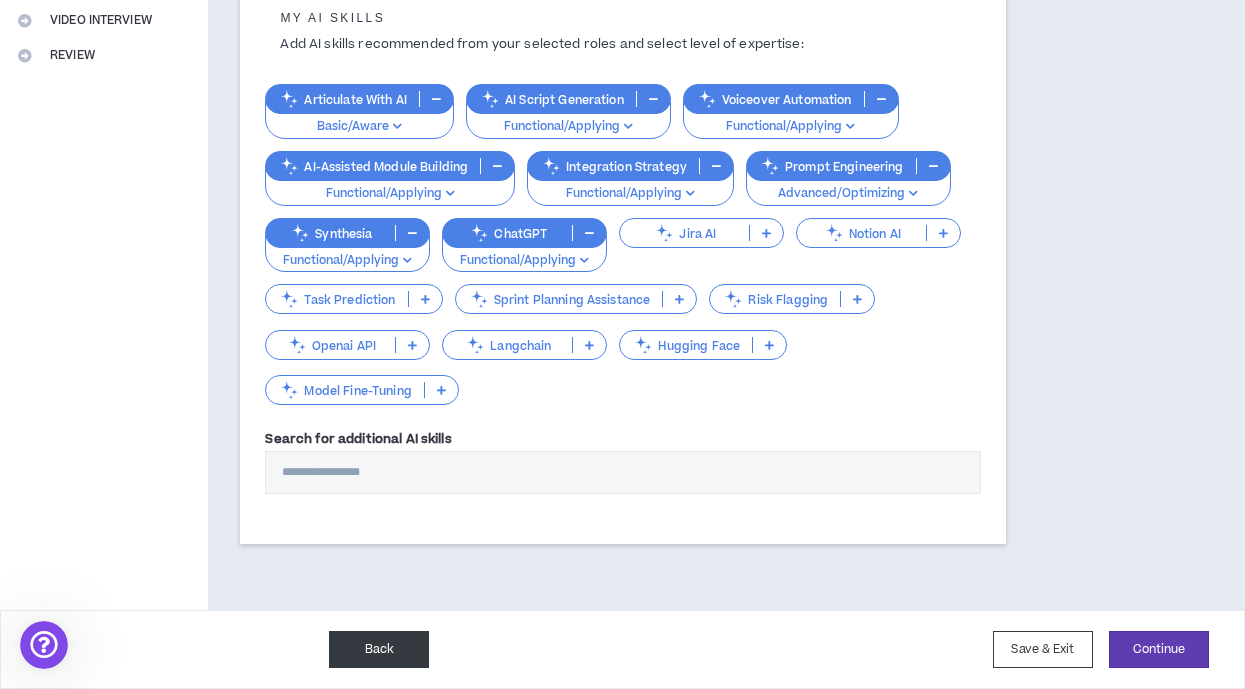 click on "Back" at bounding box center (379, 649) 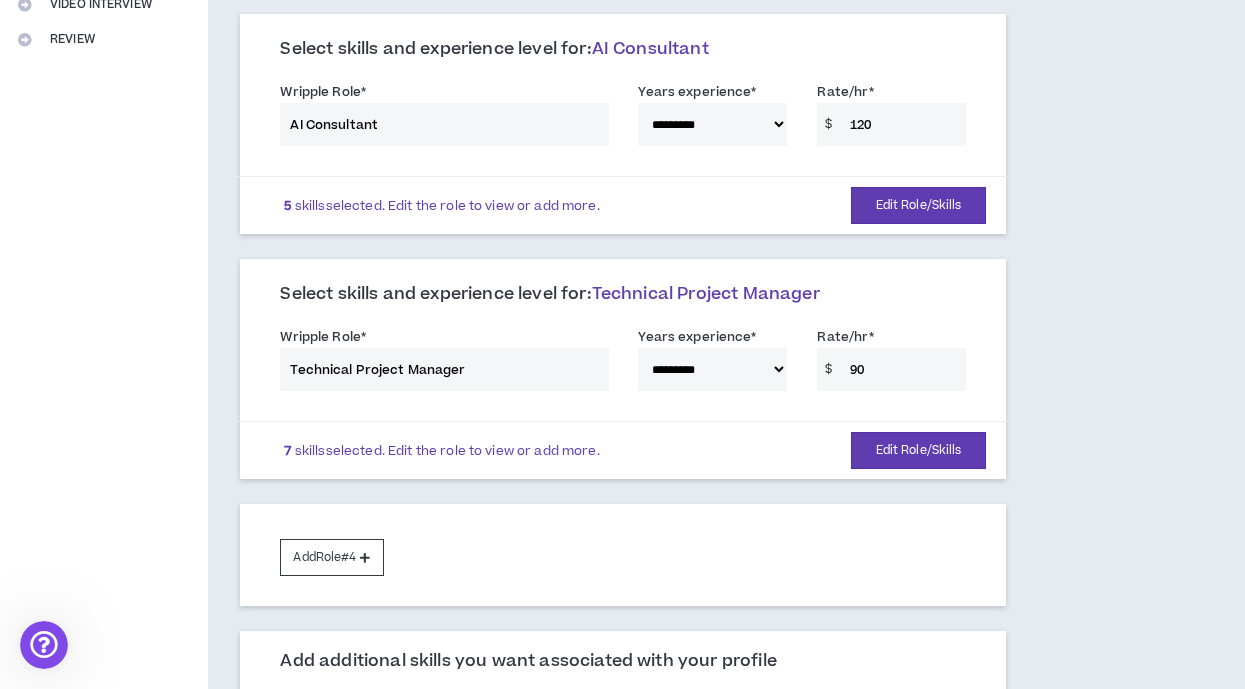 scroll, scrollTop: 1325, scrollLeft: 0, axis: vertical 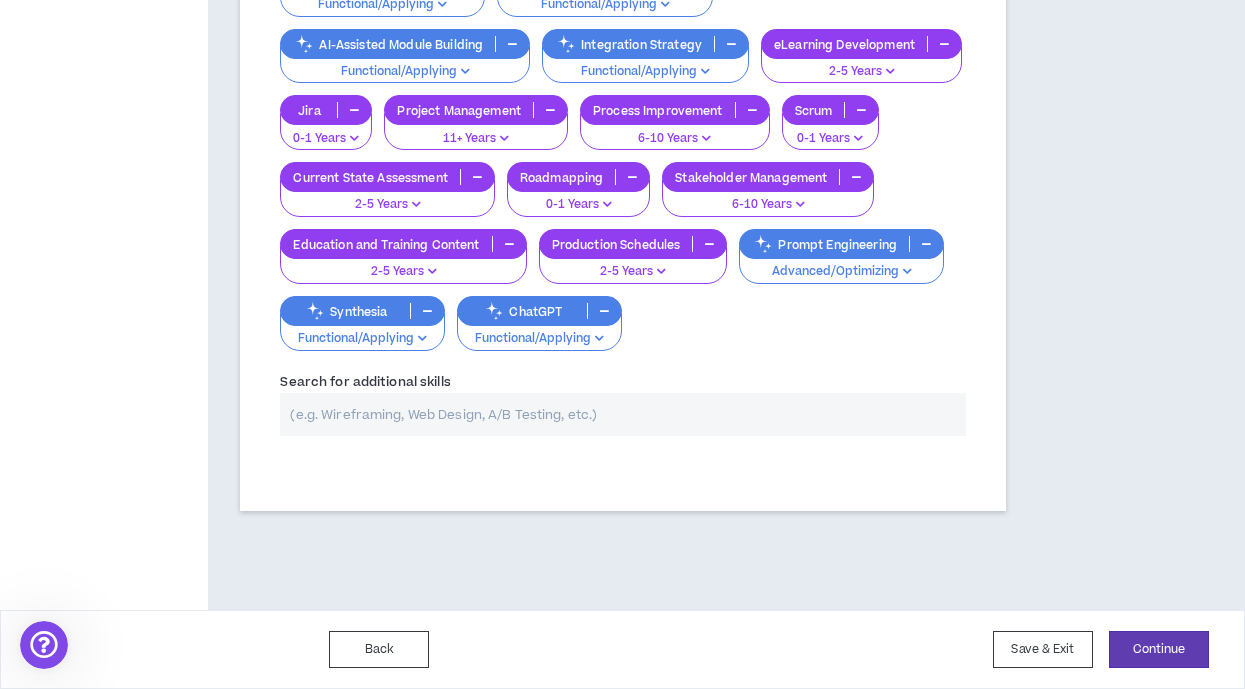 click at bounding box center (623, 414) 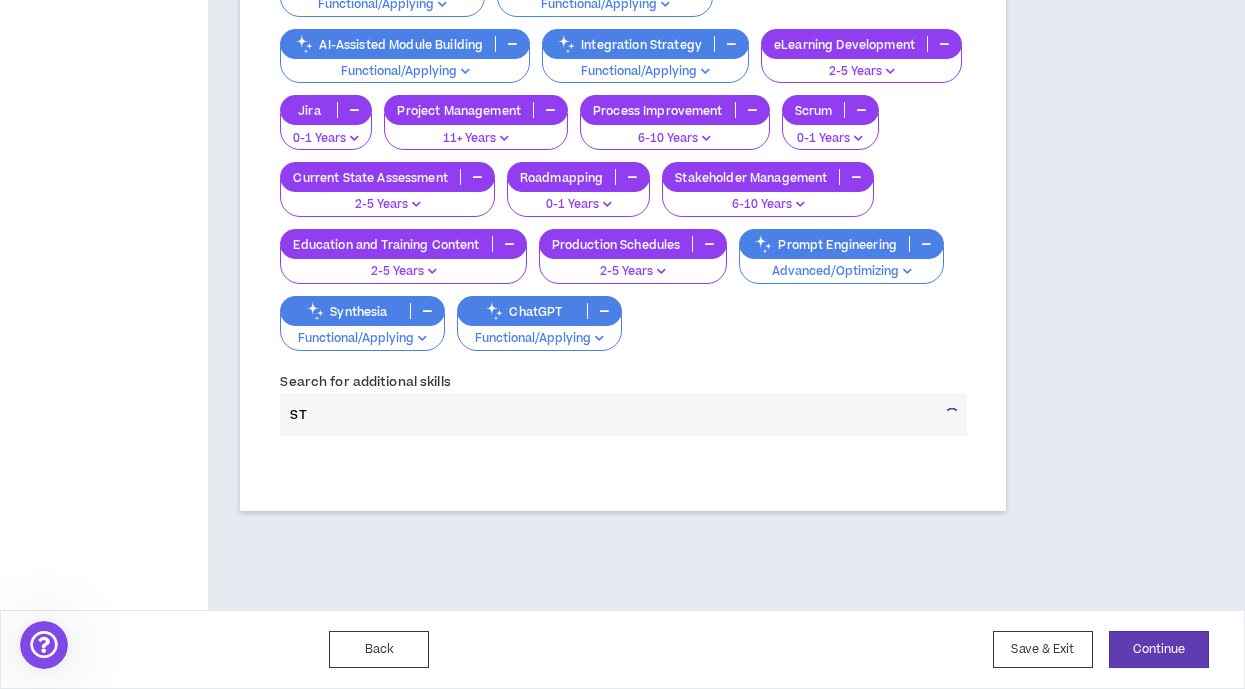 type on "S" 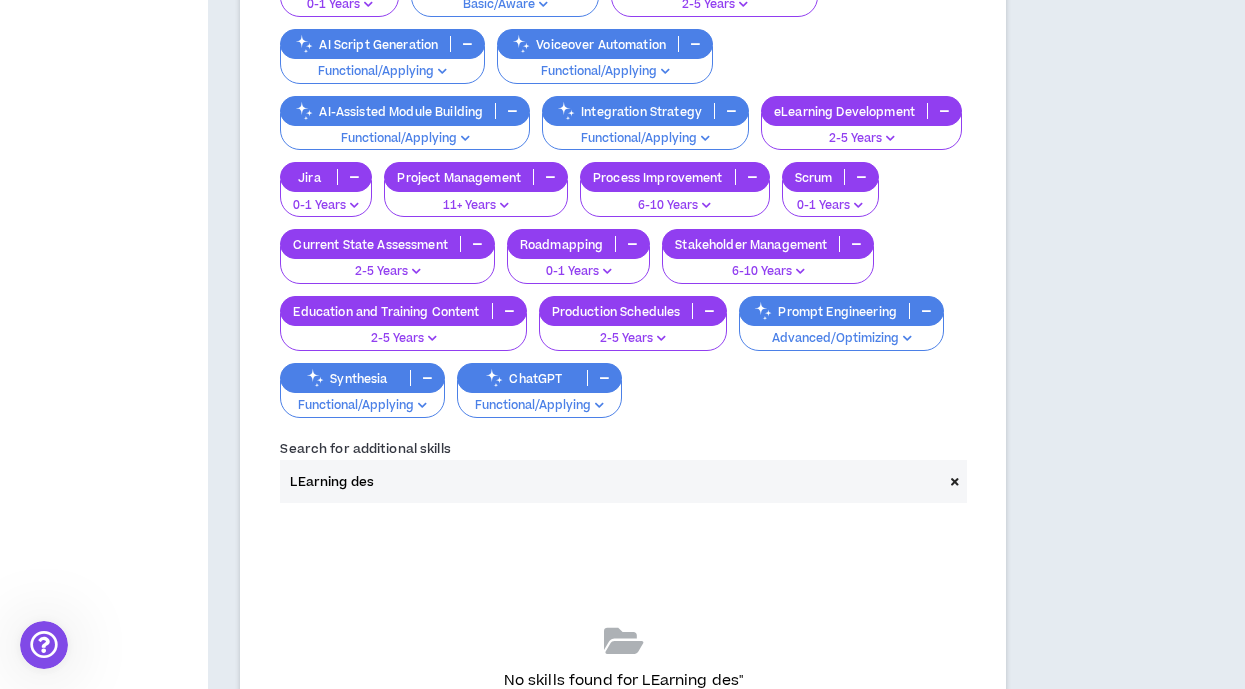 scroll, scrollTop: 1255, scrollLeft: 0, axis: vertical 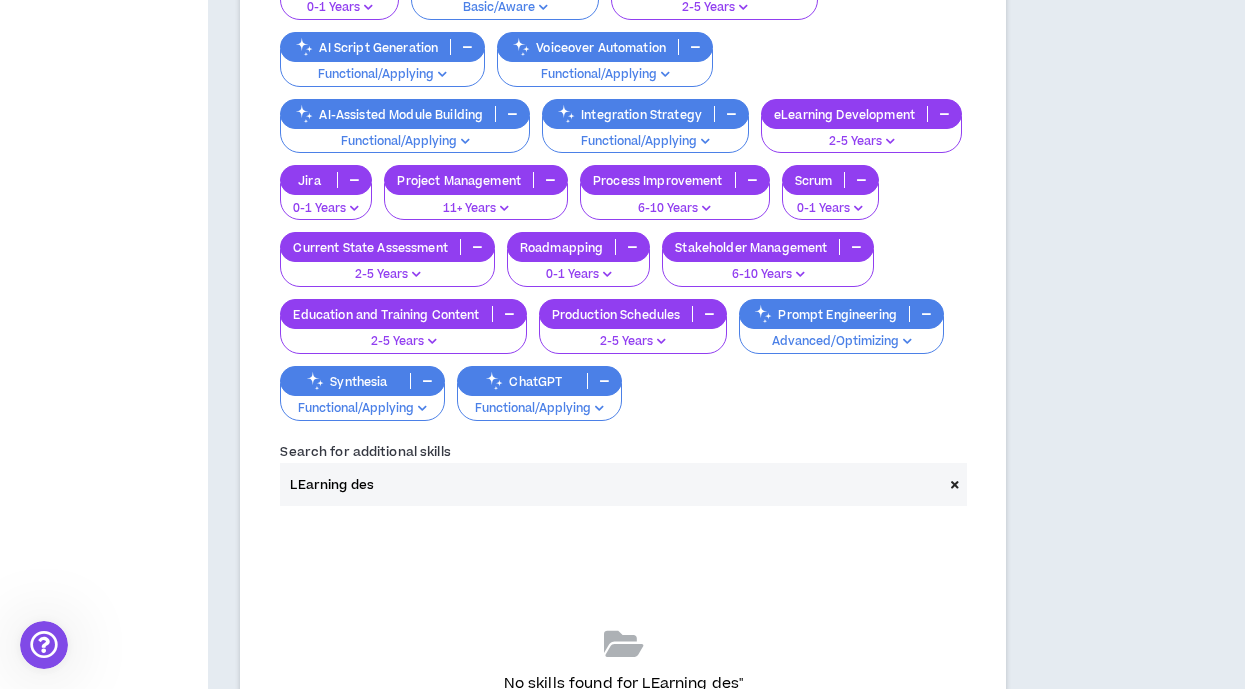 type on "LEarning de" 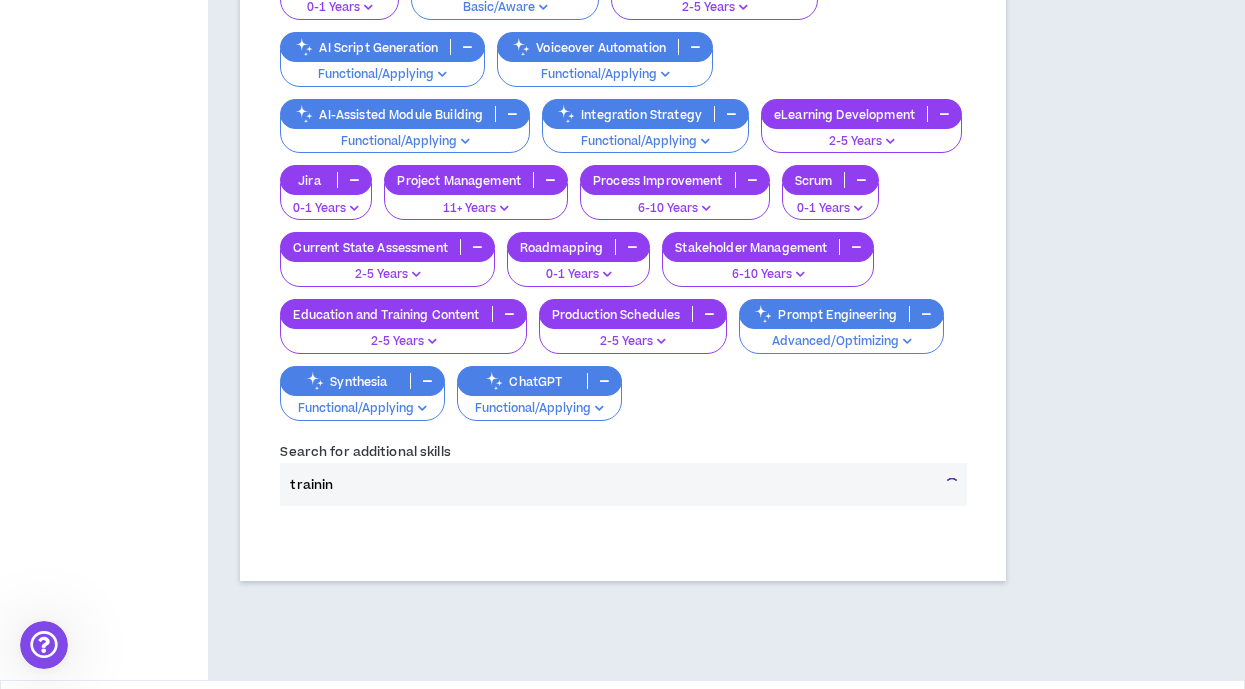 type on "training" 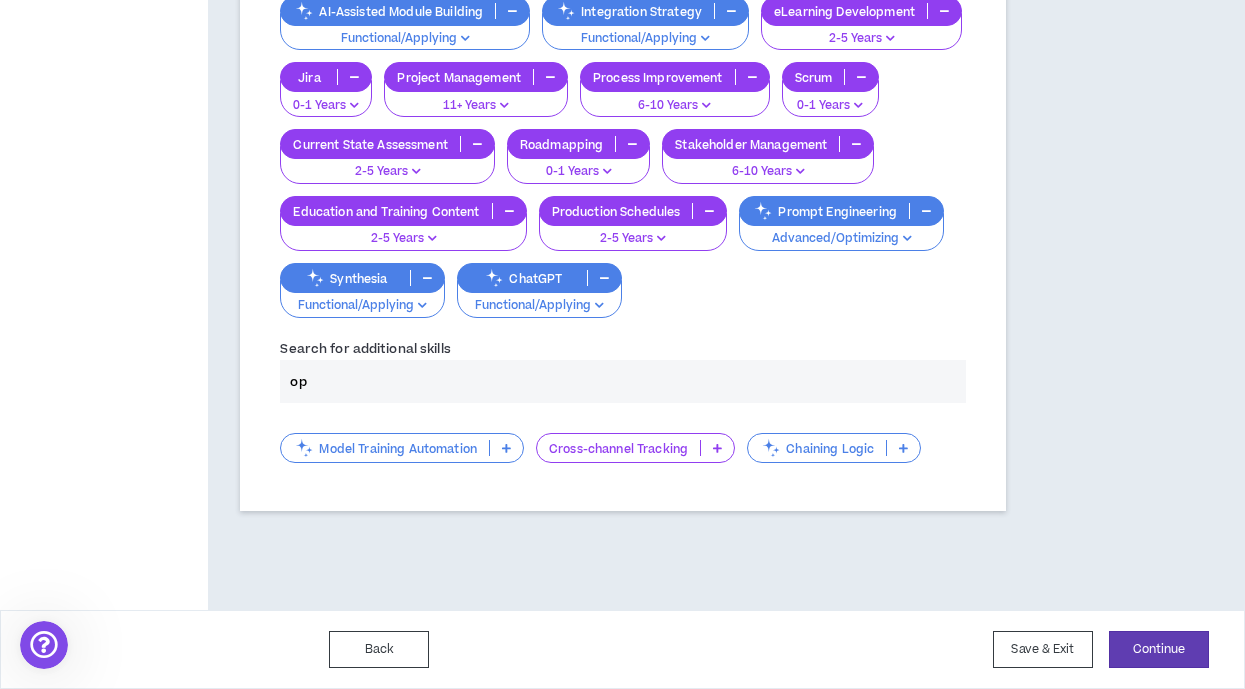 scroll, scrollTop: 1325, scrollLeft: 0, axis: vertical 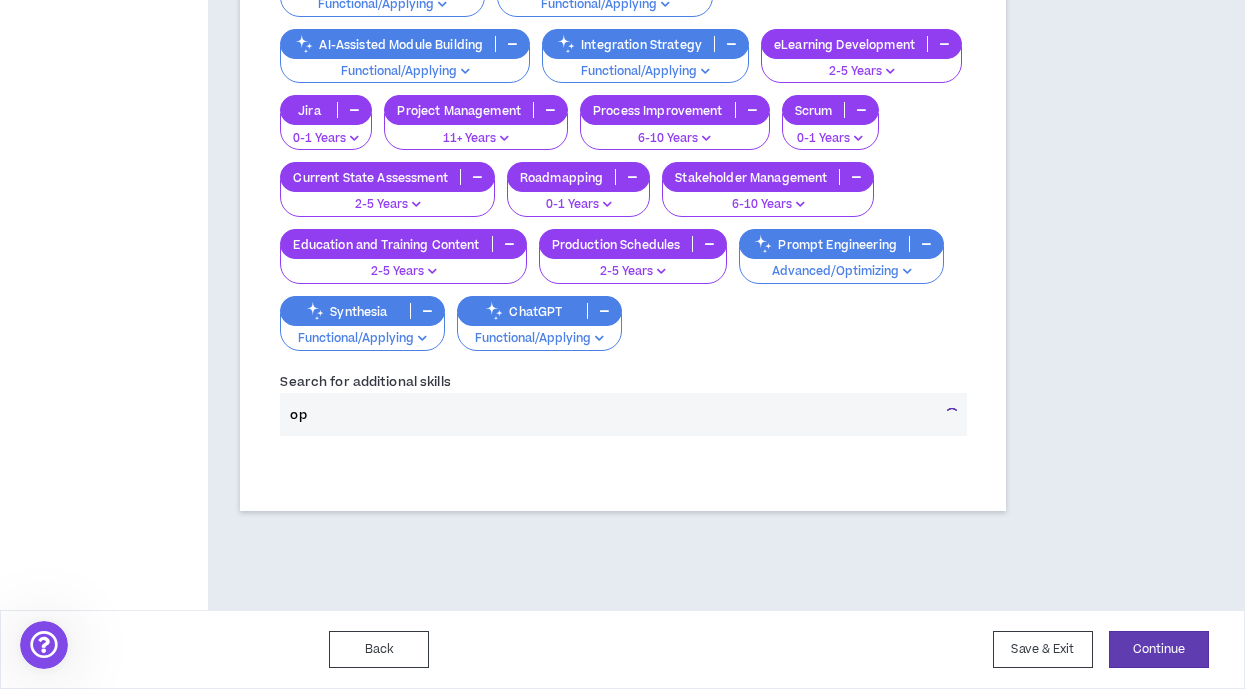 type on "o" 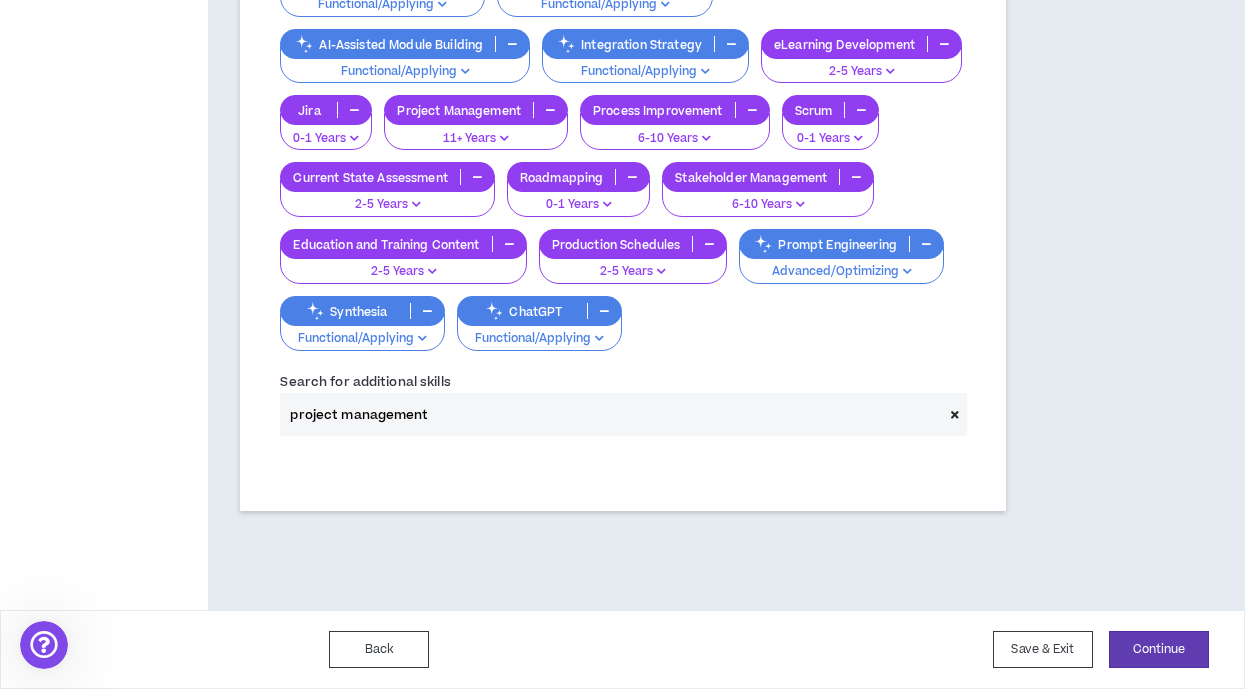 scroll, scrollTop: 1358, scrollLeft: 0, axis: vertical 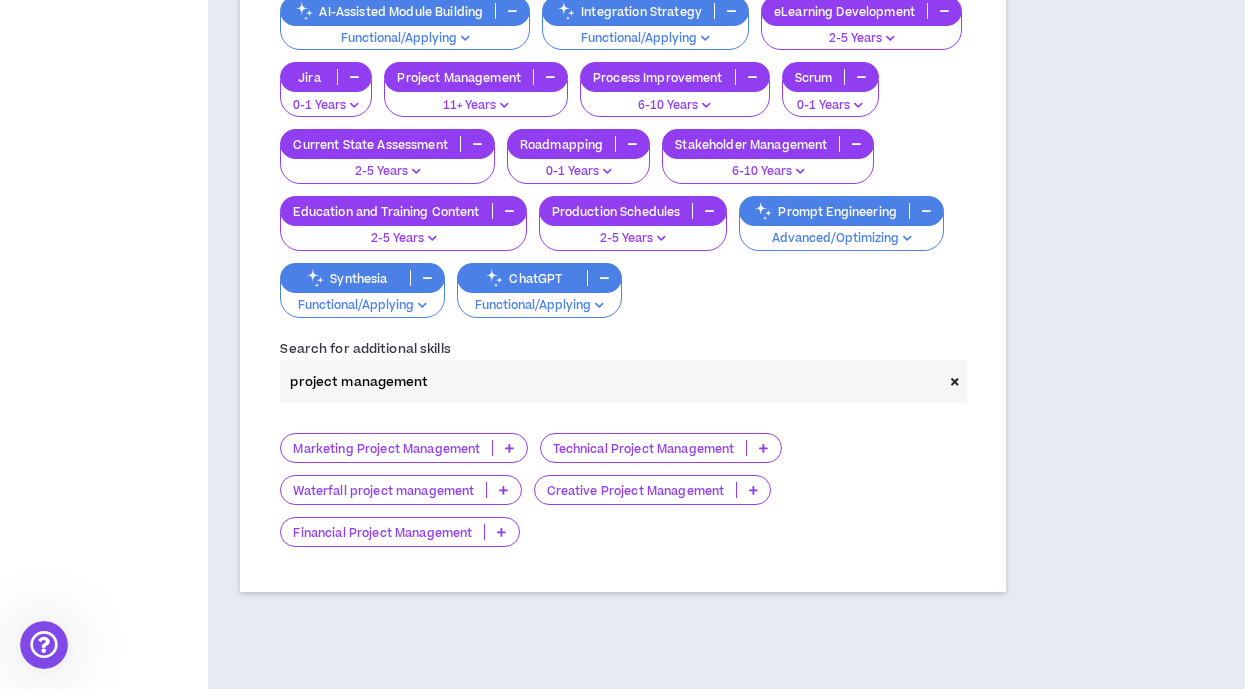 type on "project management" 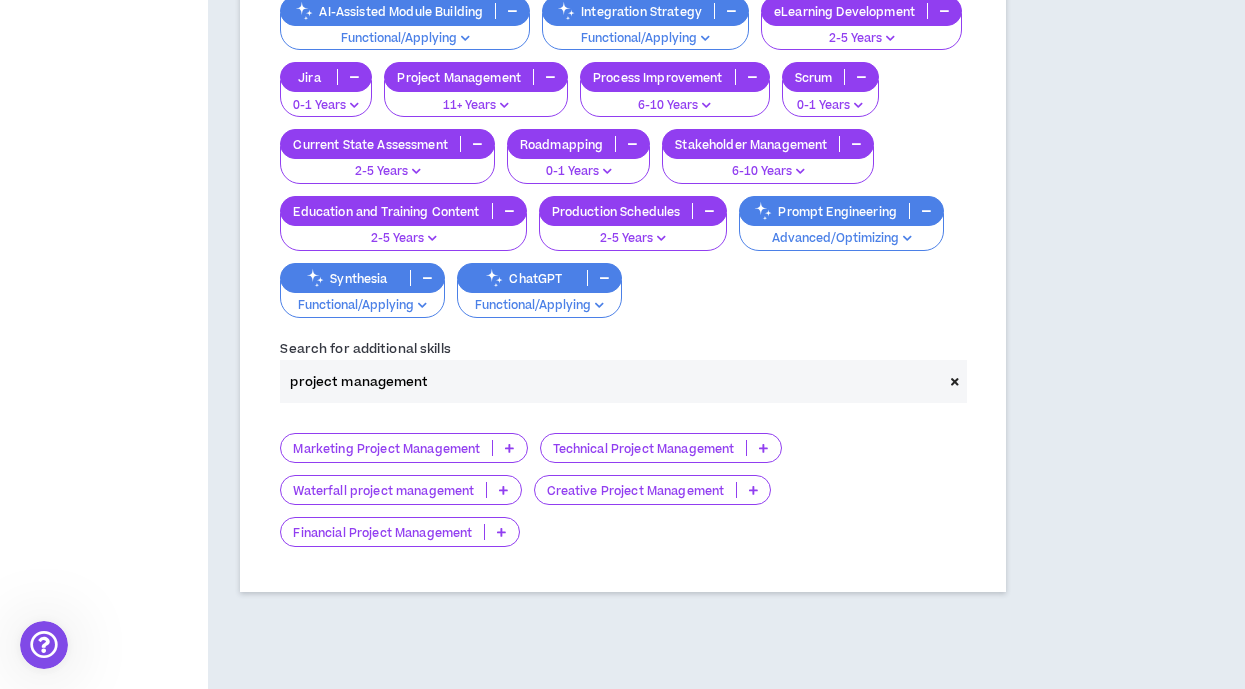click at bounding box center [763, 448] 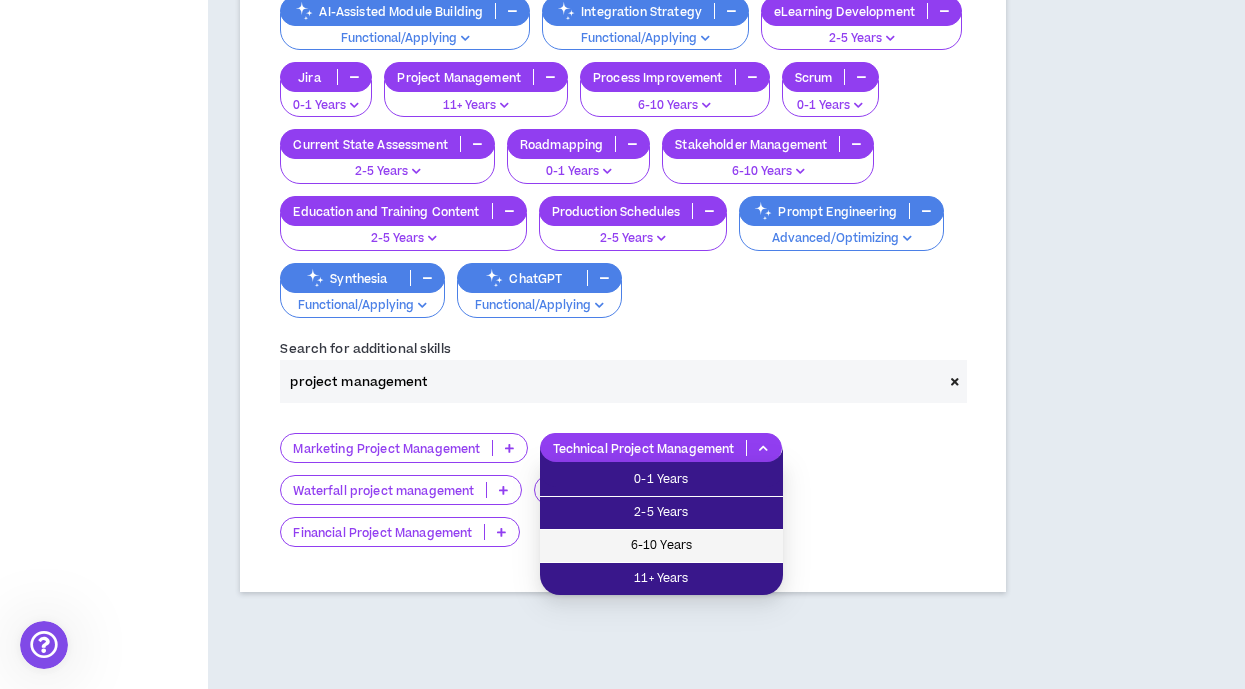 click on "6-10 Years" at bounding box center [661, 546] 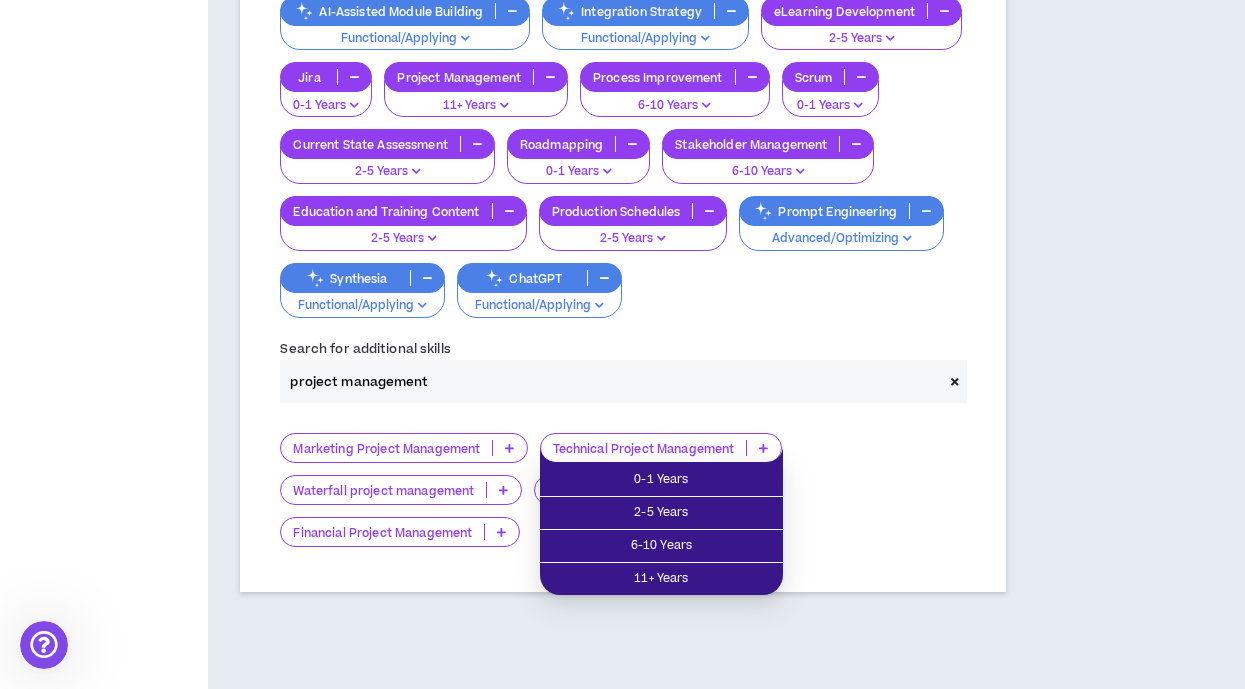 scroll, scrollTop: 1357, scrollLeft: 0, axis: vertical 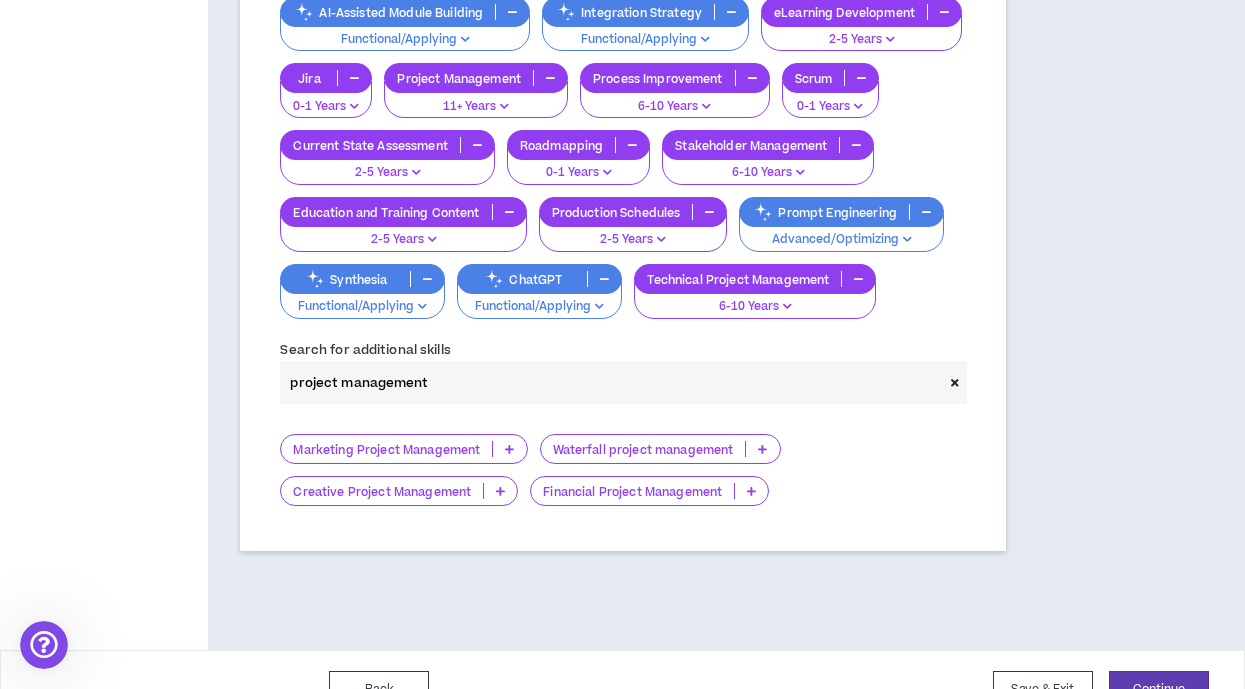 click on "project management" at bounding box center [611, 382] 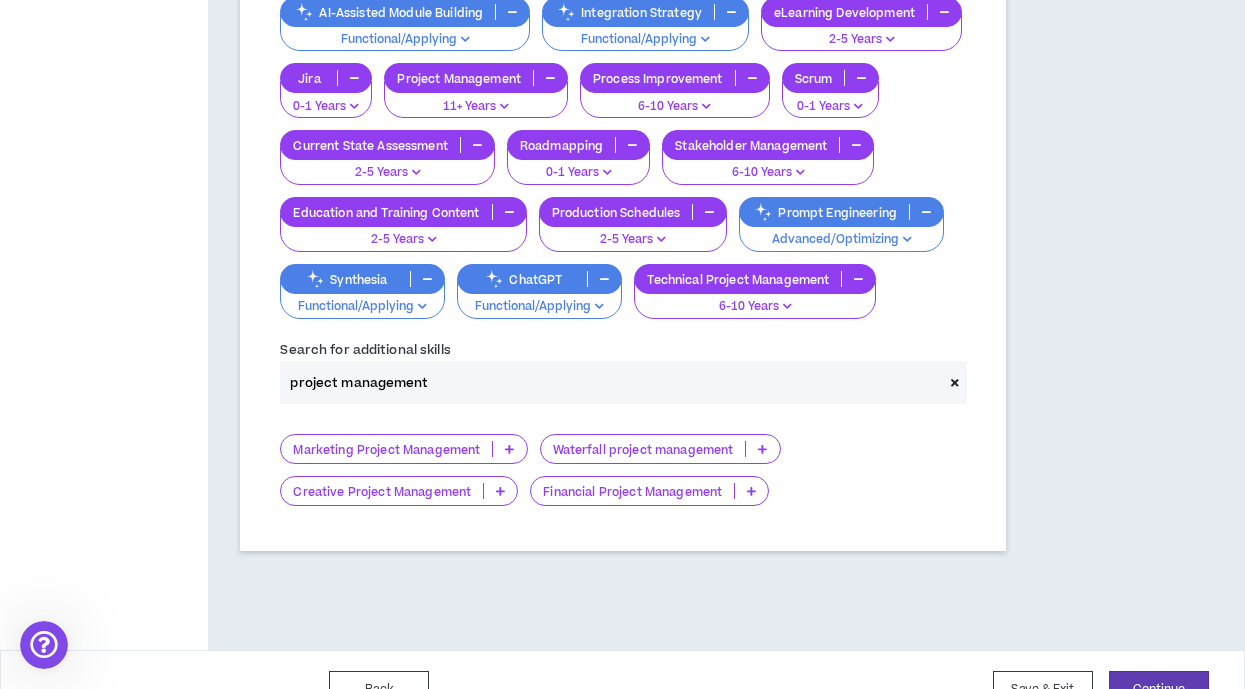 click at bounding box center (955, 382) 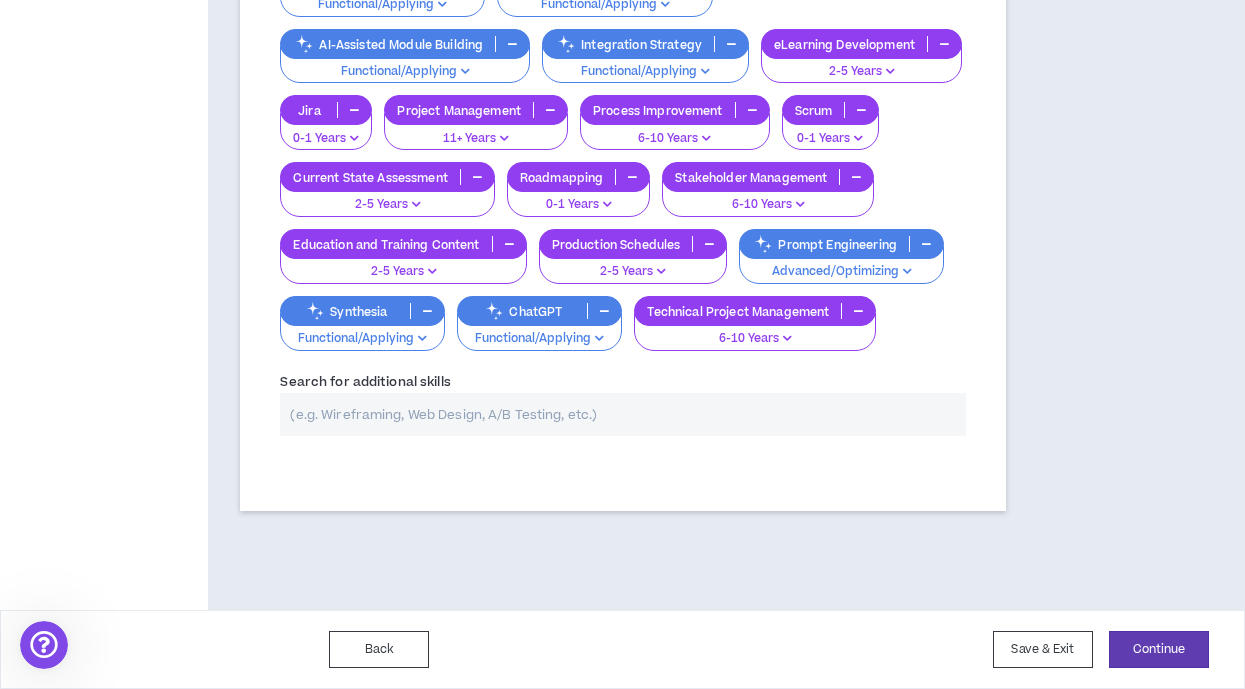scroll, scrollTop: 1325, scrollLeft: 0, axis: vertical 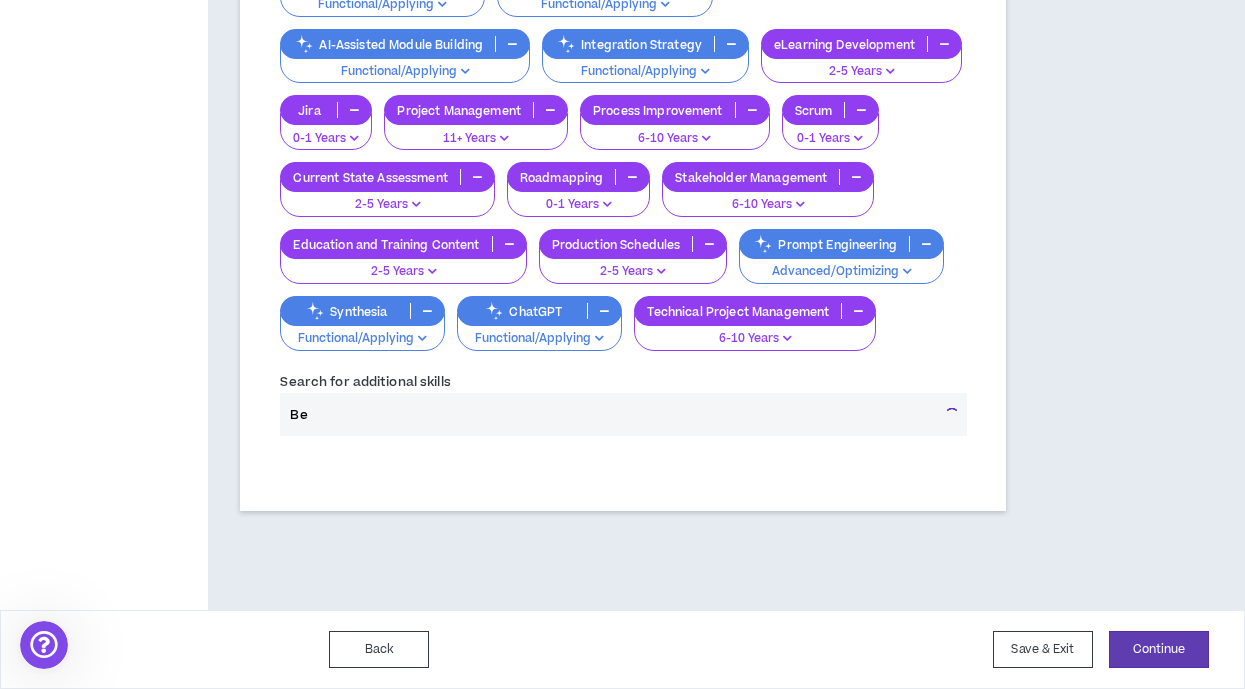 type on "B" 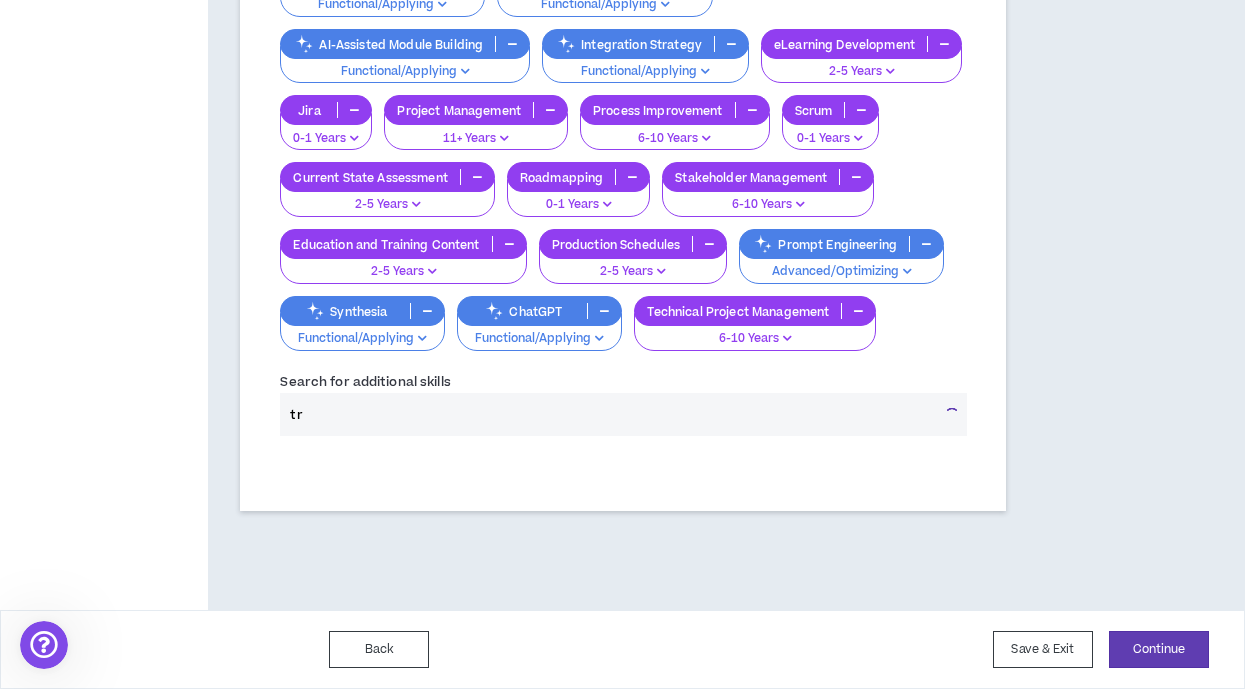 type on "t" 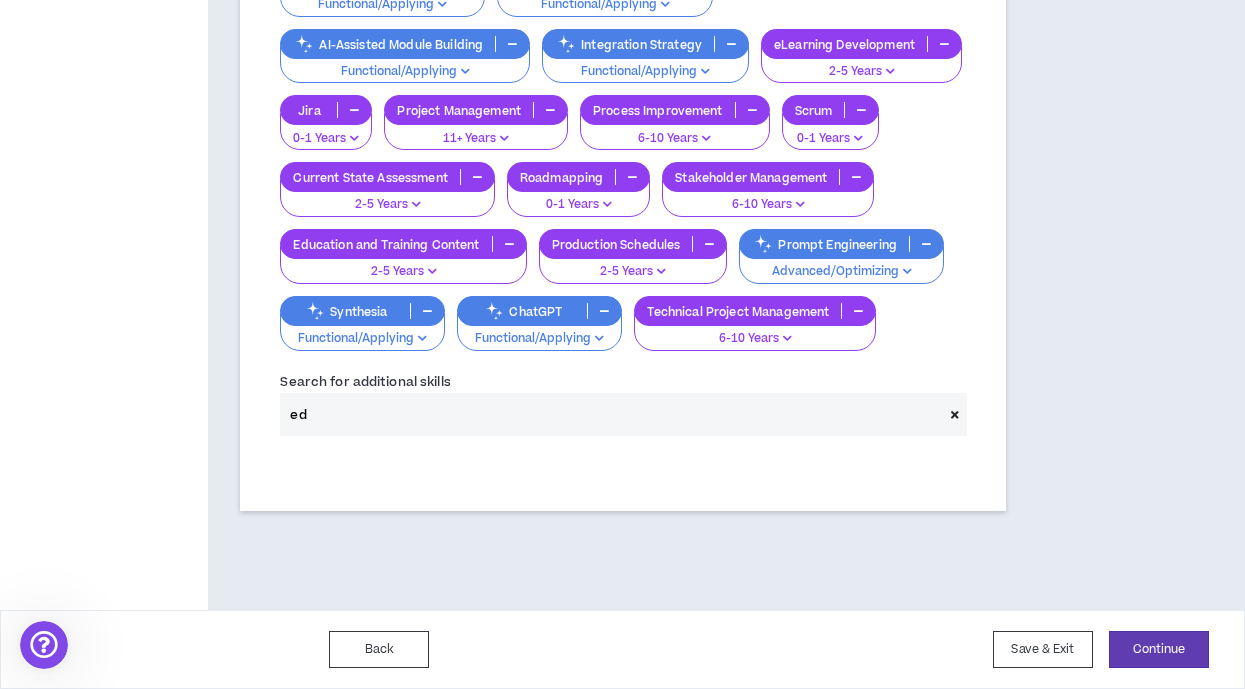 type on "e" 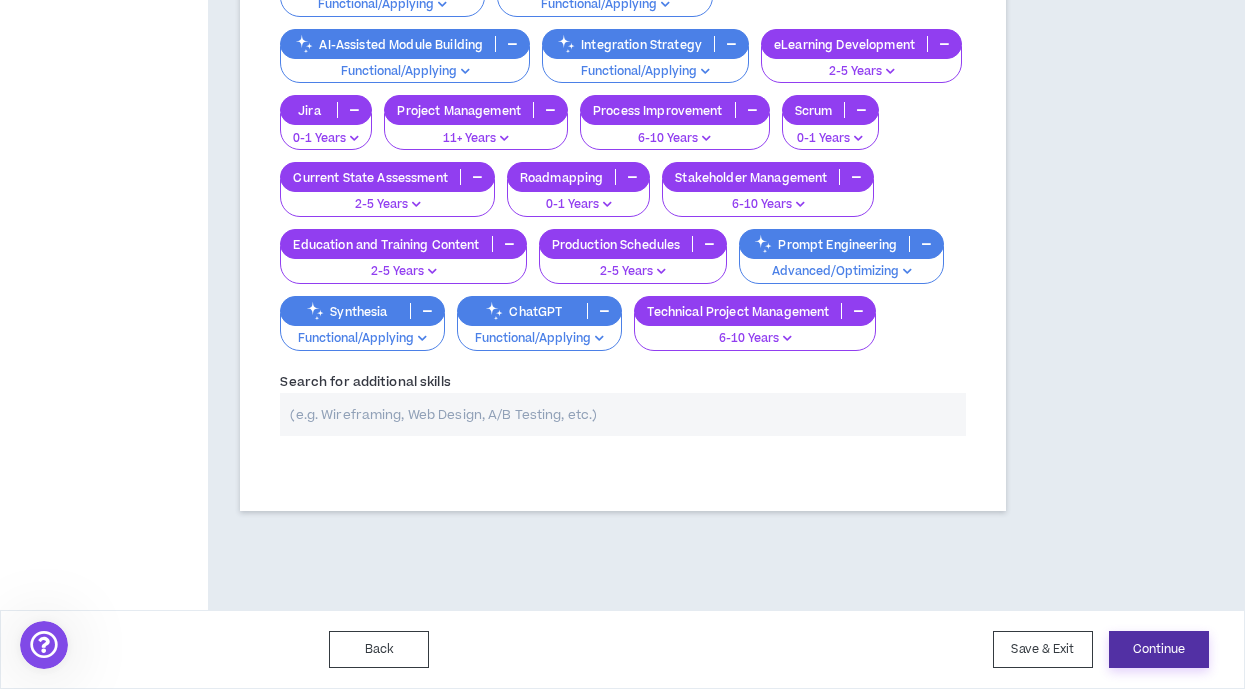 type 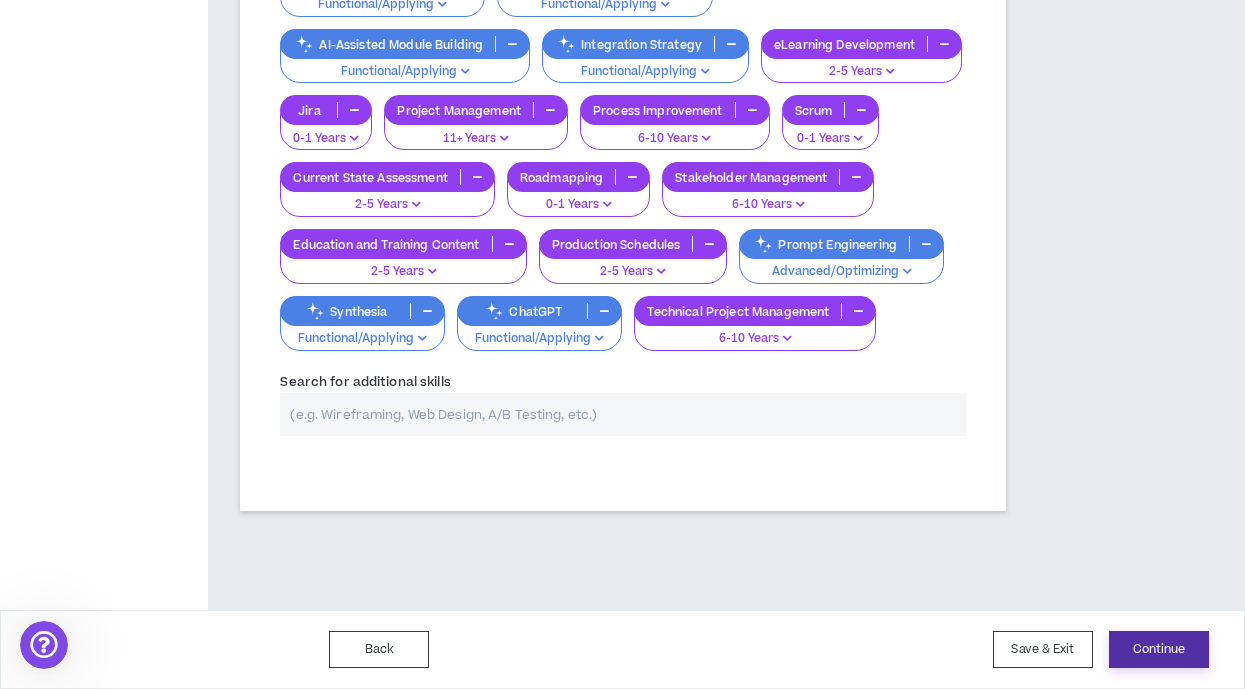 click on "Continue" at bounding box center [1159, 649] 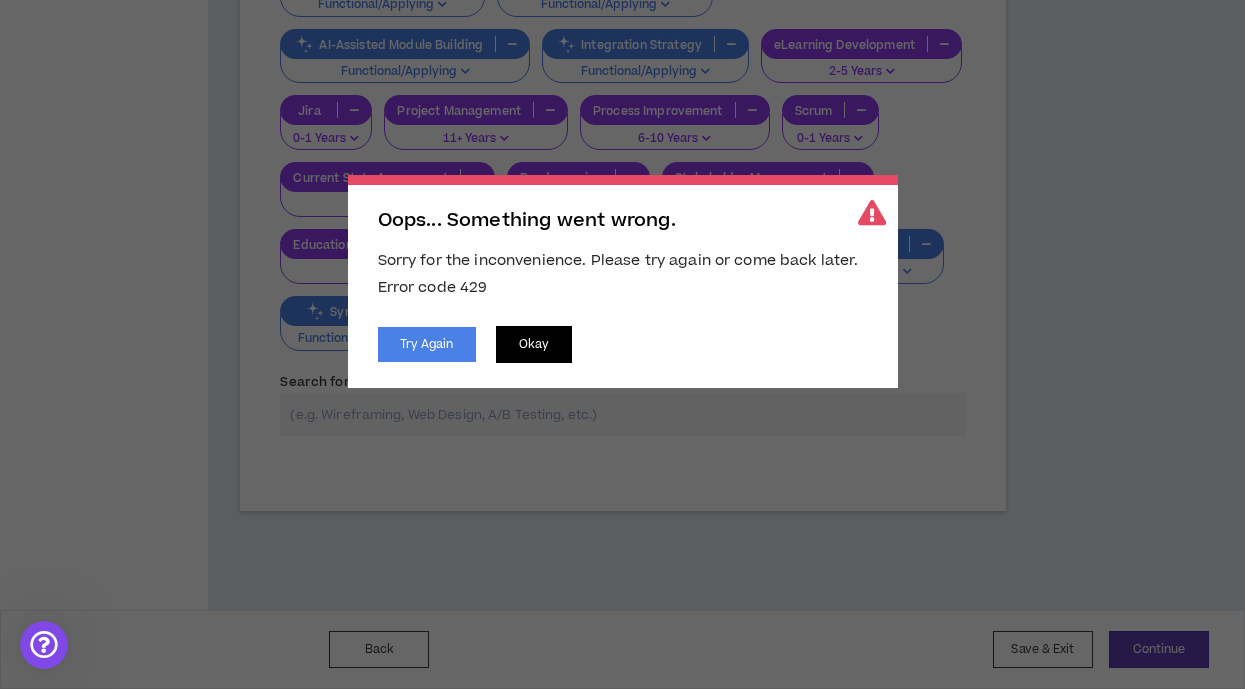 click on "Okay" at bounding box center (534, 344) 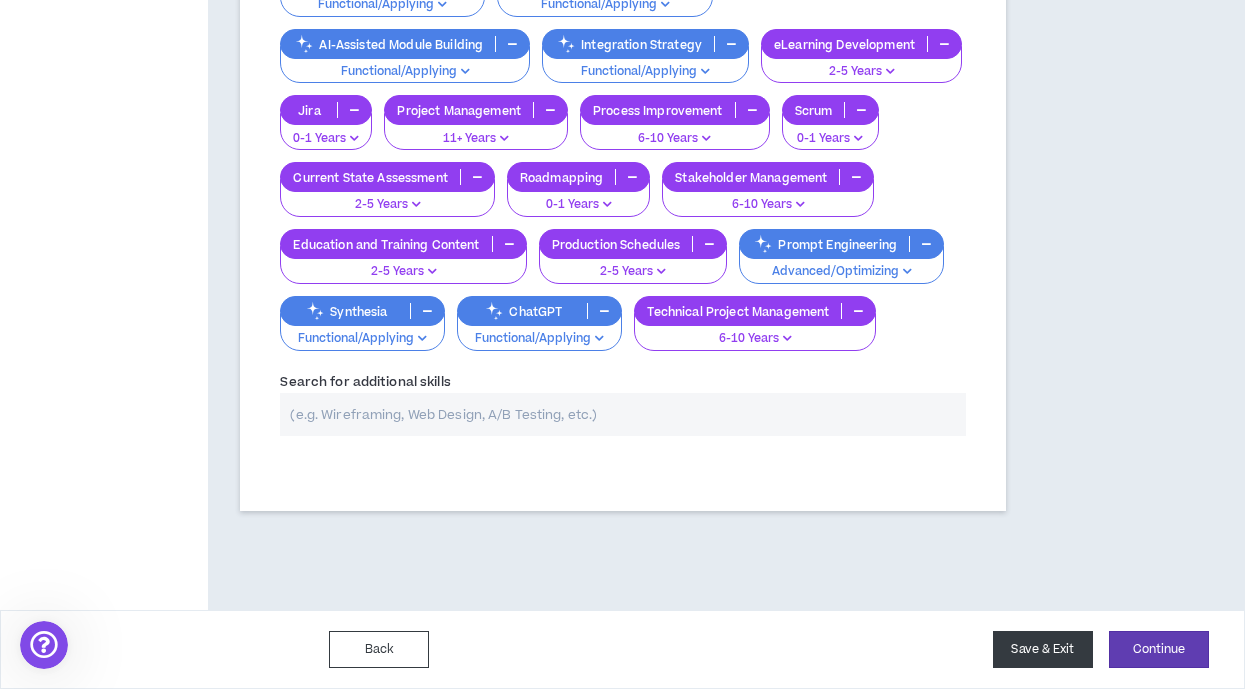 click on "Save & Exit" at bounding box center [1043, 649] 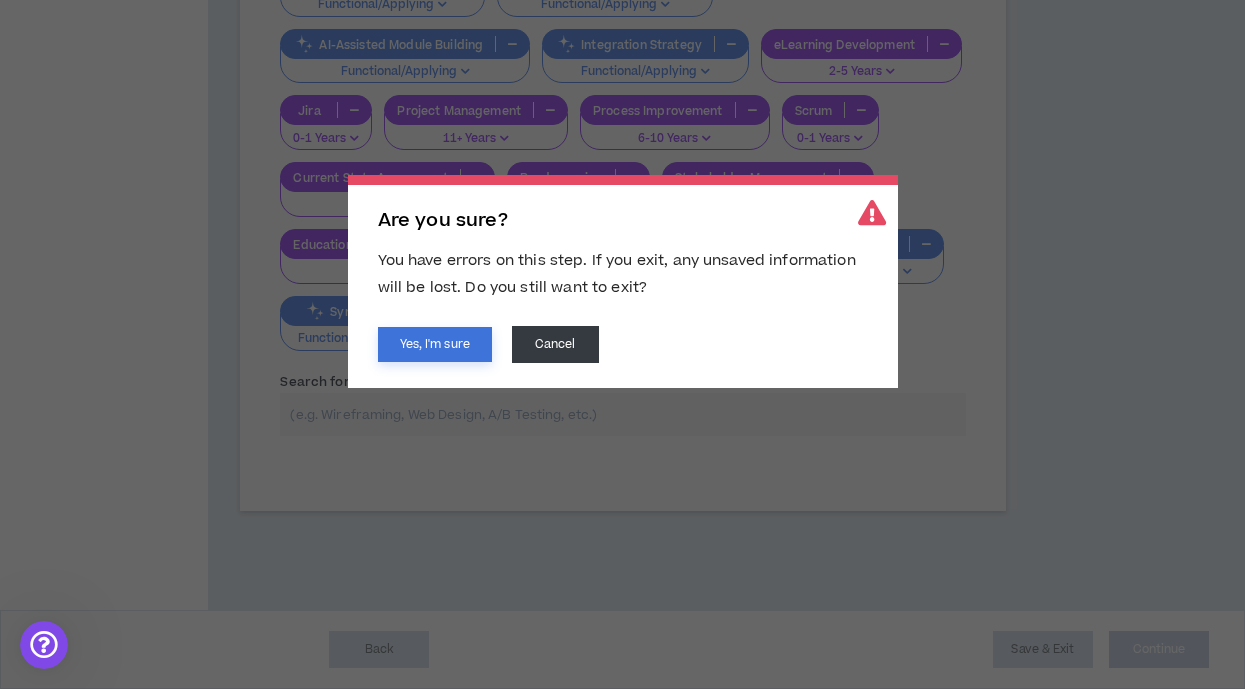 click on "Yes, I'm sure" at bounding box center [435, 344] 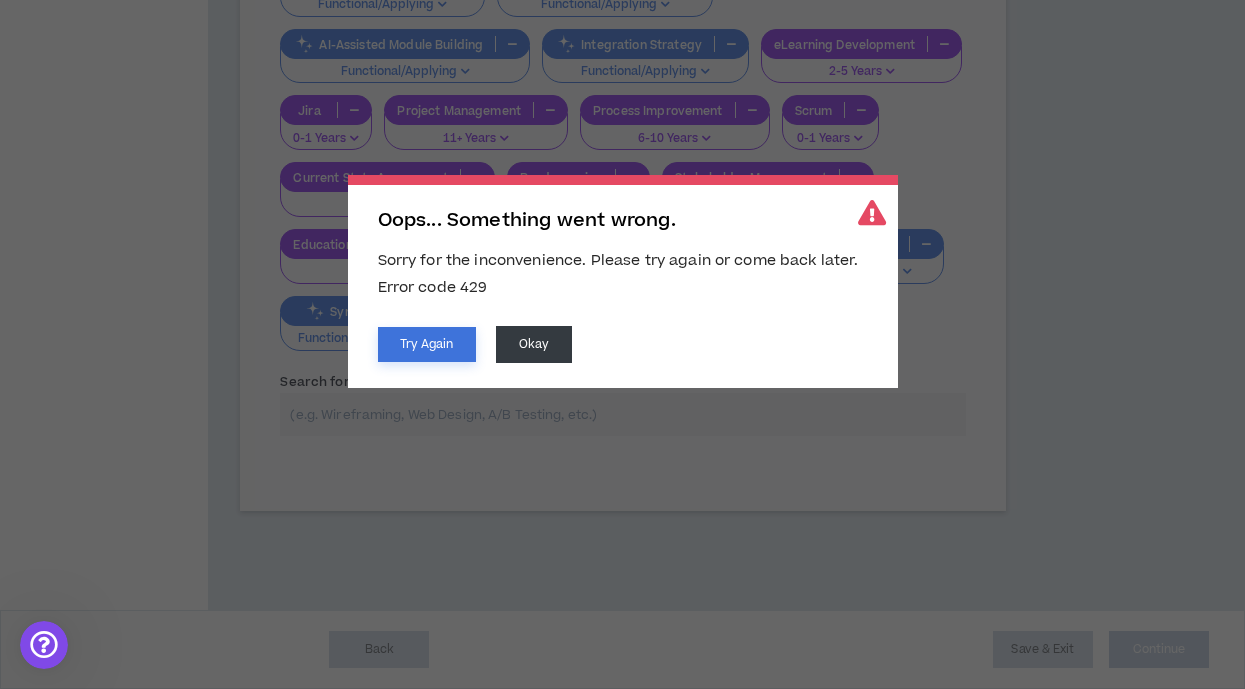 click on "Try Again" at bounding box center [427, 344] 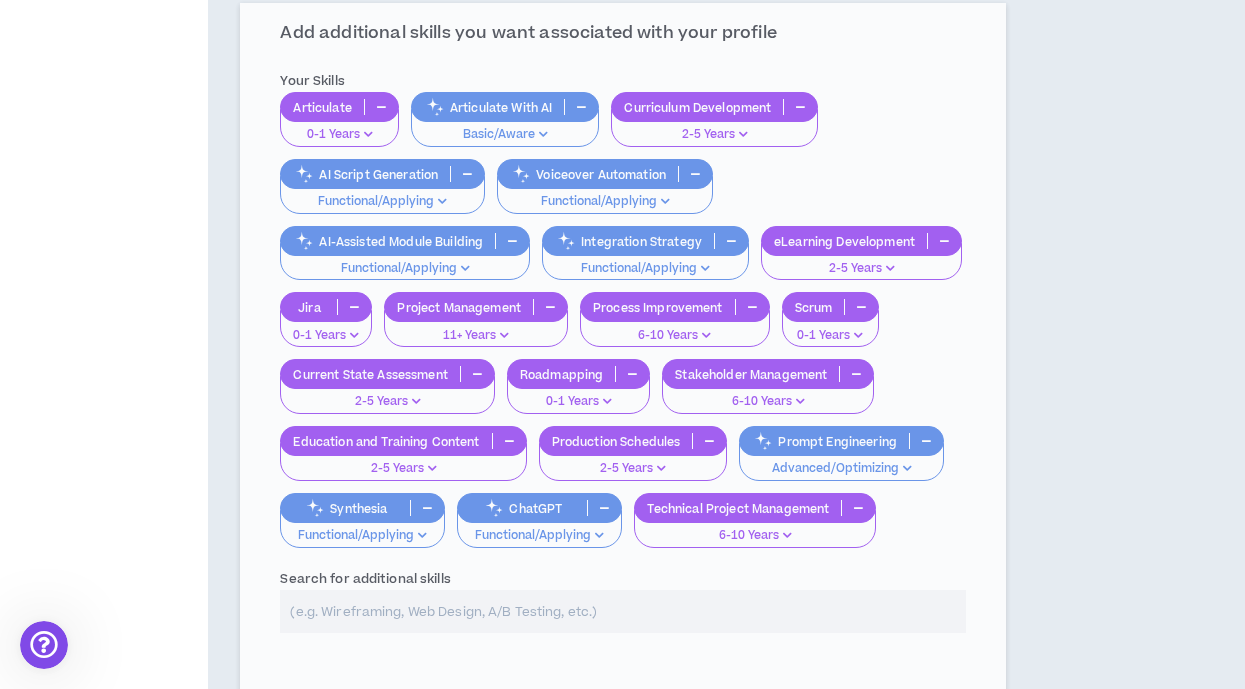 scroll, scrollTop: 1325, scrollLeft: 0, axis: vertical 